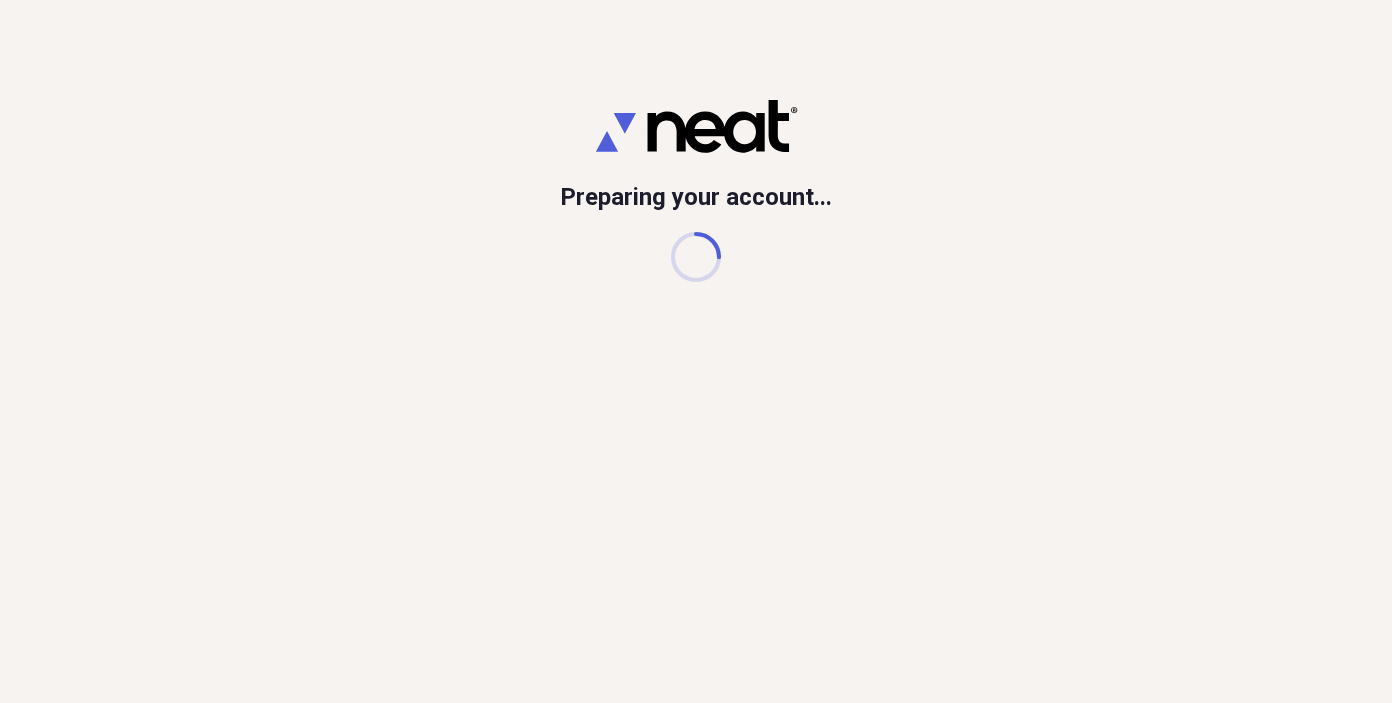 scroll, scrollTop: 0, scrollLeft: 0, axis: both 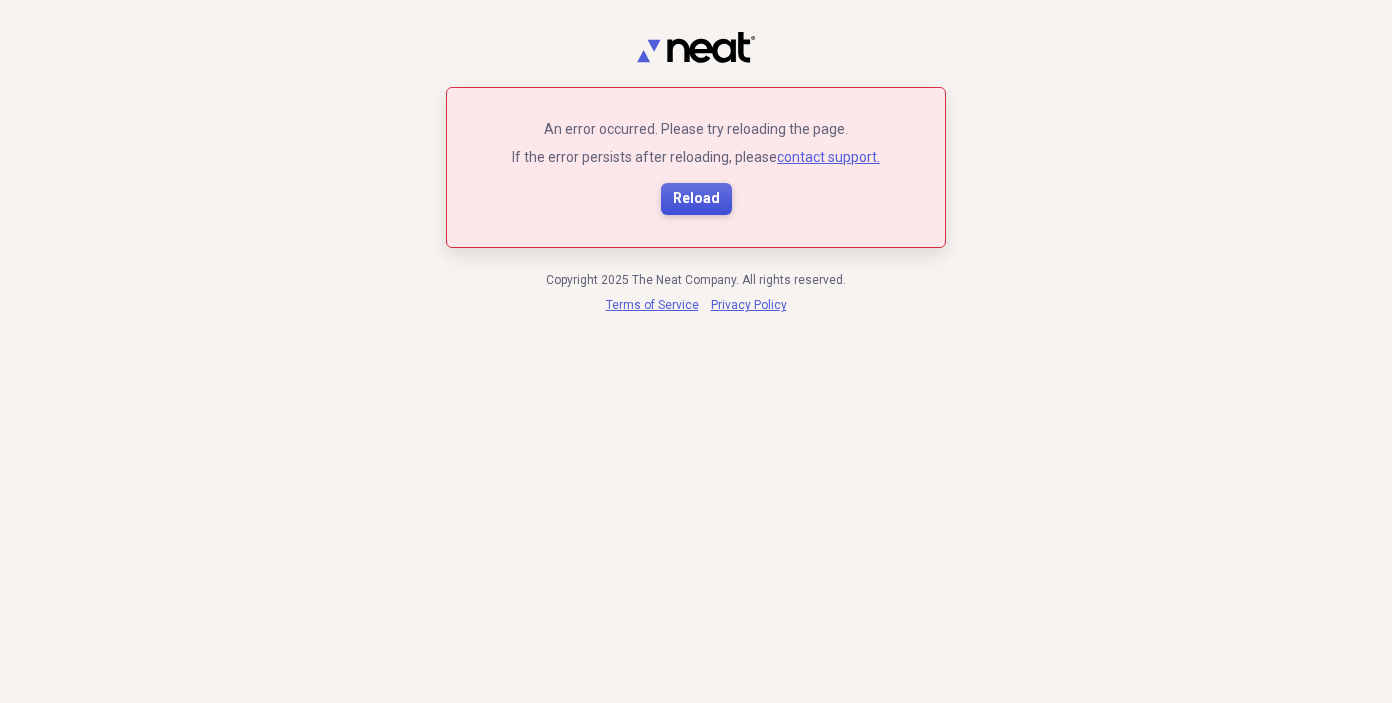click on "Reload" at bounding box center [696, 199] 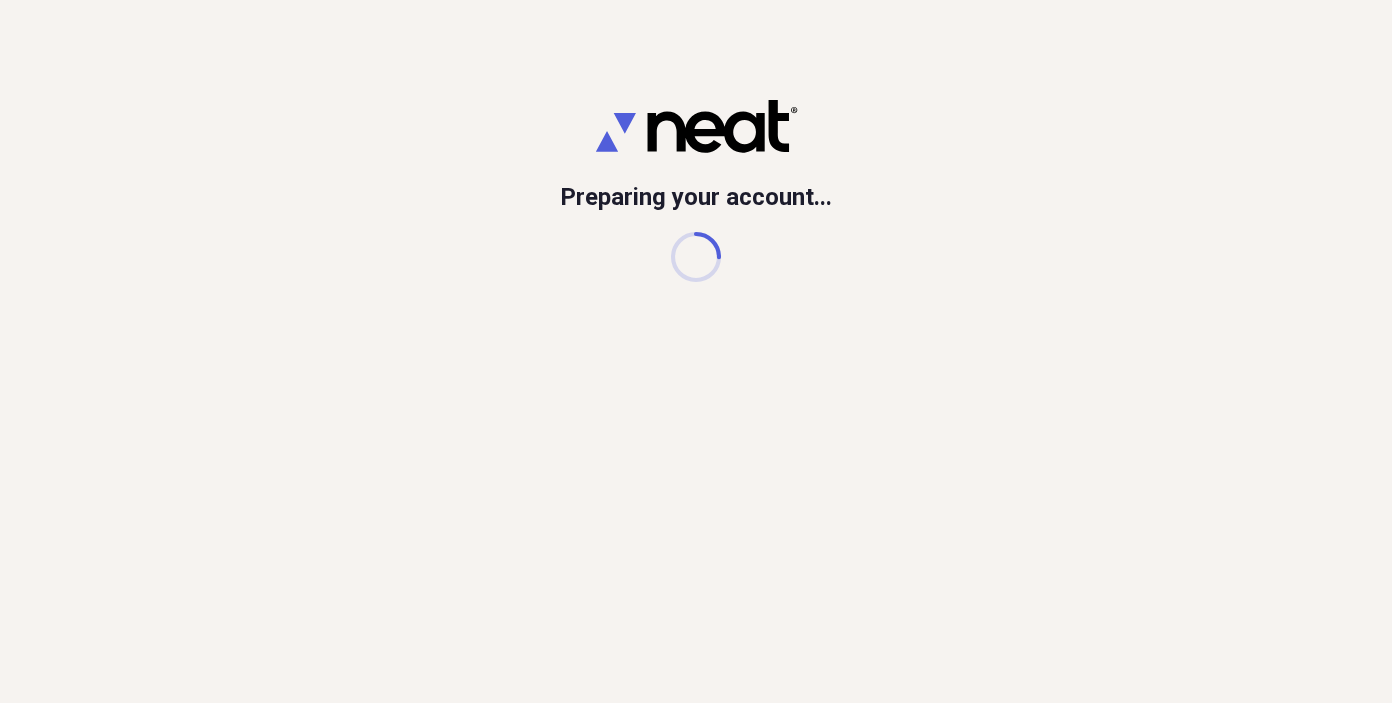 scroll, scrollTop: 0, scrollLeft: 0, axis: both 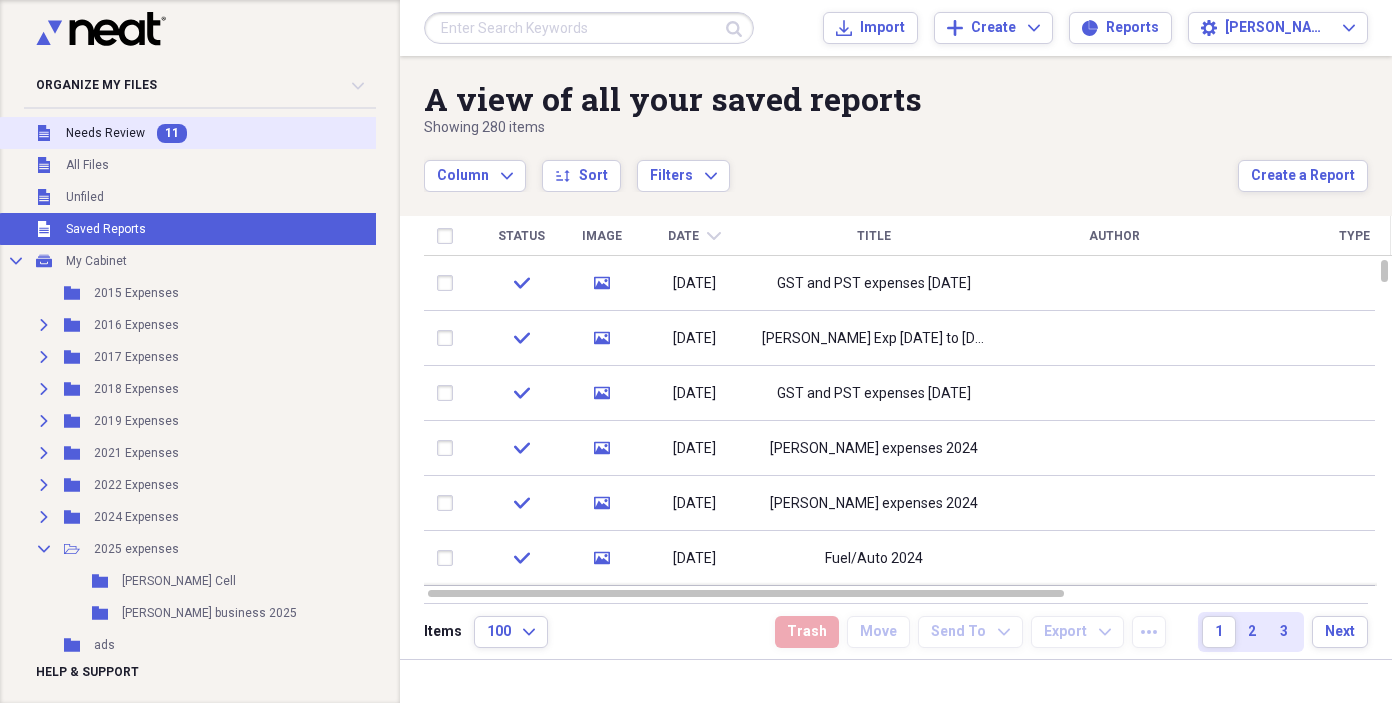 click on "Needs Review" at bounding box center [105, 133] 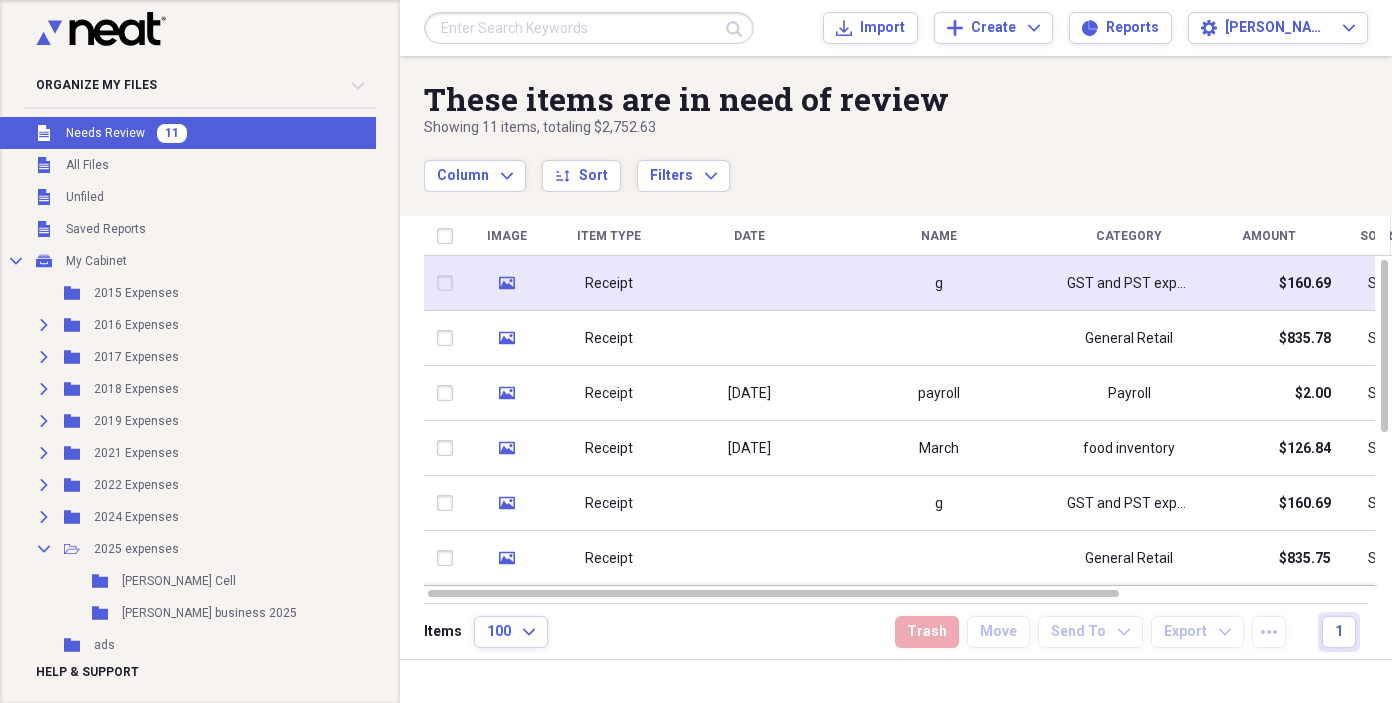 click on "Receipt" at bounding box center [609, 284] 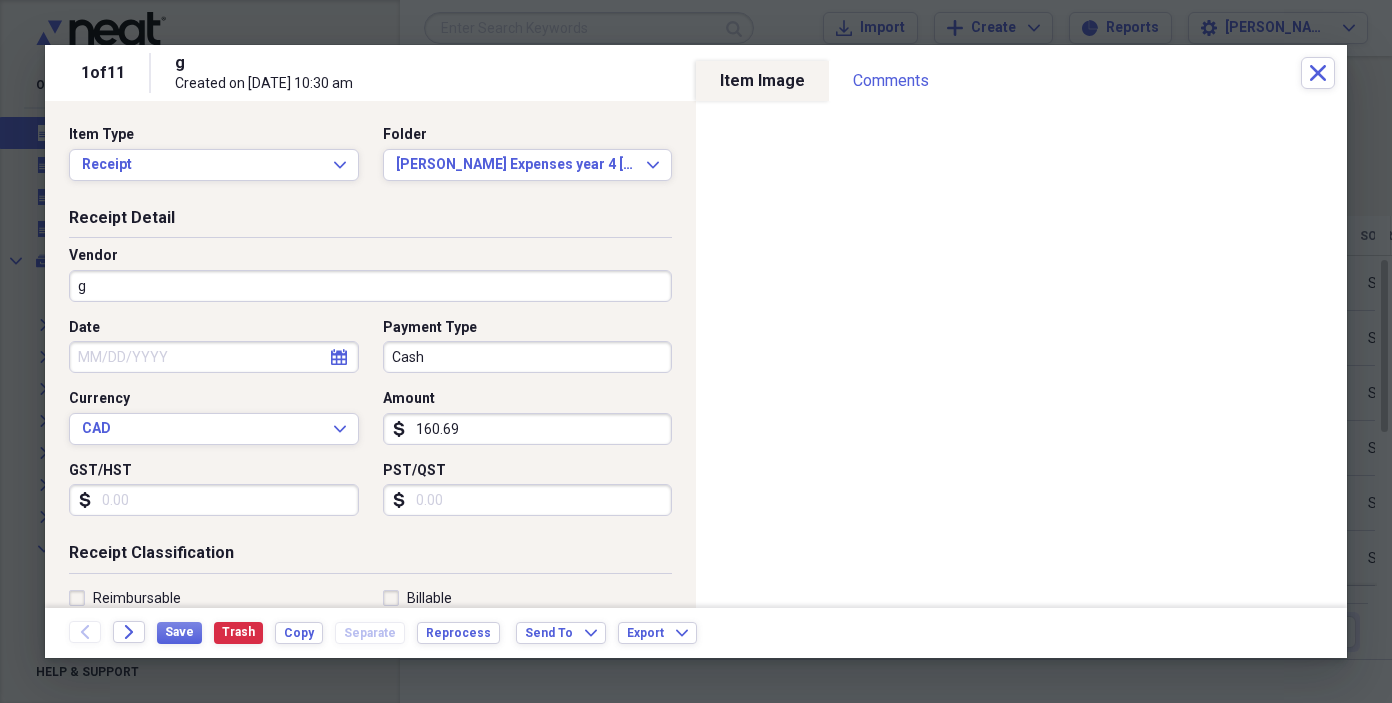 click on "g" at bounding box center (370, 286) 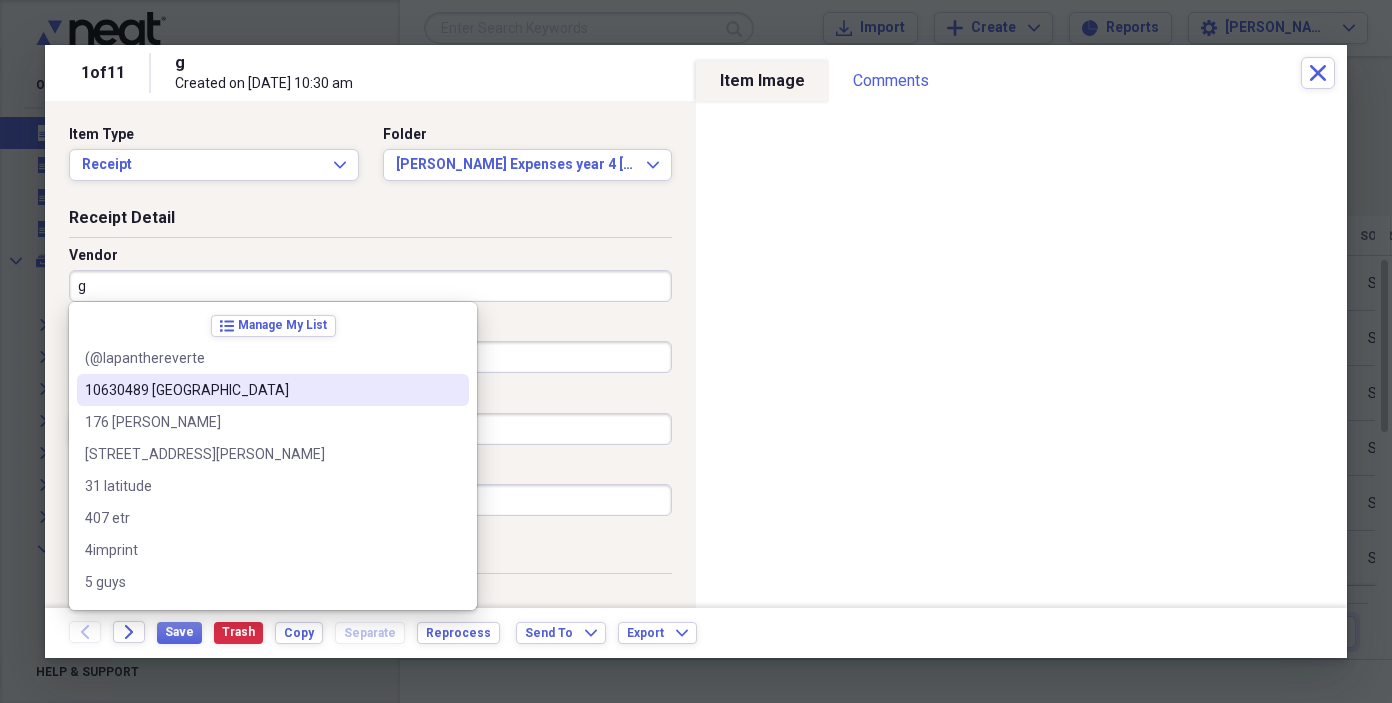 click on "10630489 [GEOGRAPHIC_DATA]" at bounding box center [261, 390] 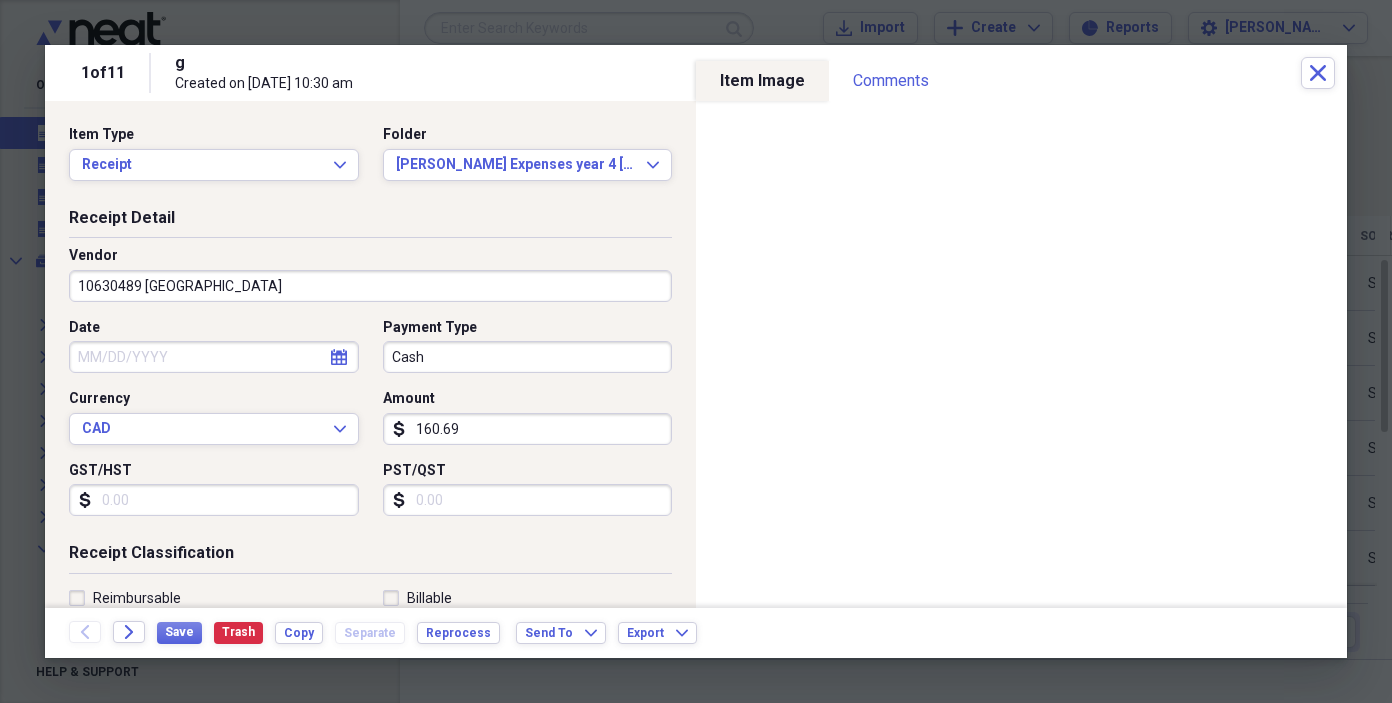 type on "Rent" 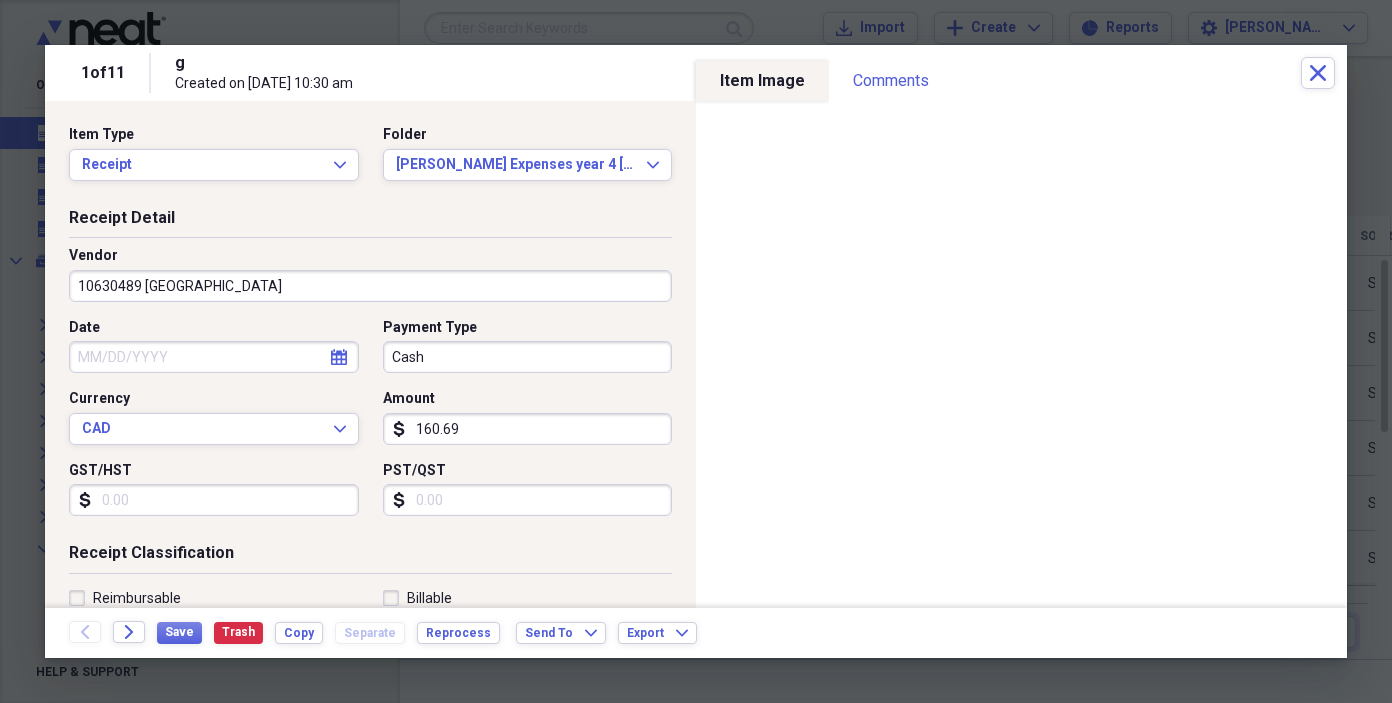click 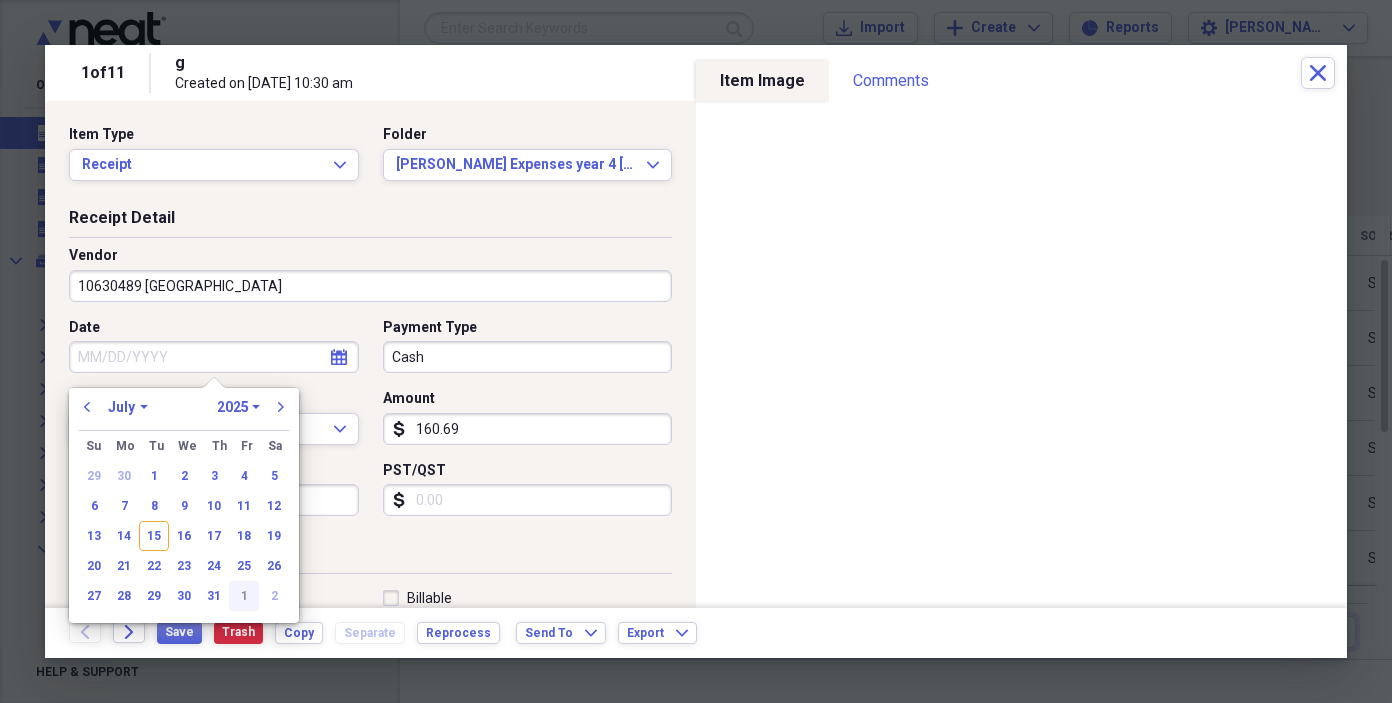 click on "1" at bounding box center [244, 596] 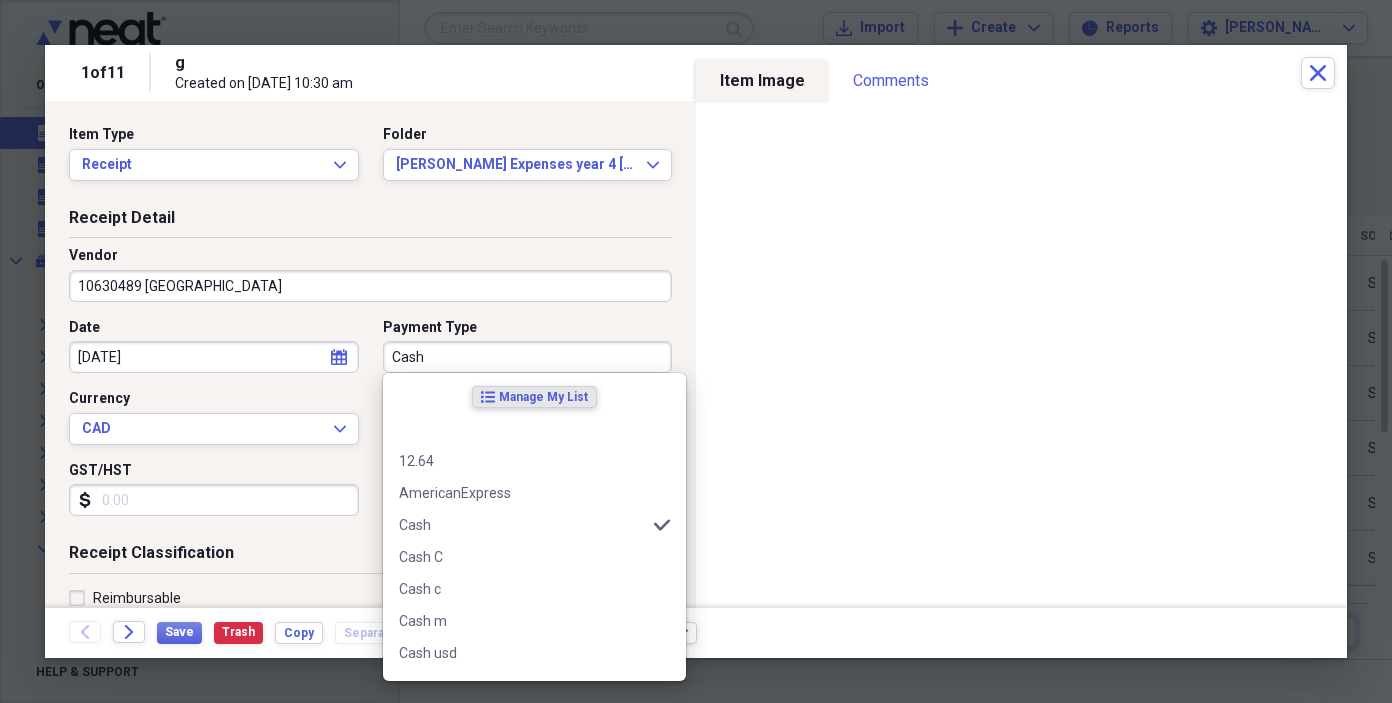 click on "Cash" at bounding box center (528, 357) 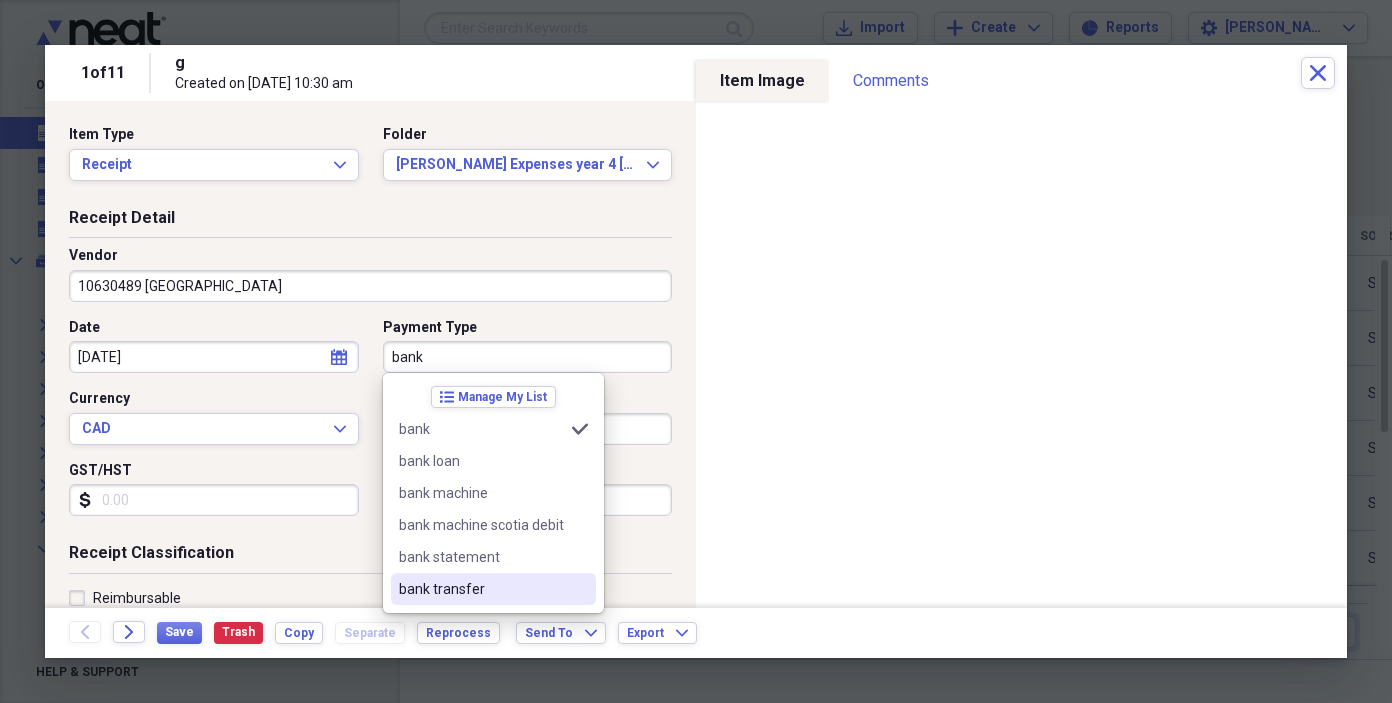 click on "bank transfer" at bounding box center (481, 589) 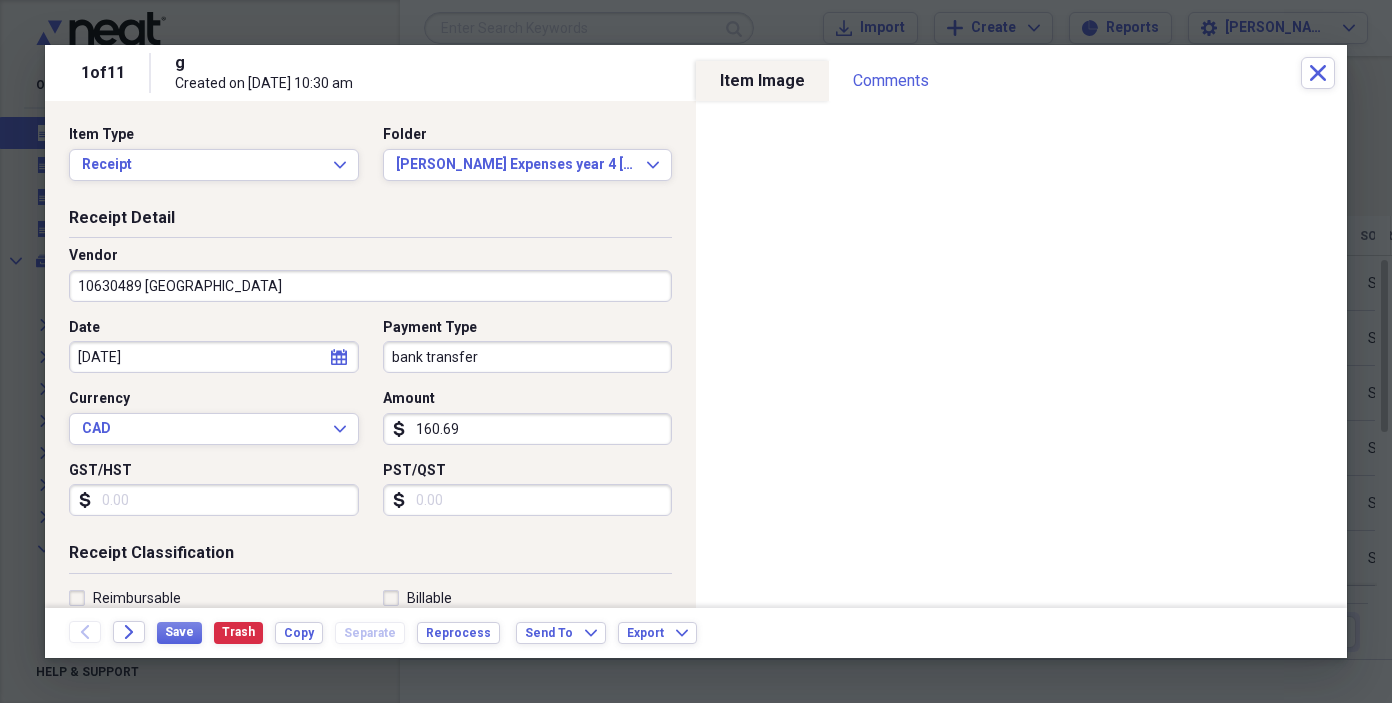 click on "160.69" at bounding box center (528, 429) 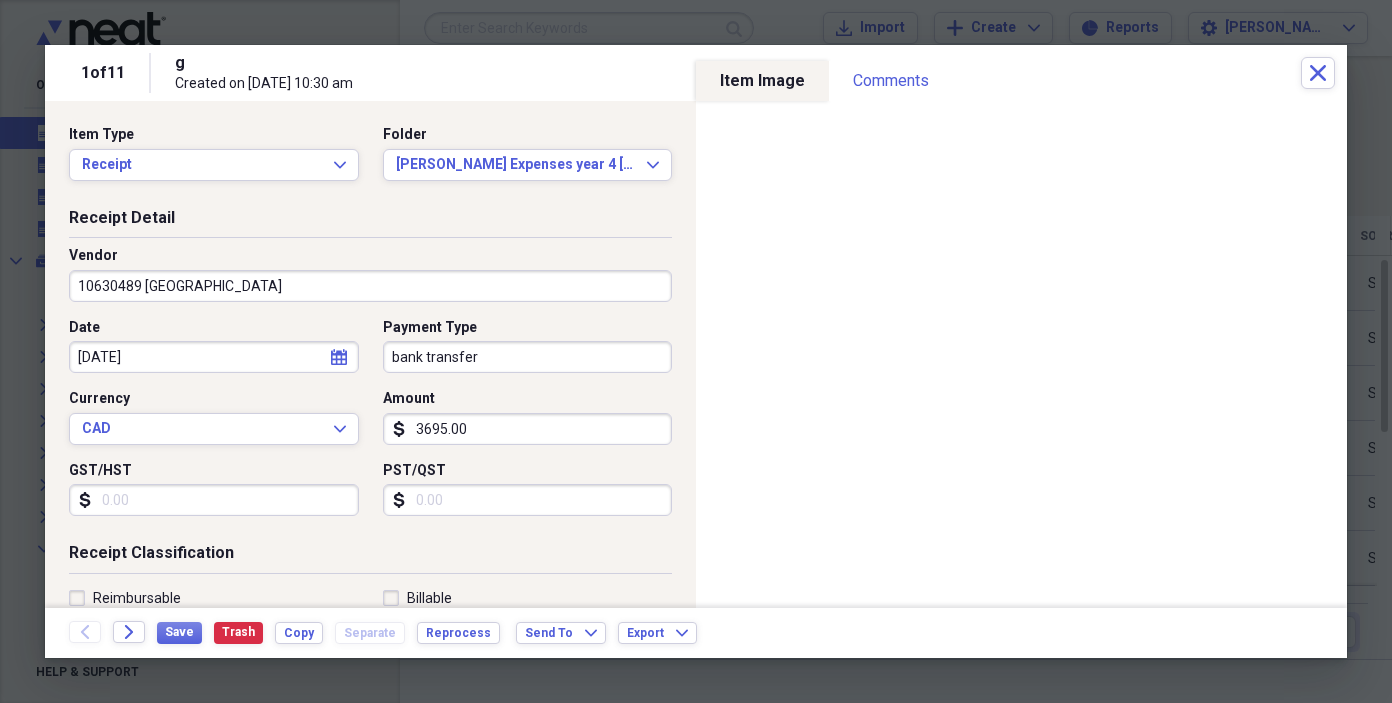 type on "3695.00" 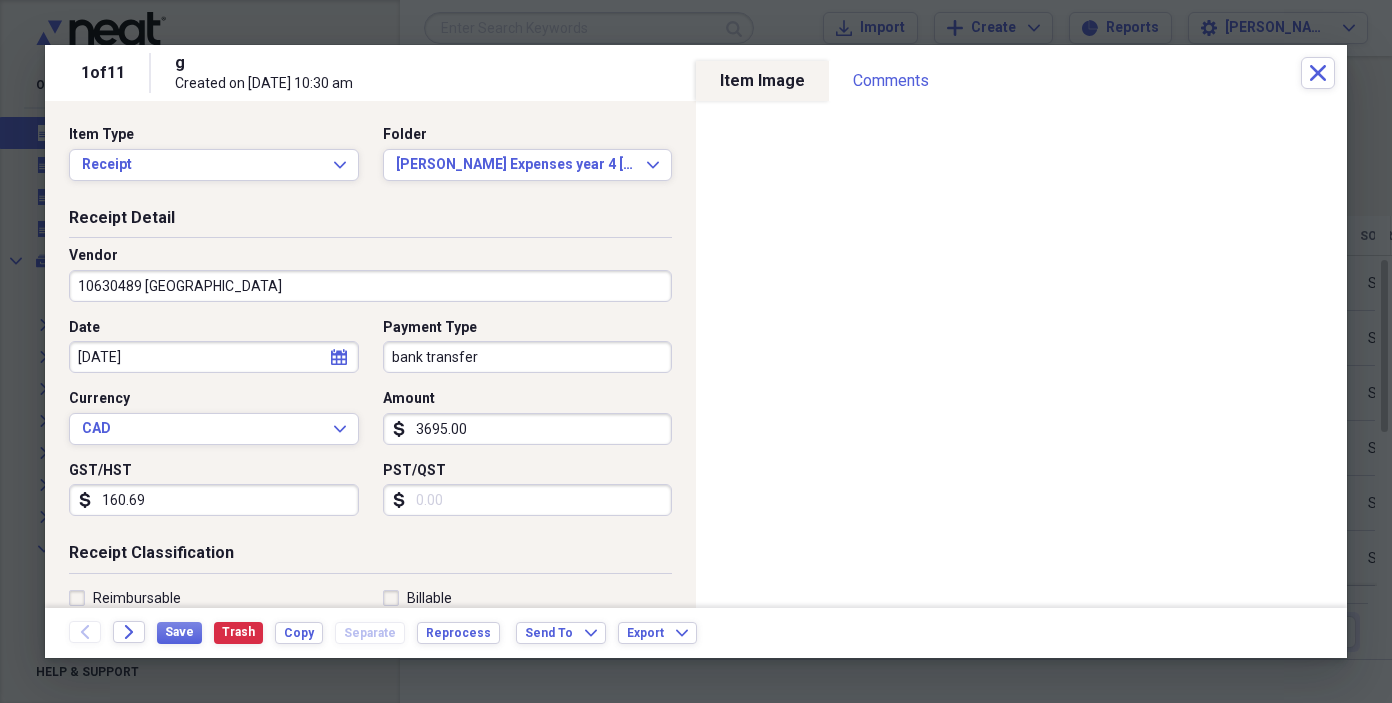 type on "160.69" 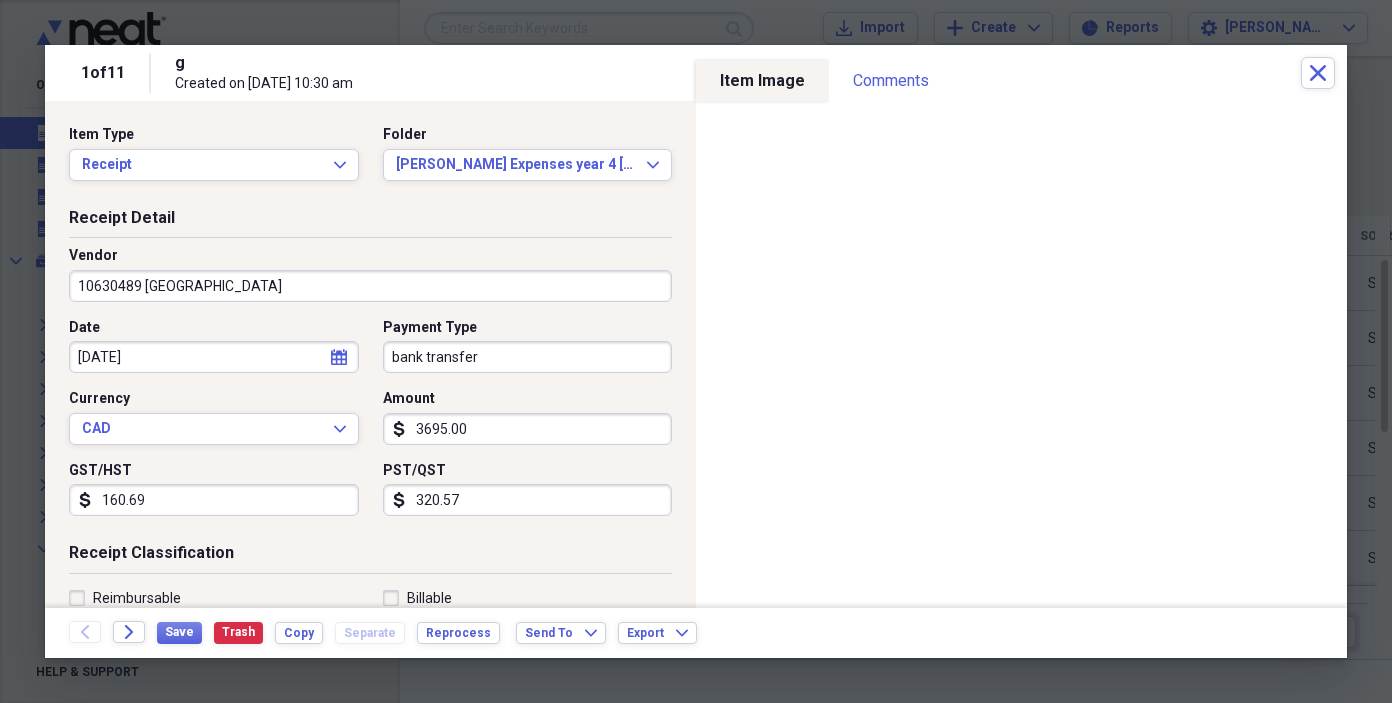 type on "320.57" 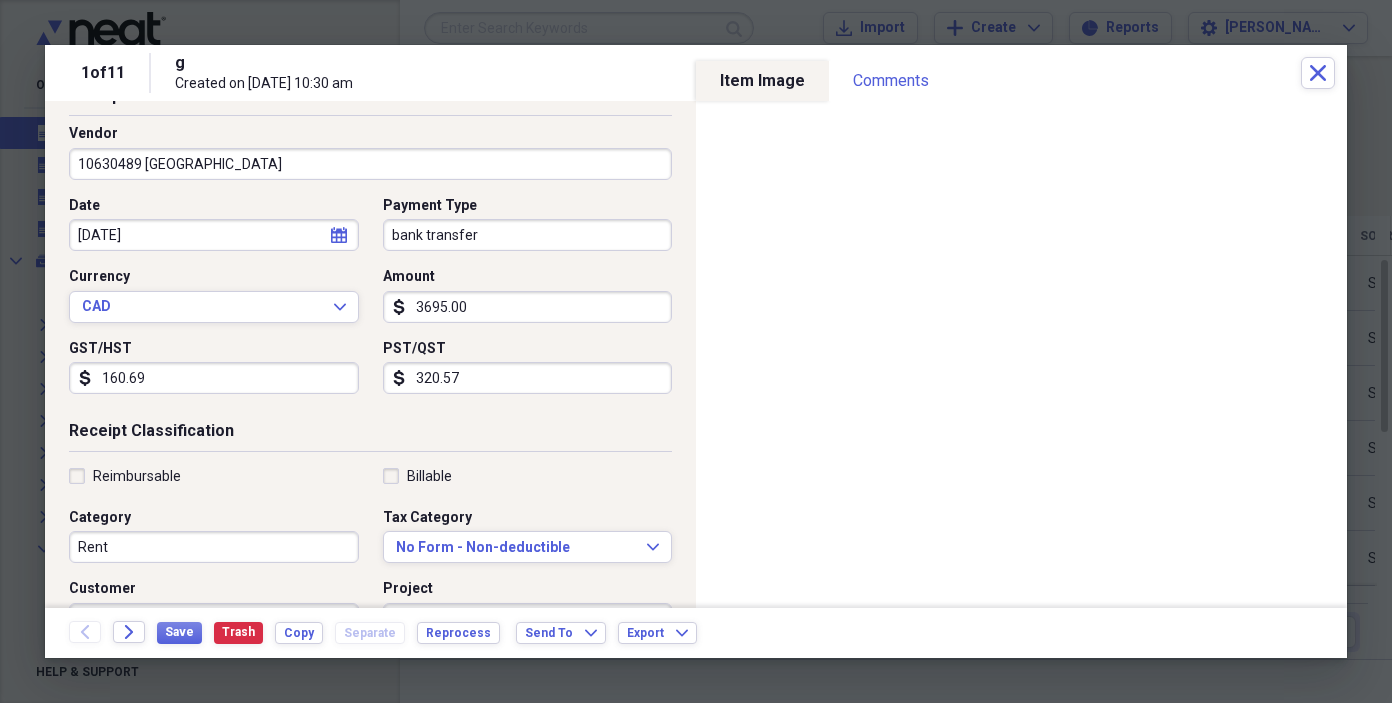 scroll, scrollTop: 120, scrollLeft: 0, axis: vertical 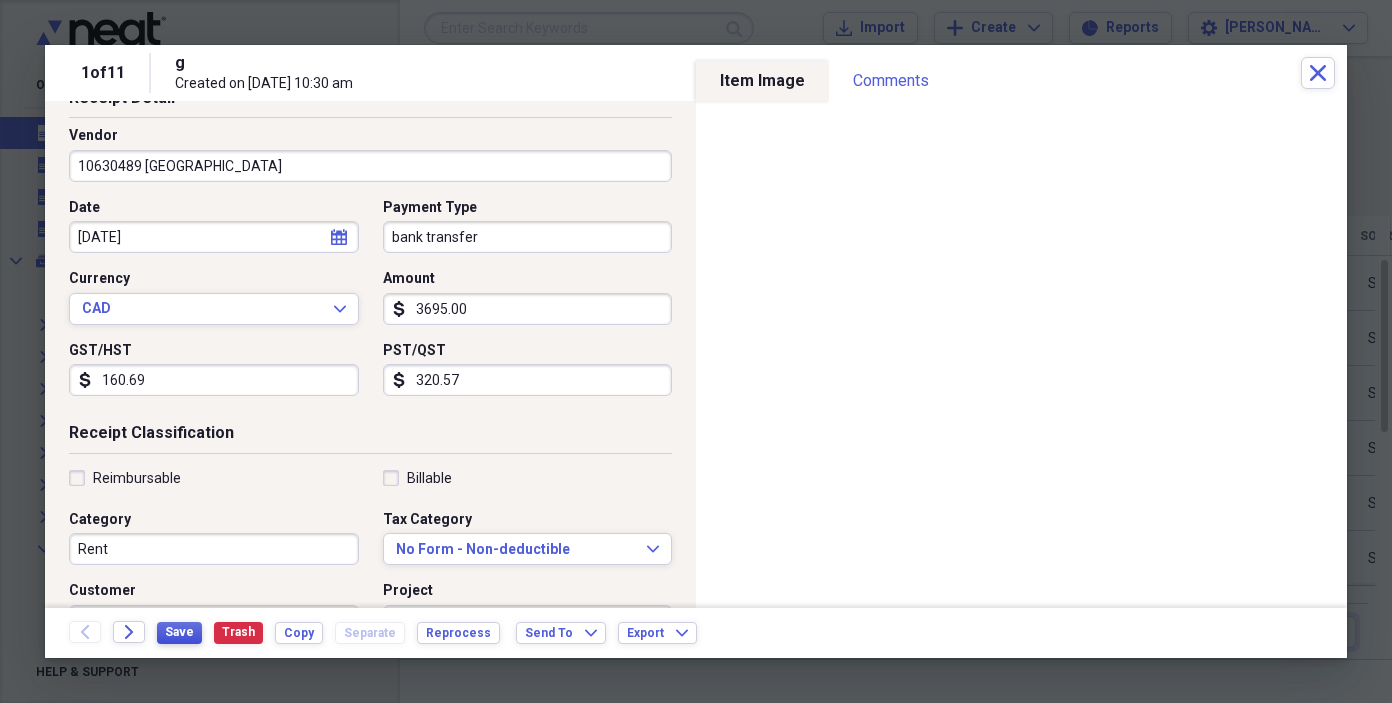 click on "Save" at bounding box center [179, 632] 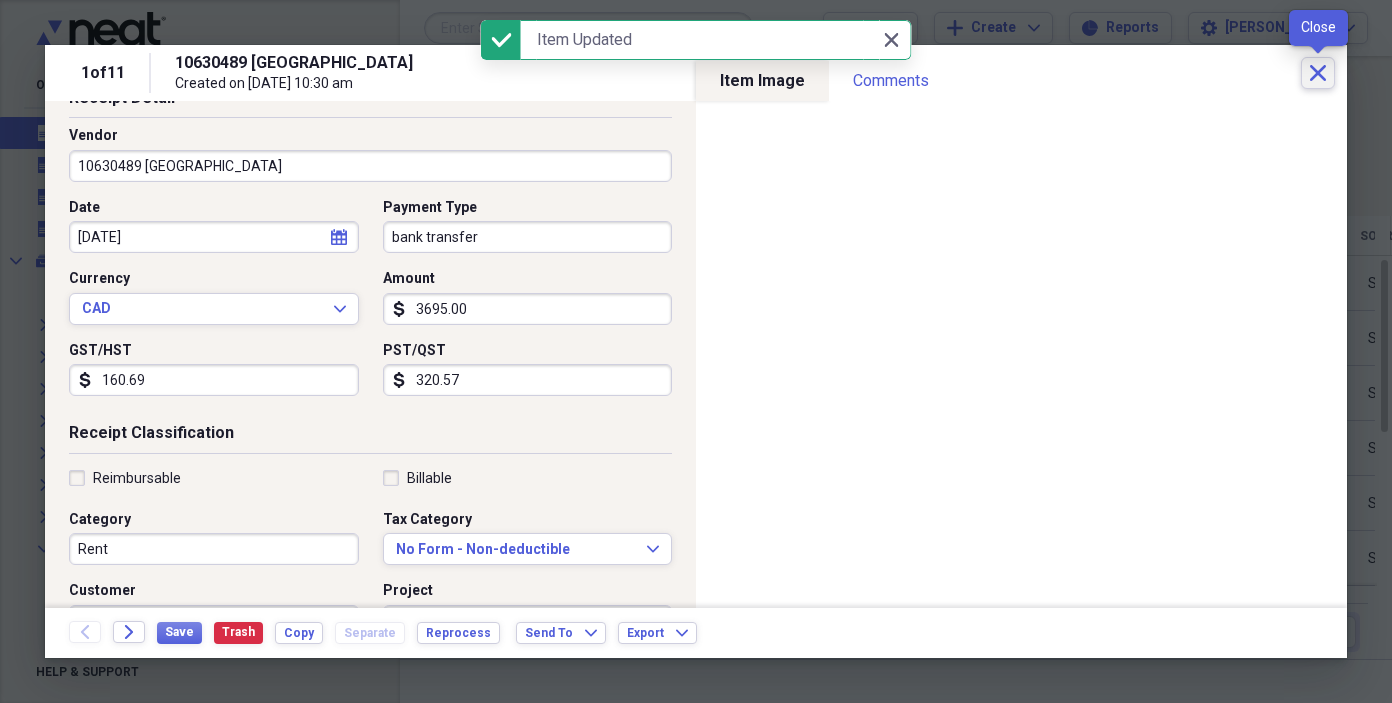 click on "Close" 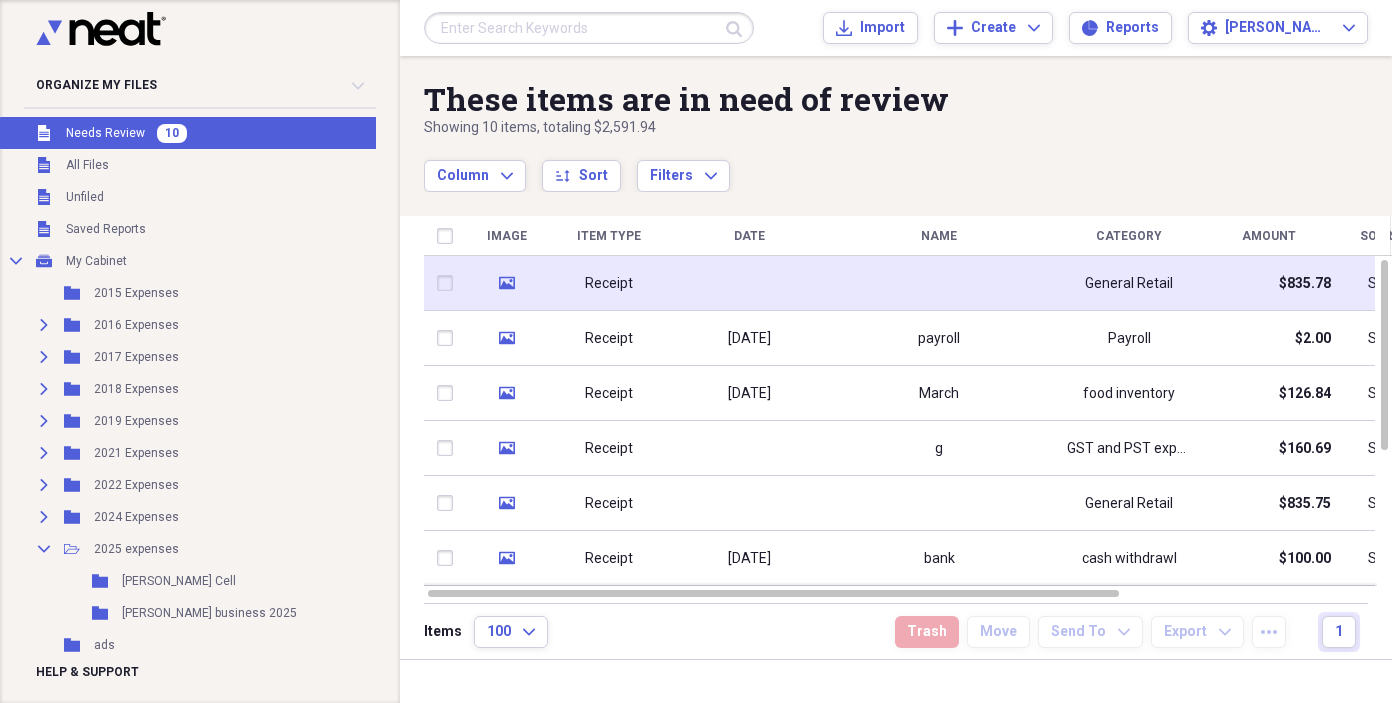 click at bounding box center (749, 283) 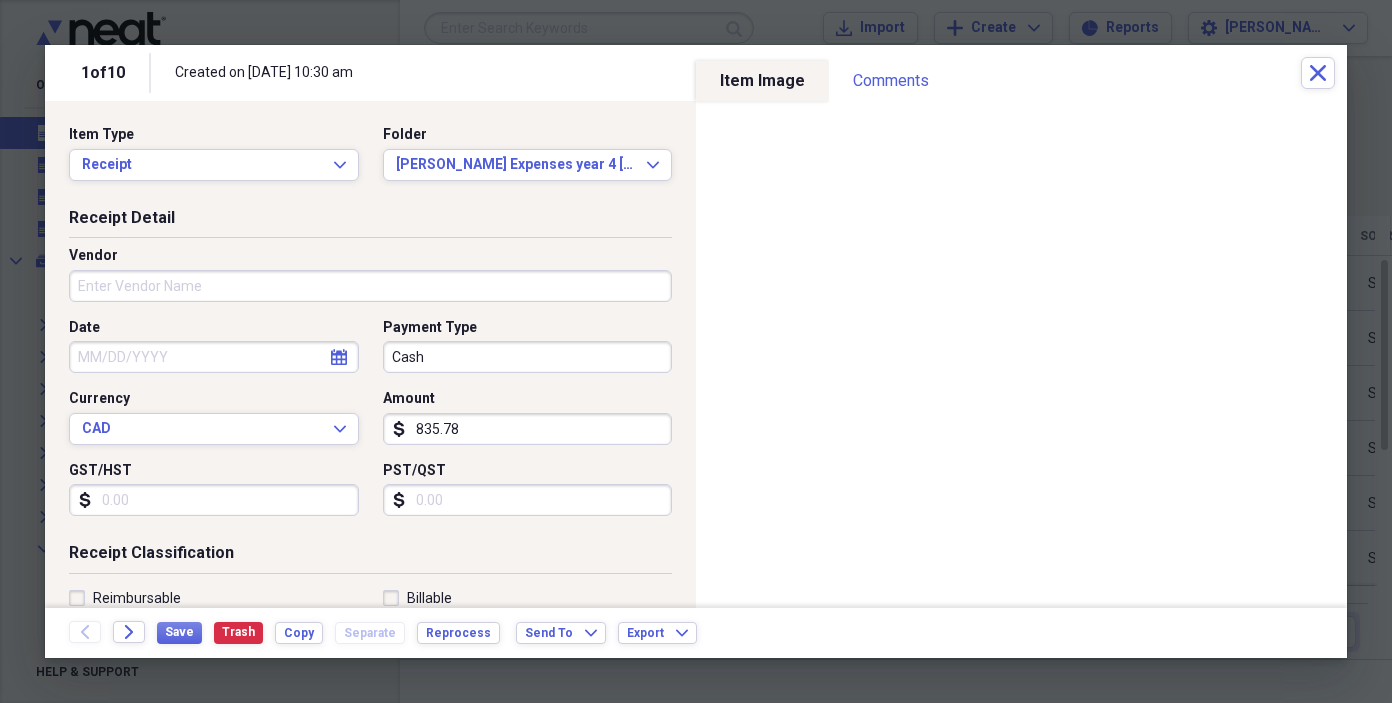 click on "Vendor" at bounding box center (370, 286) 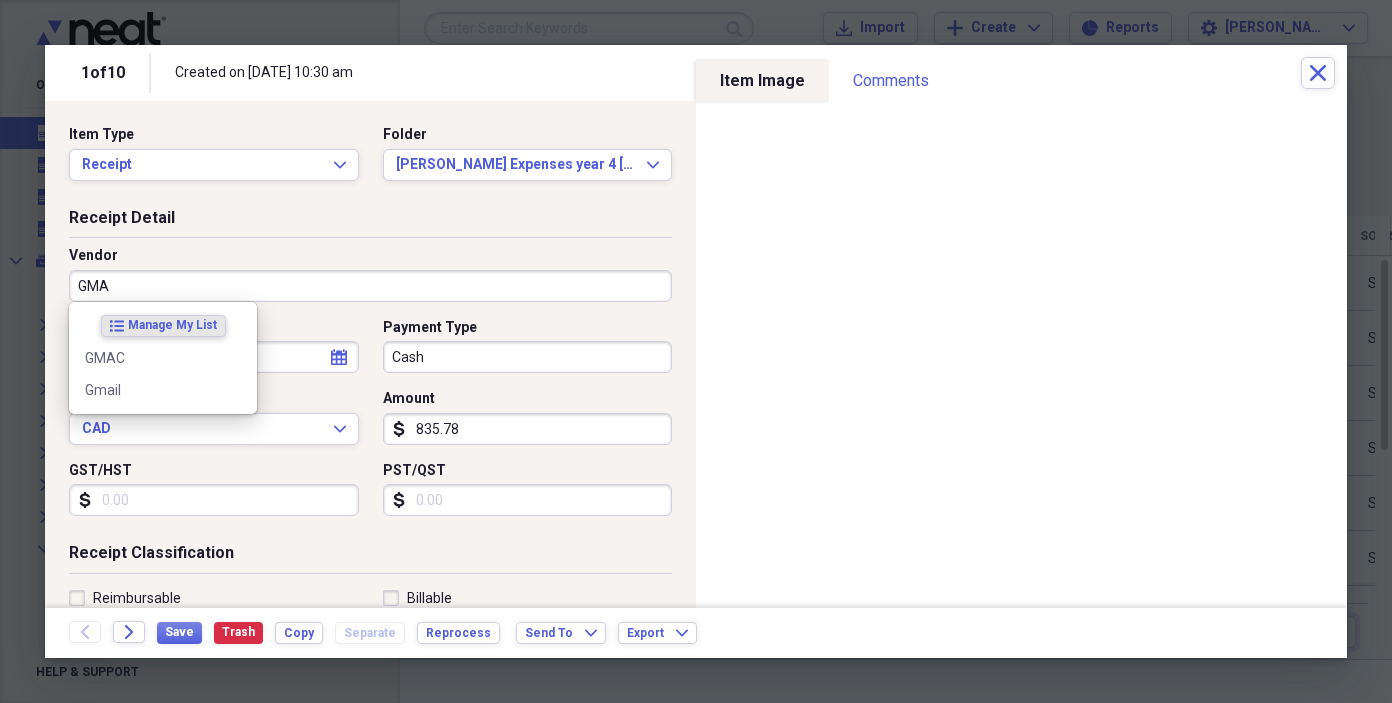 type on "GMAC" 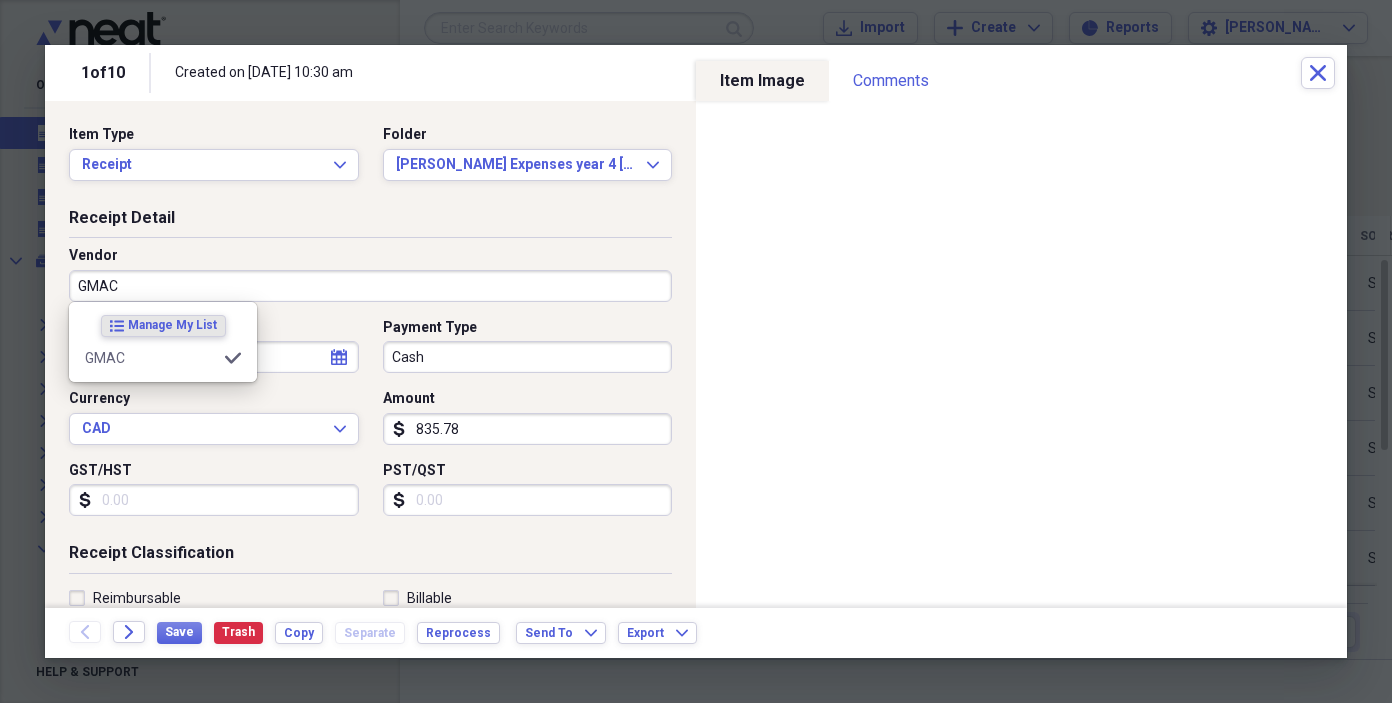 type on "truck lease" 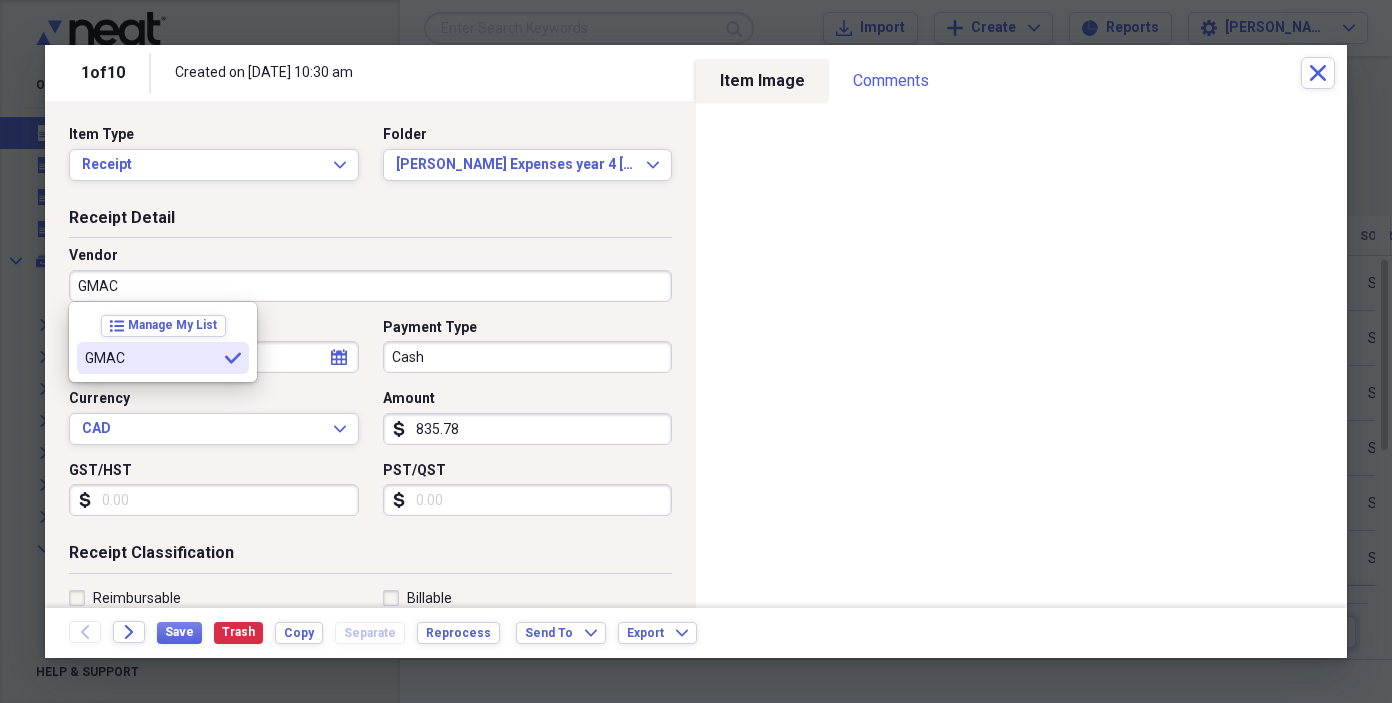 type on "GMAC" 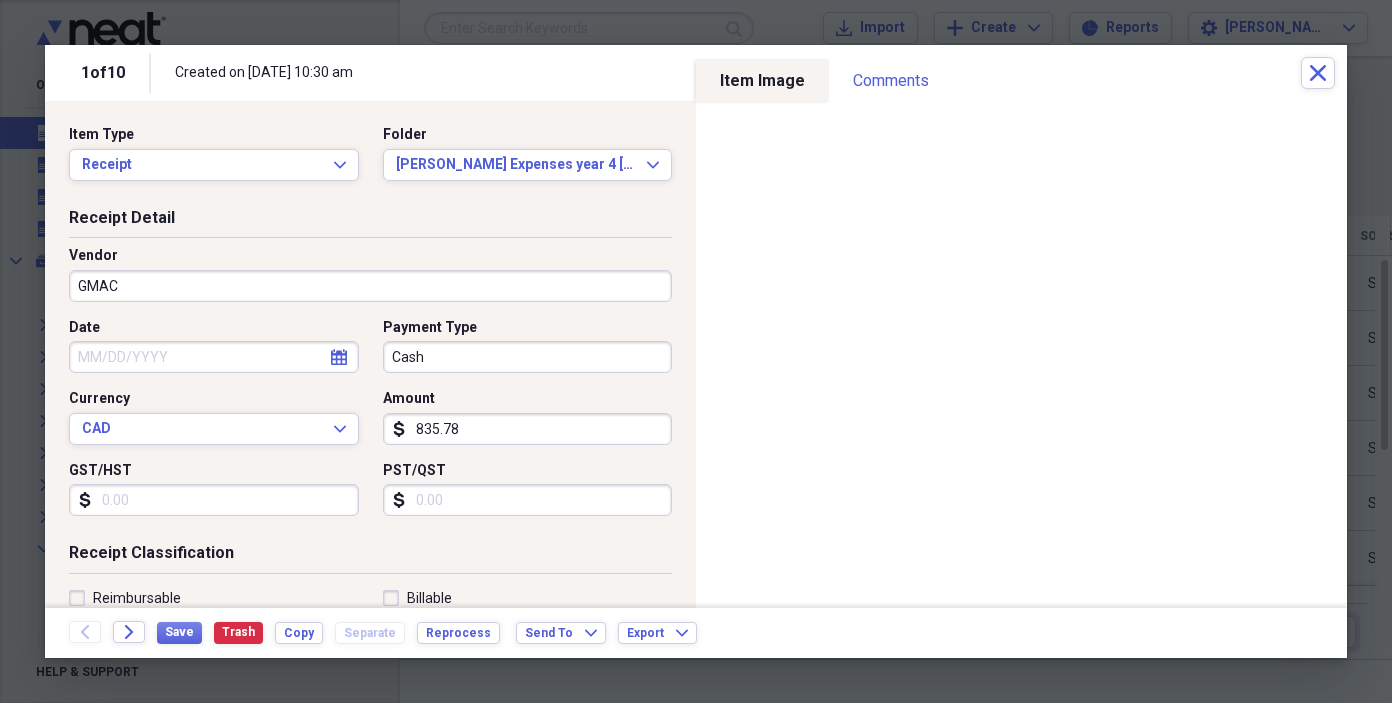 click 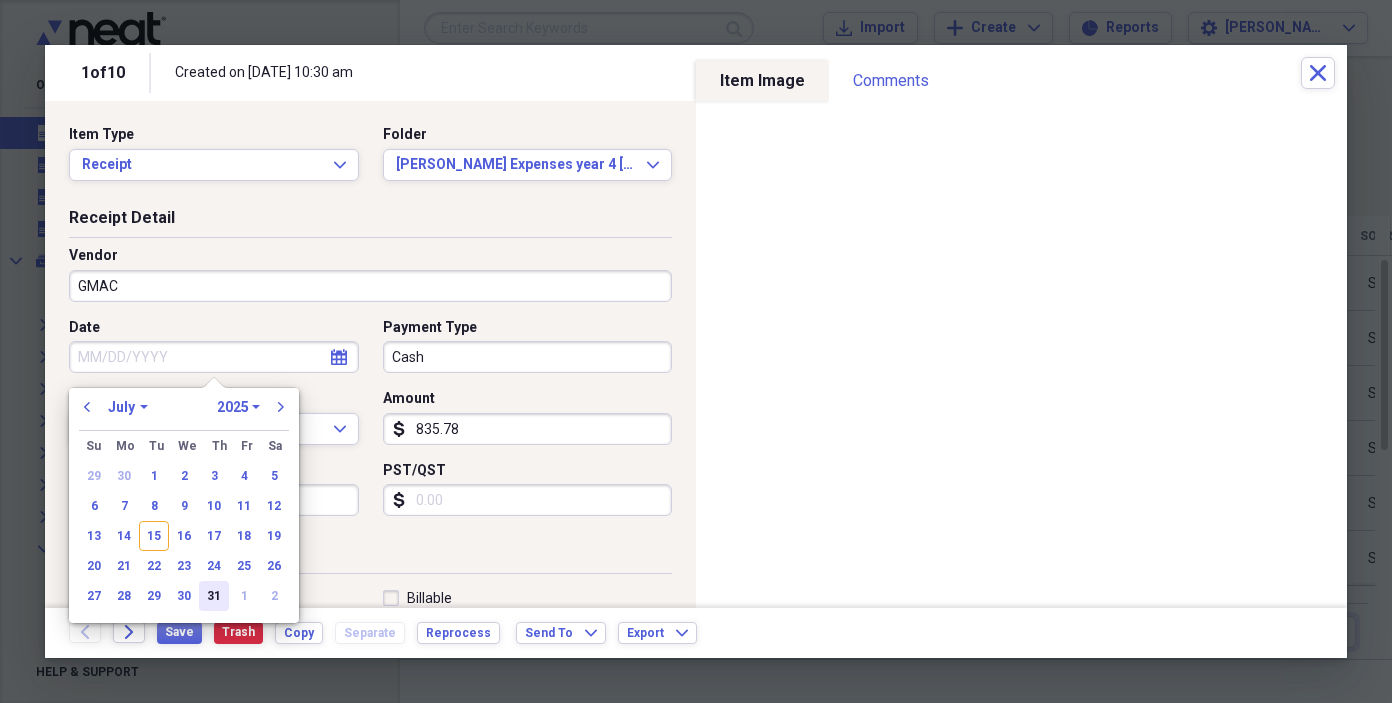 click on "31" at bounding box center [214, 596] 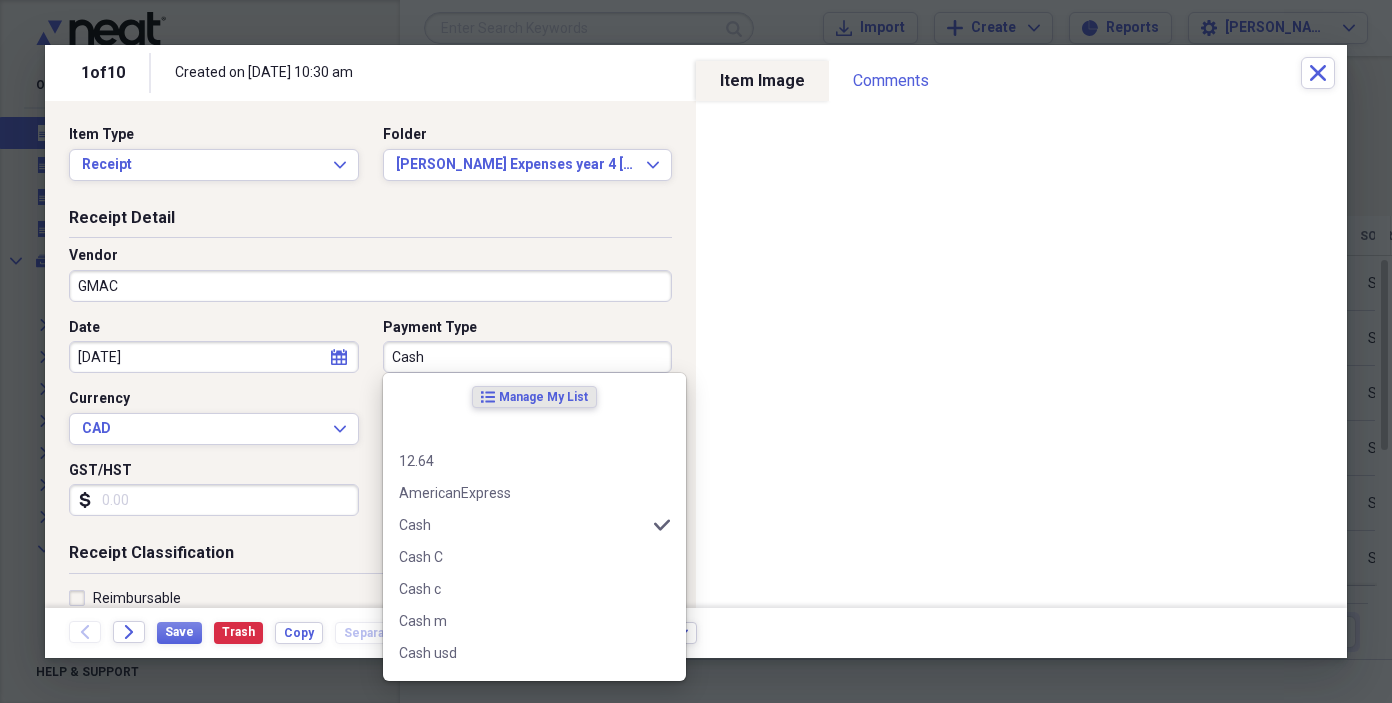 click on "Cash" at bounding box center [528, 357] 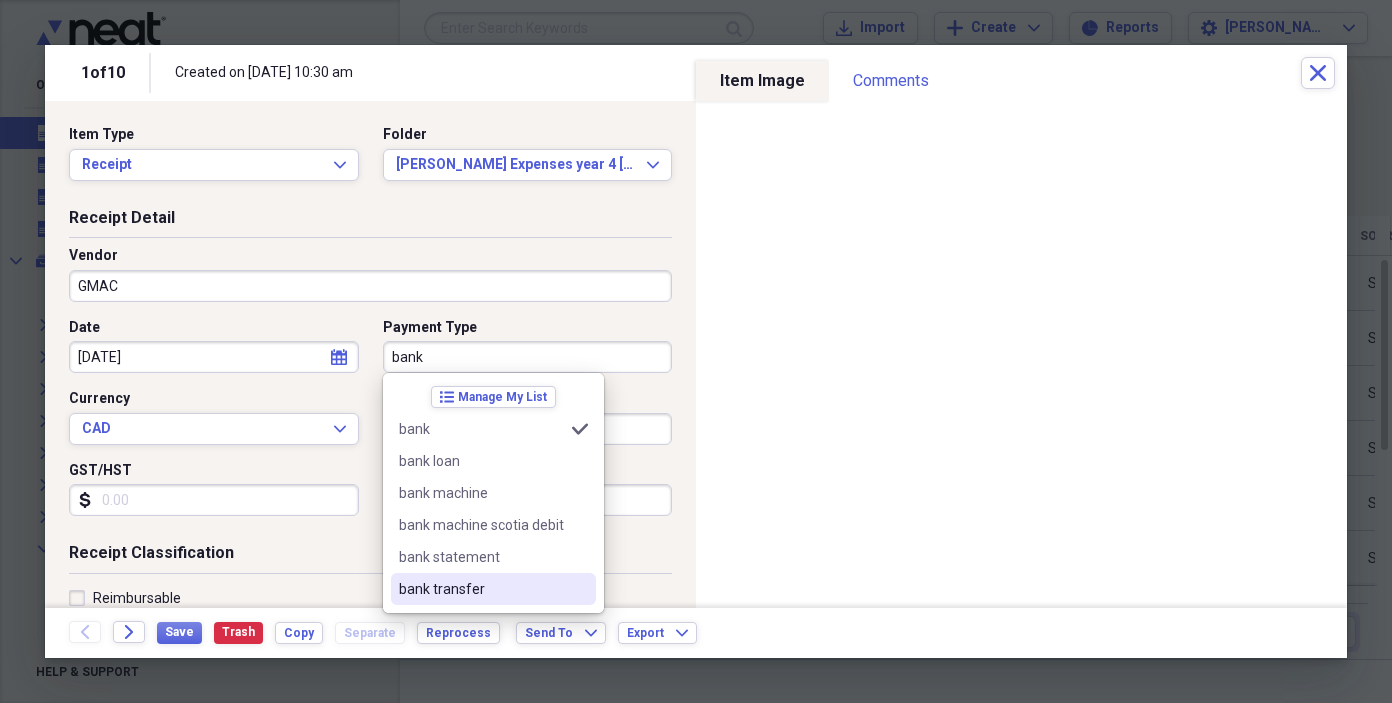click on "bank transfer" at bounding box center [481, 589] 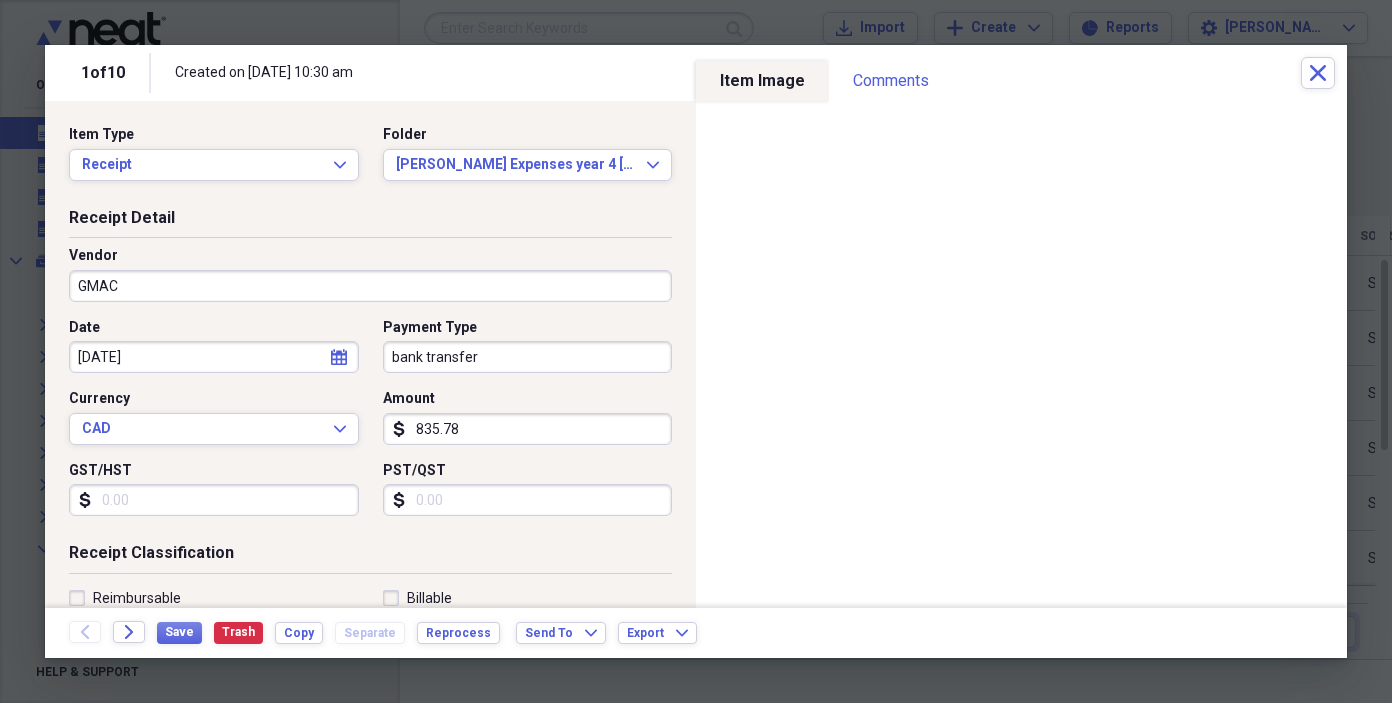 click on "GST/HST" at bounding box center (214, 500) 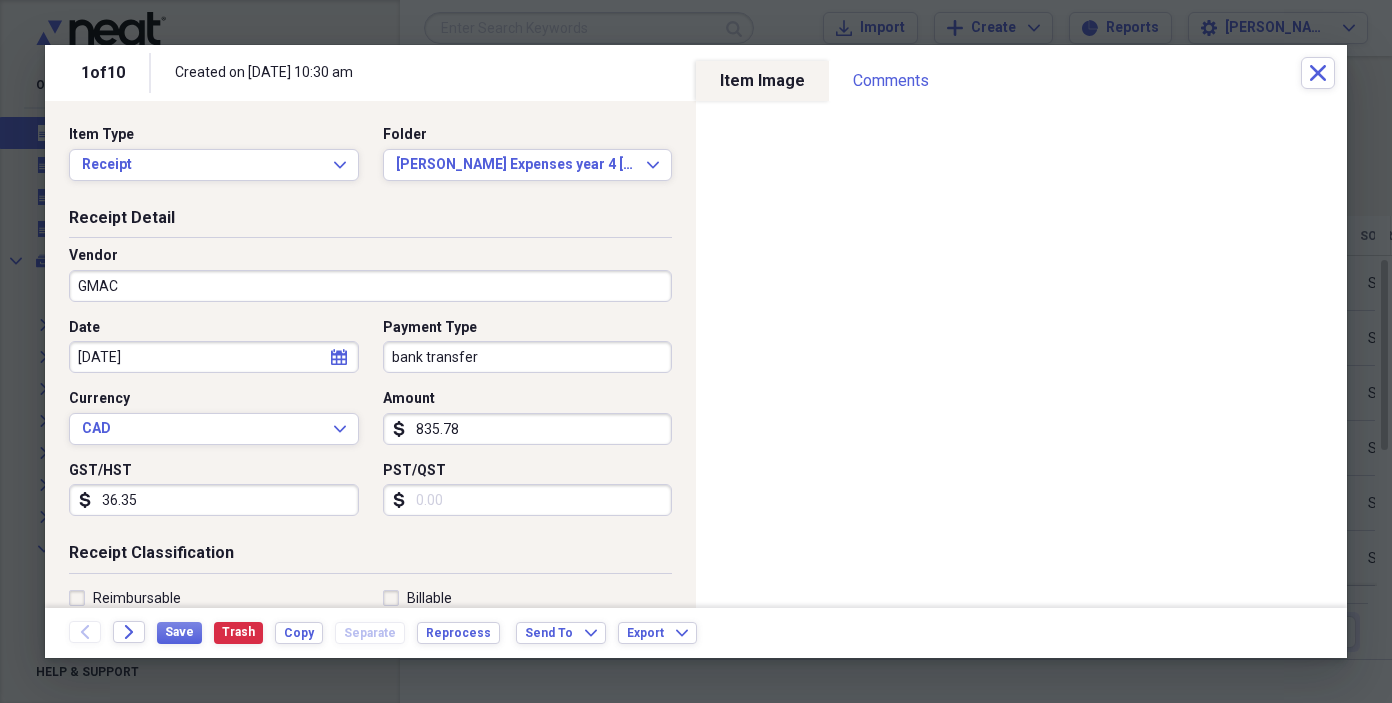 type on "36.35" 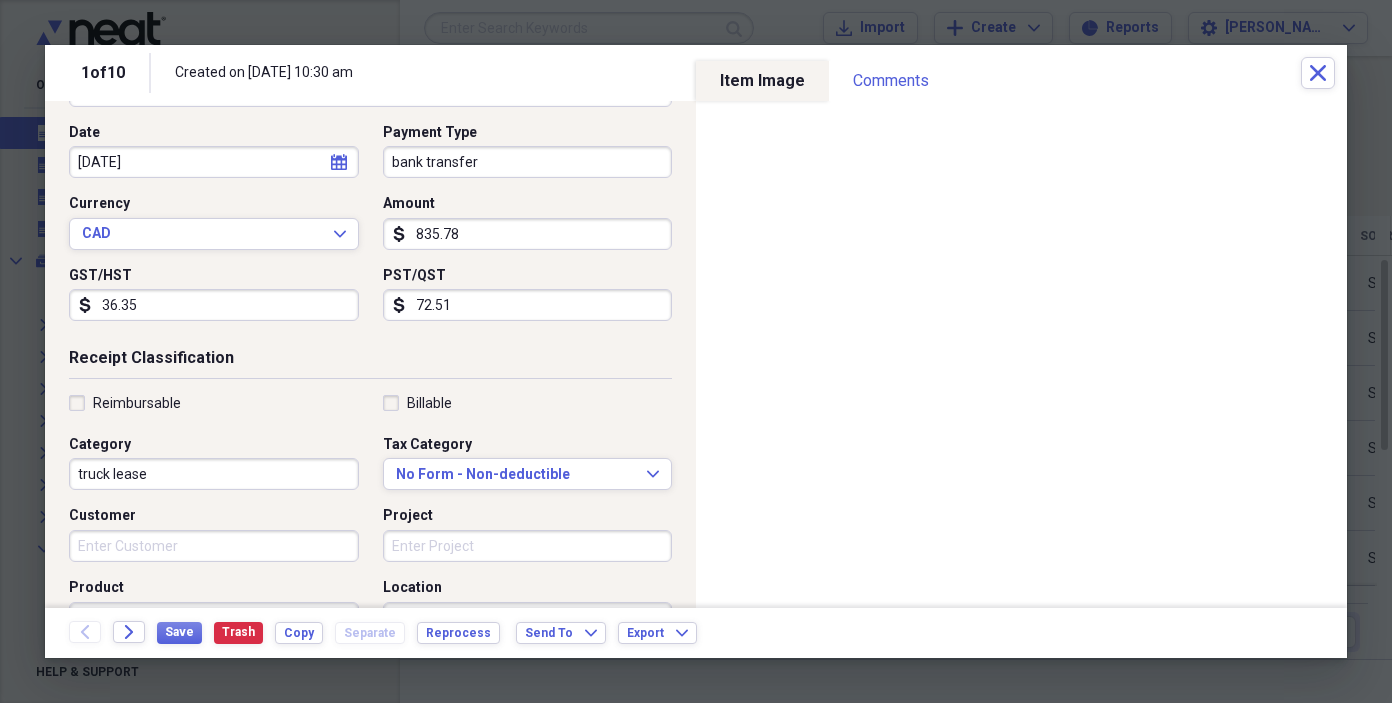 scroll, scrollTop: 199, scrollLeft: 0, axis: vertical 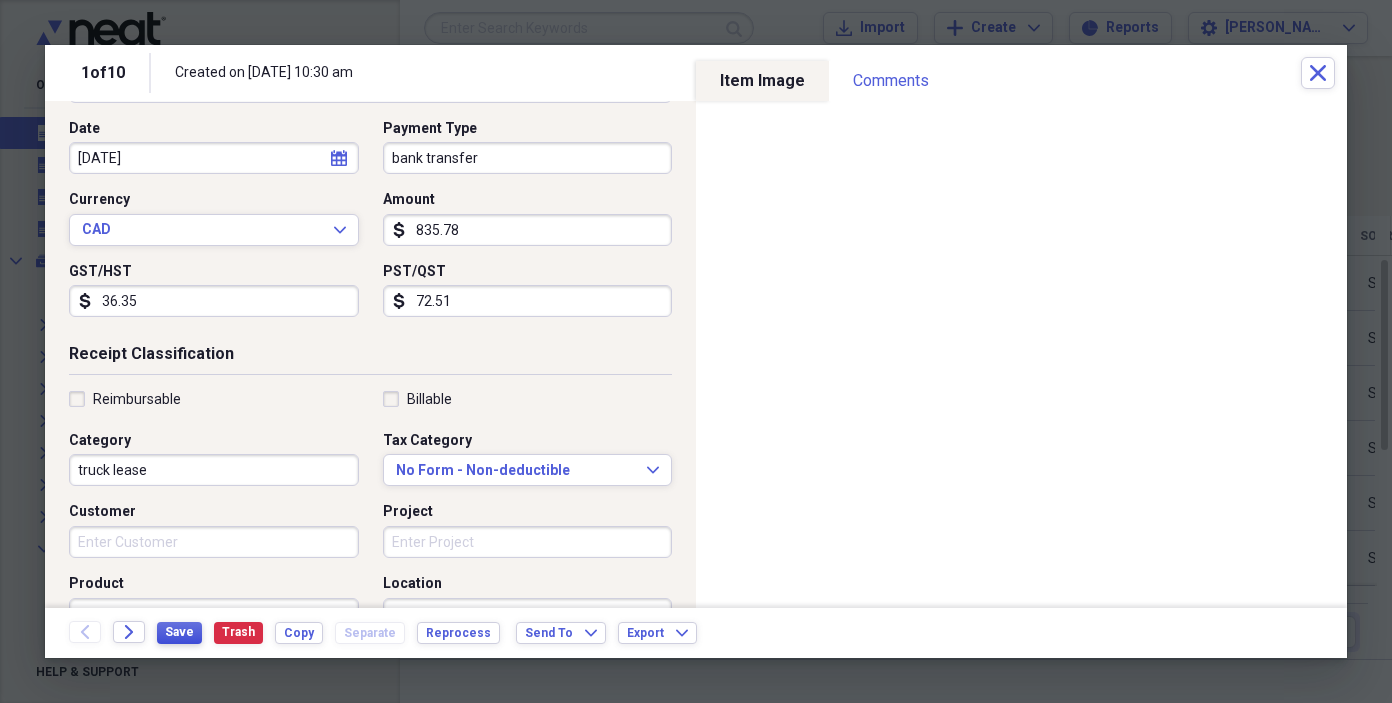 type on "72.51" 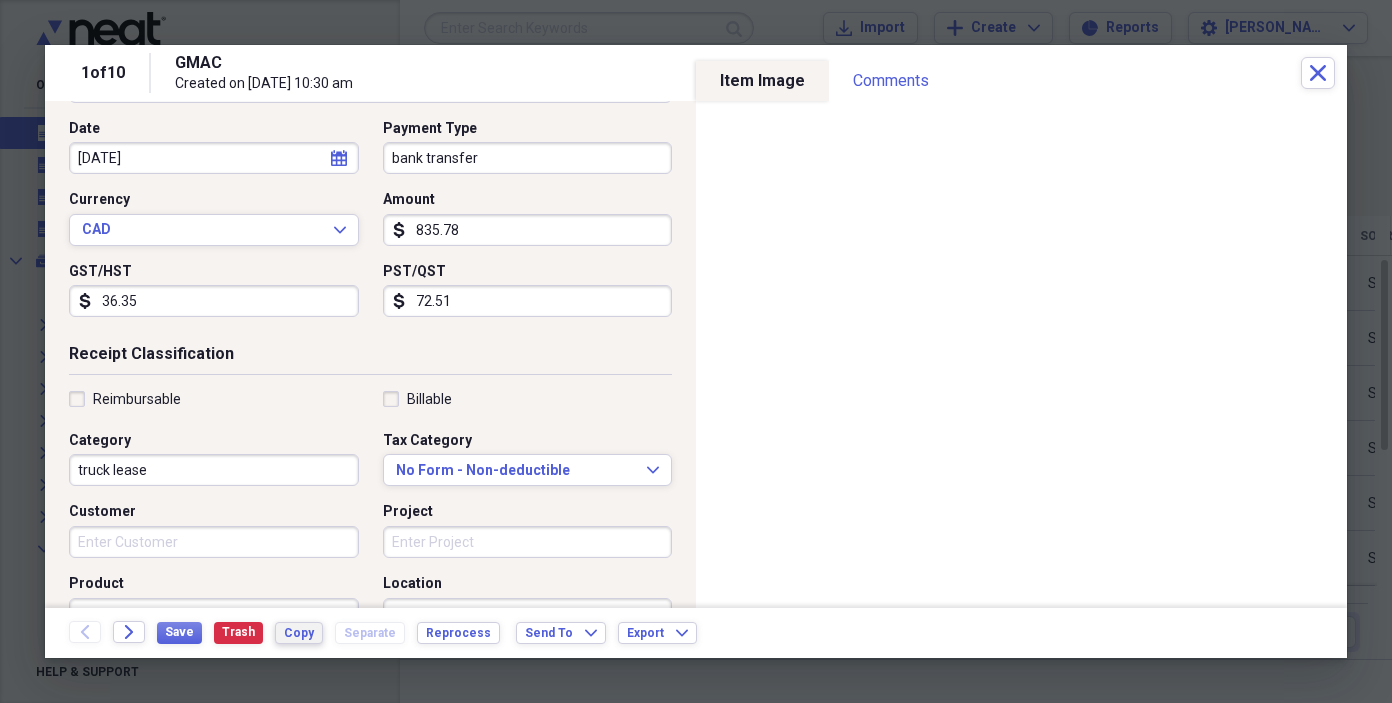 click on "Copy" at bounding box center (299, 633) 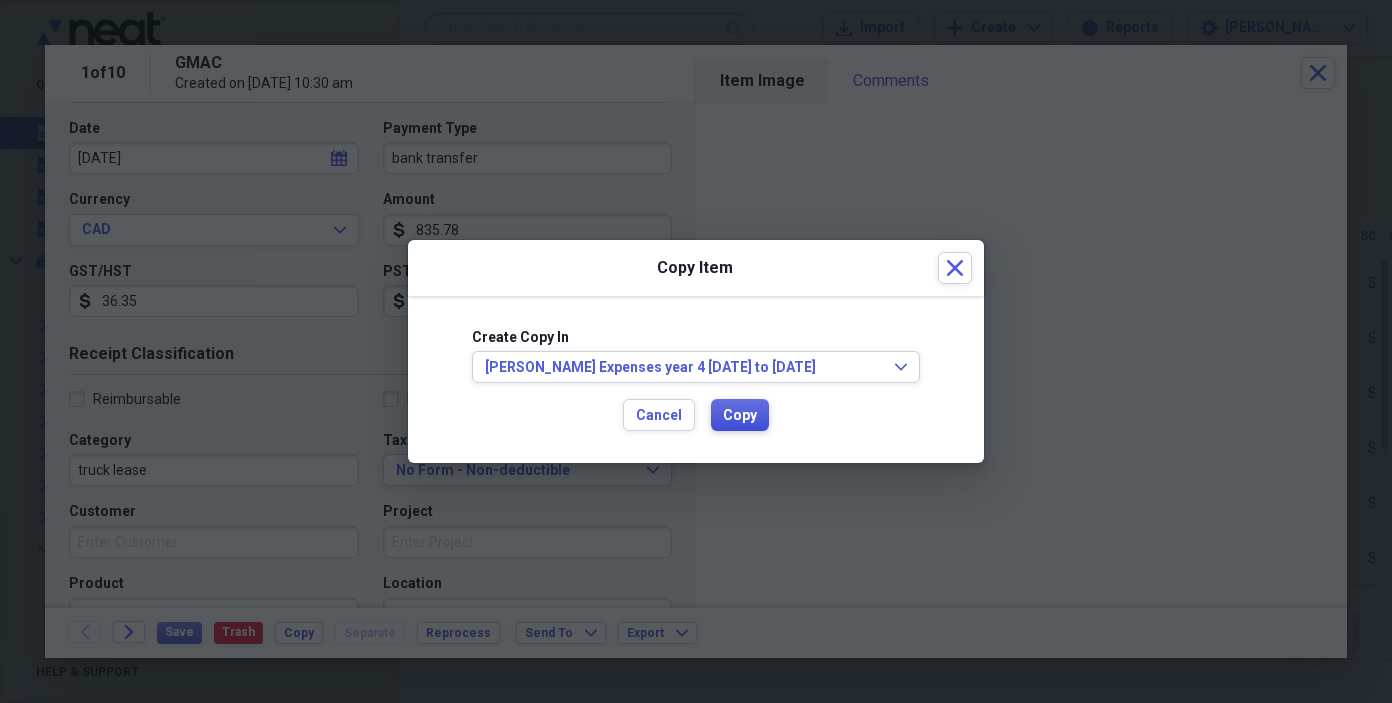 click on "Copy" at bounding box center [740, 416] 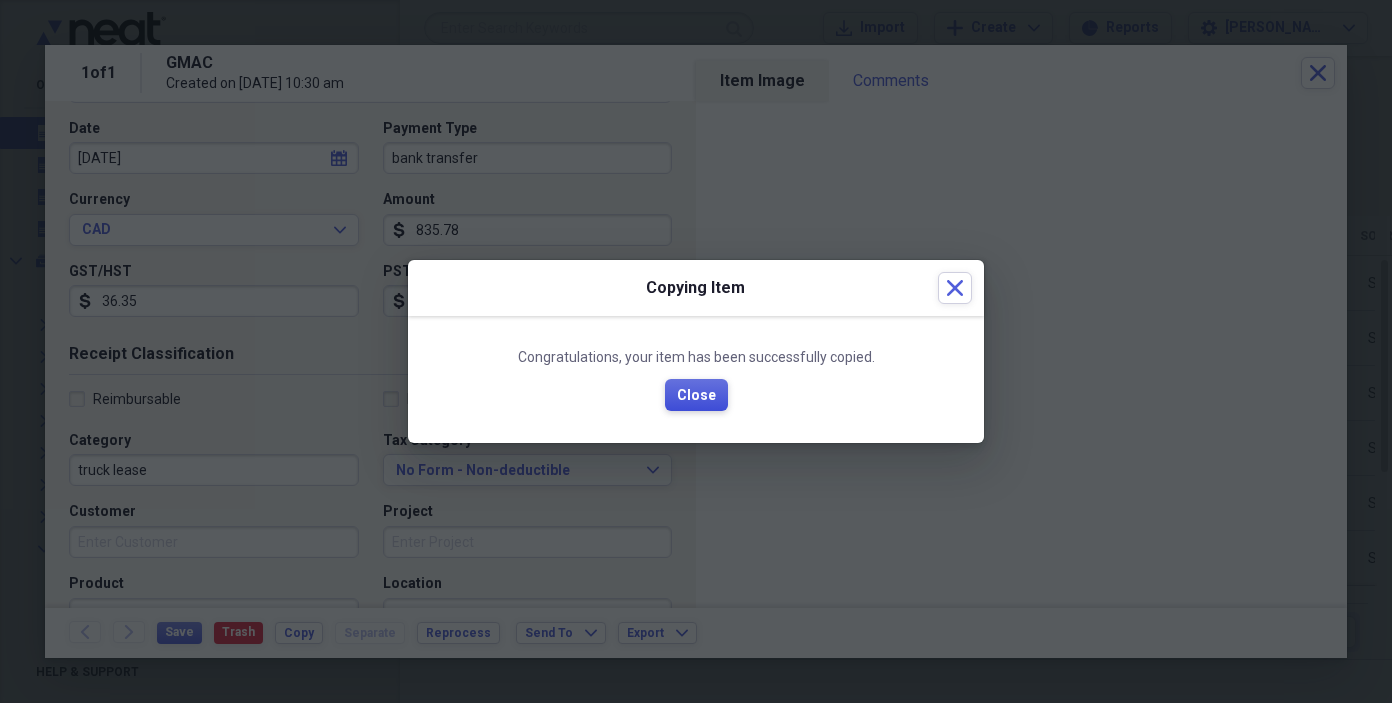 click on "Close" at bounding box center (696, 396) 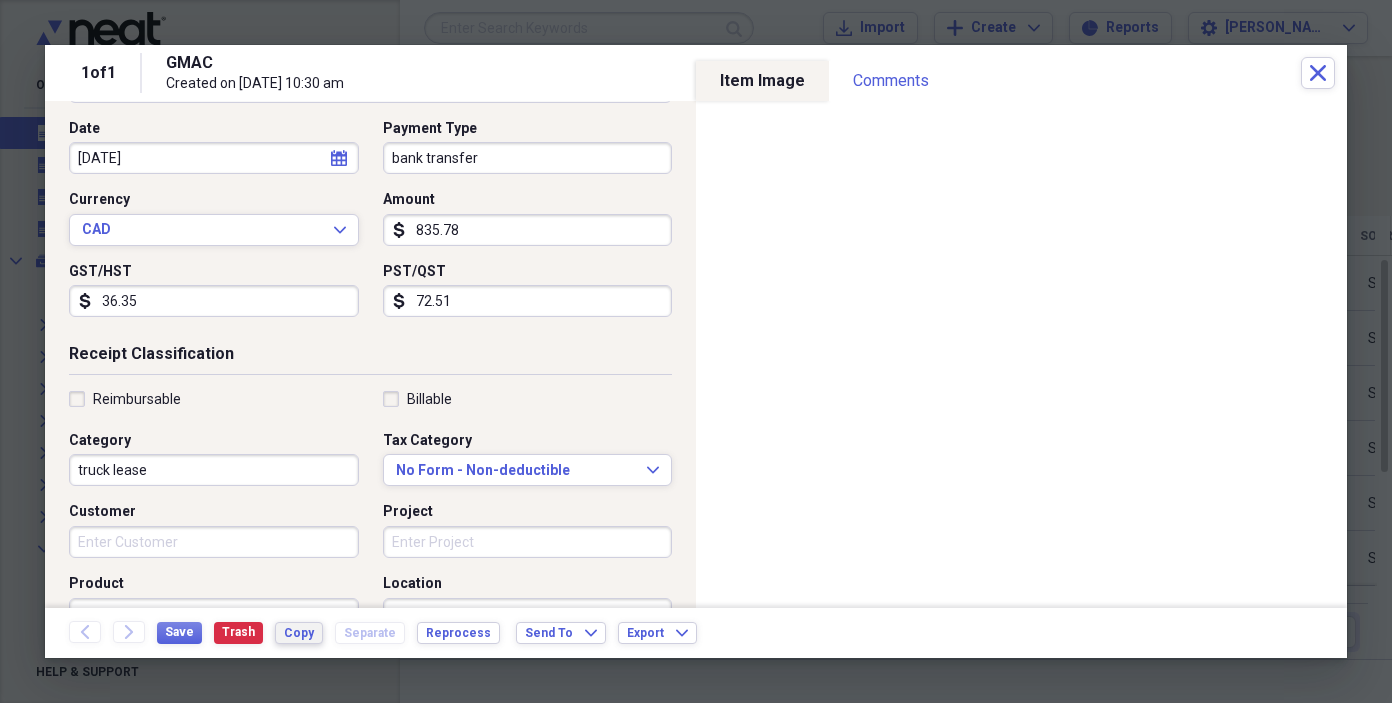 click on "Copy" at bounding box center (299, 633) 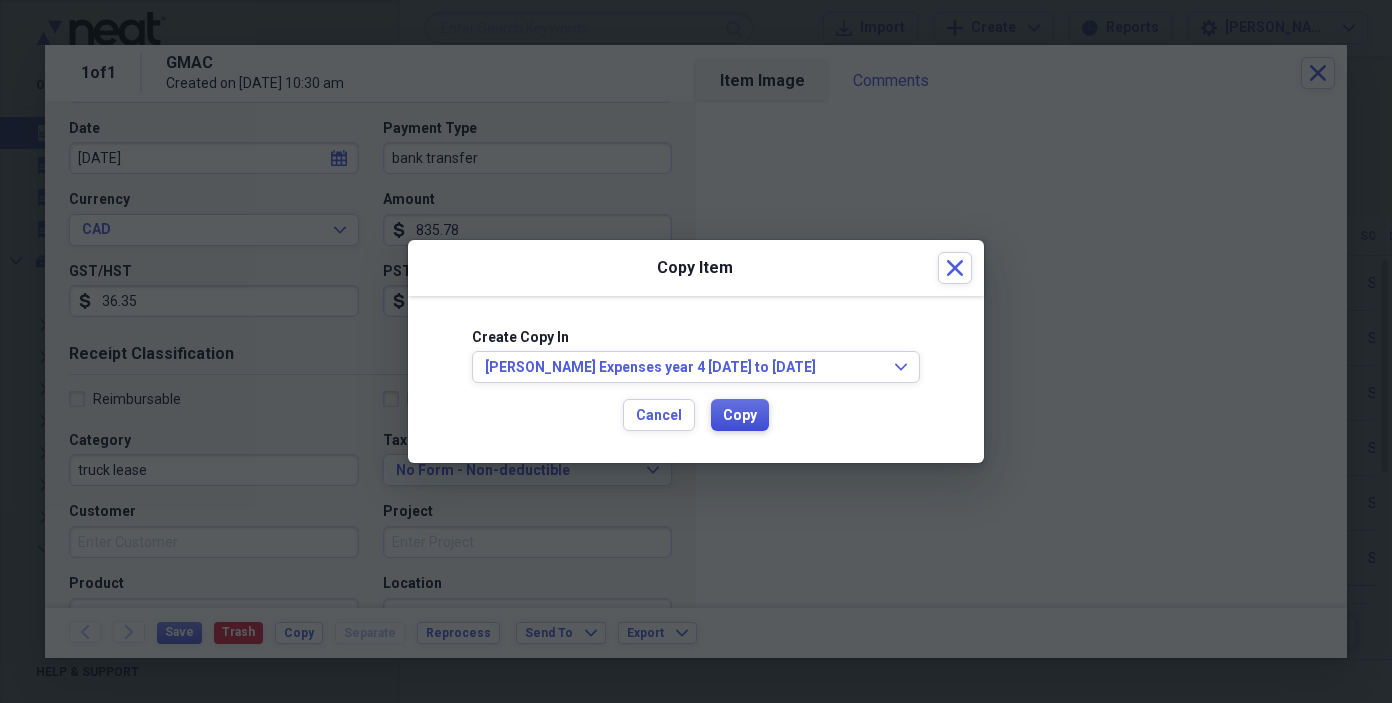 click on "Copy" at bounding box center [740, 415] 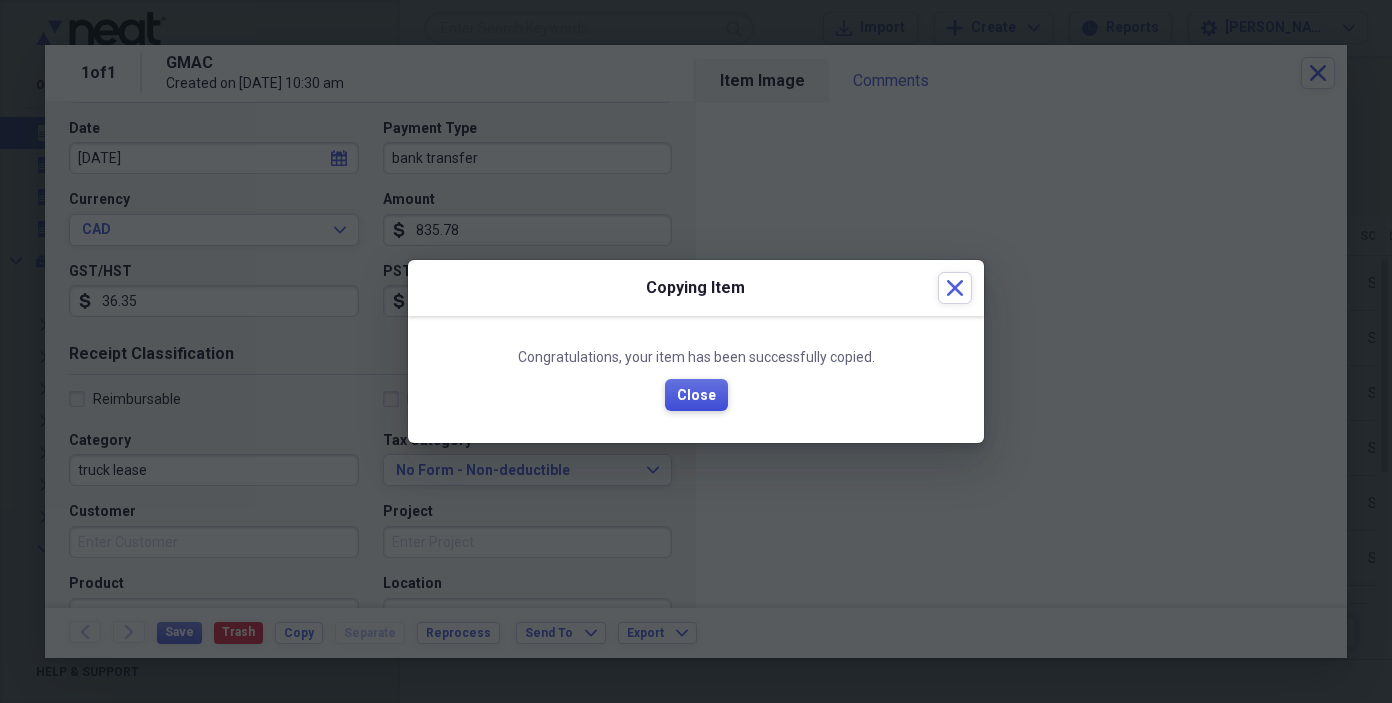 click on "Close" at bounding box center (696, 396) 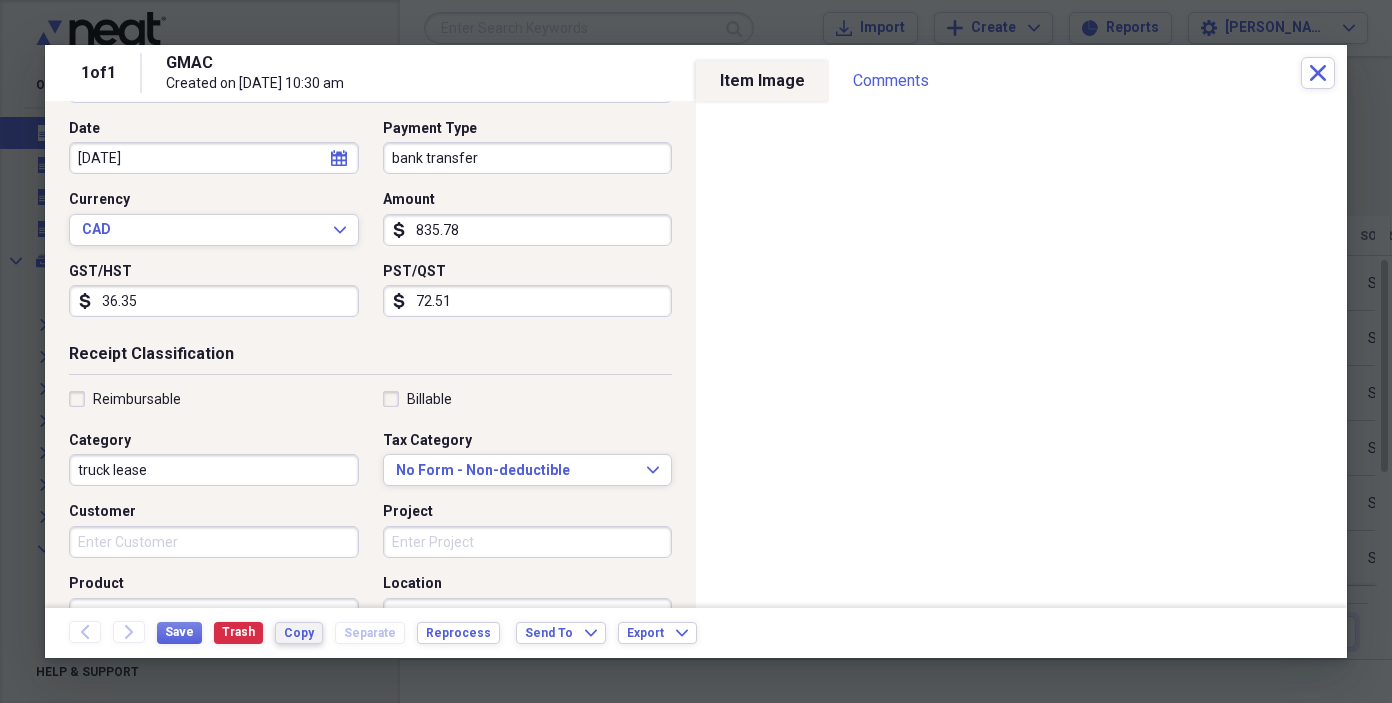 click on "Copy" at bounding box center [299, 633] 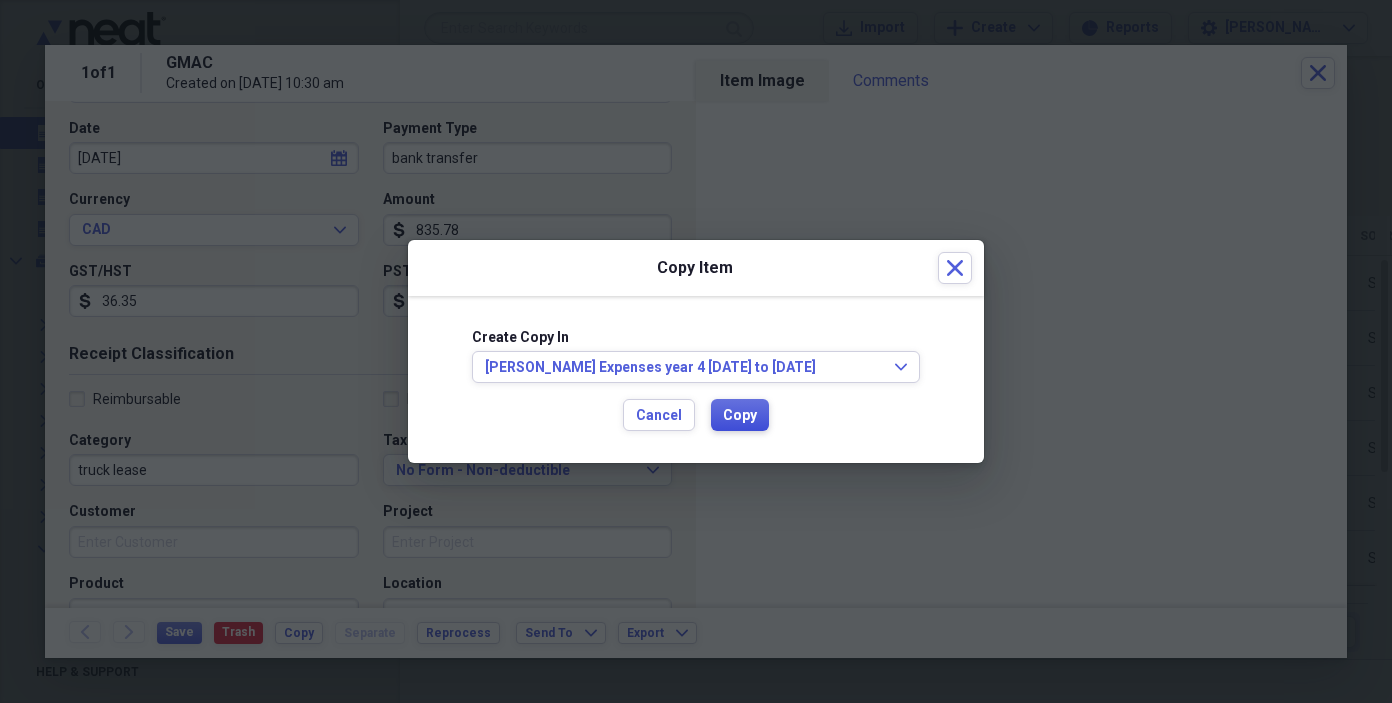 click on "Copy" at bounding box center [740, 416] 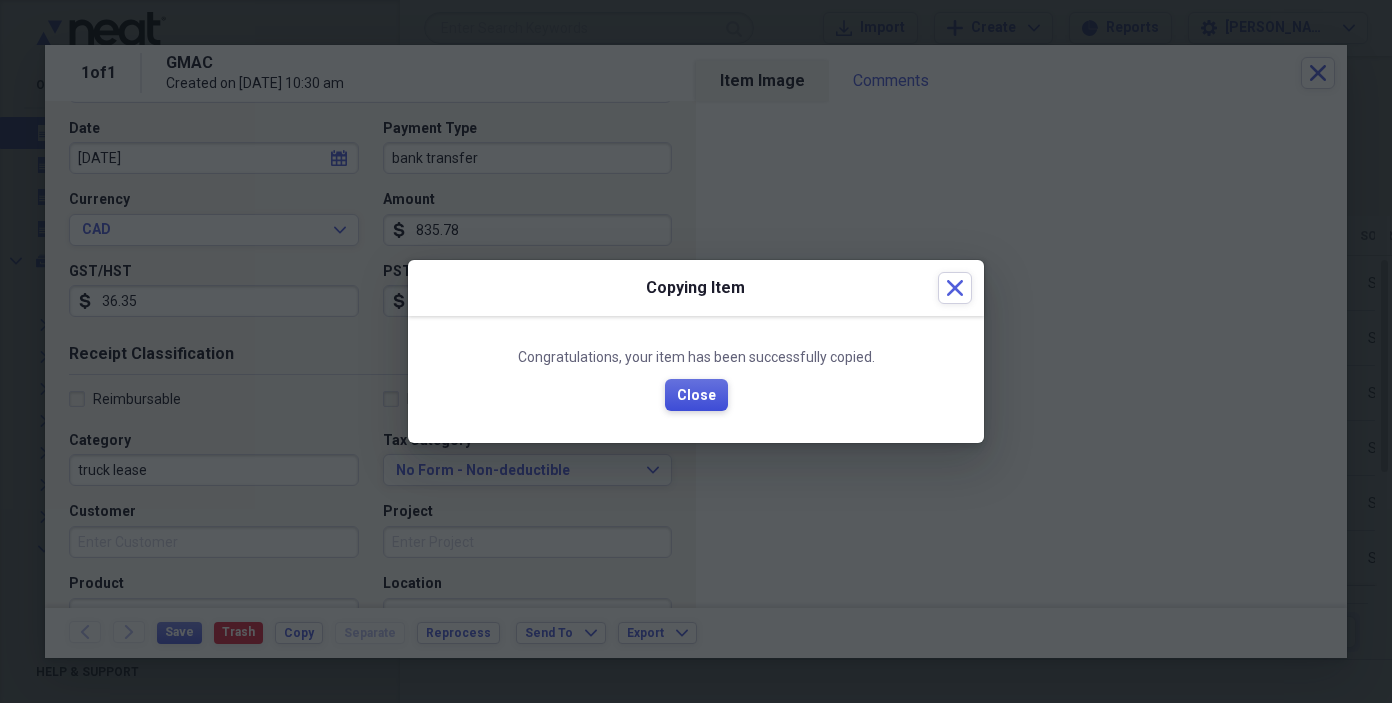 click on "Close" at bounding box center (696, 396) 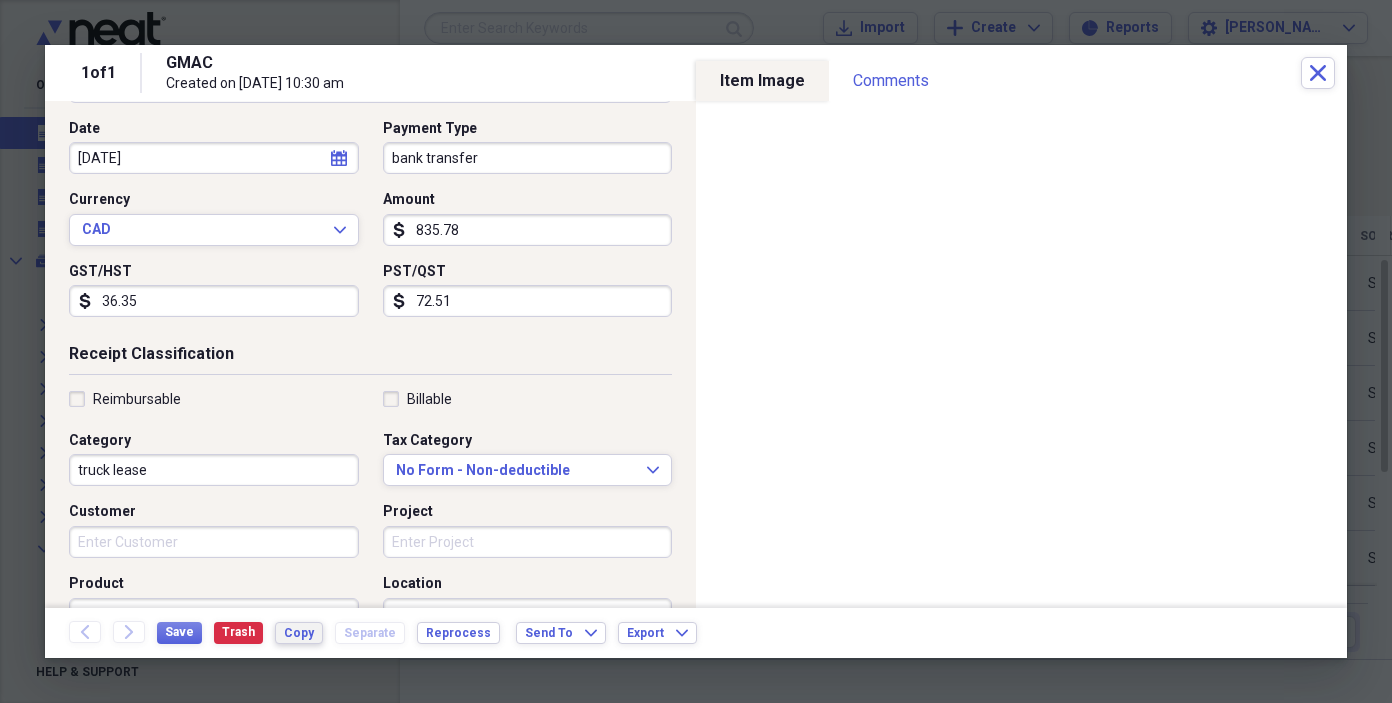 click on "Copy" at bounding box center (299, 633) 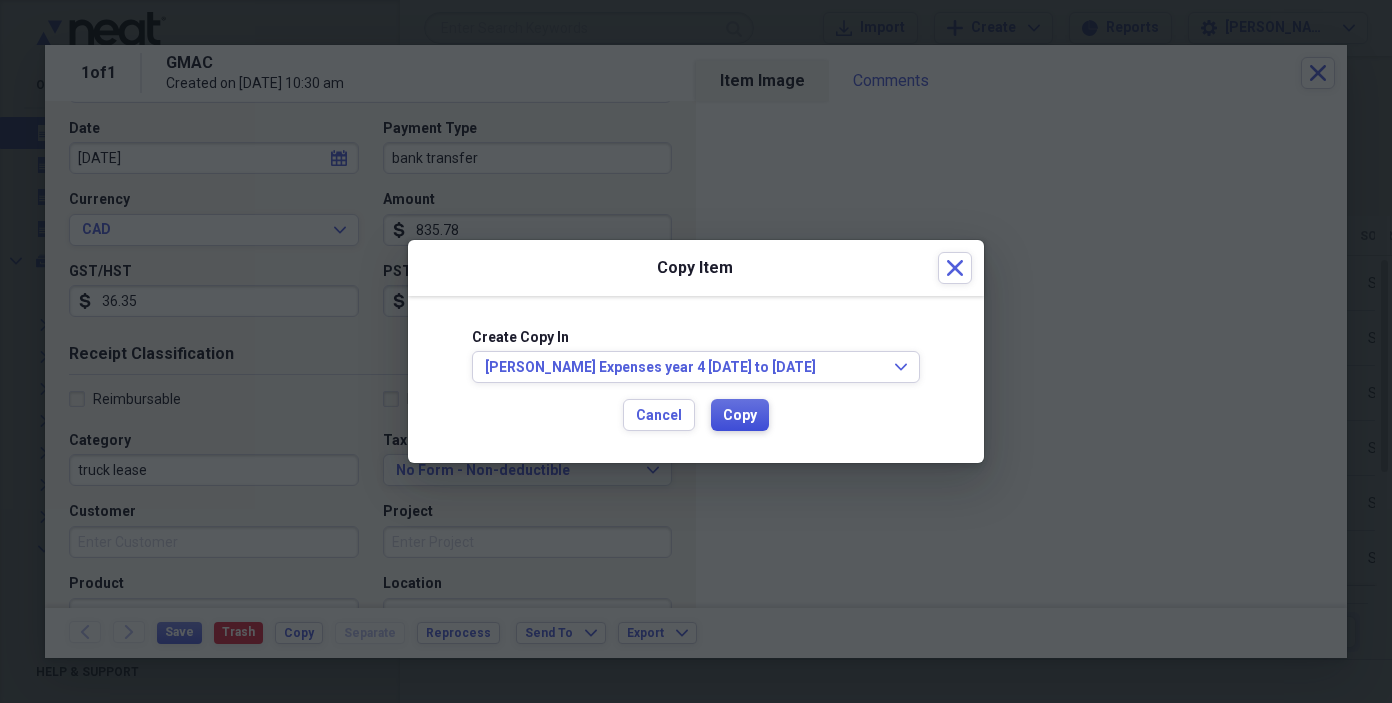 click on "Copy" at bounding box center (740, 416) 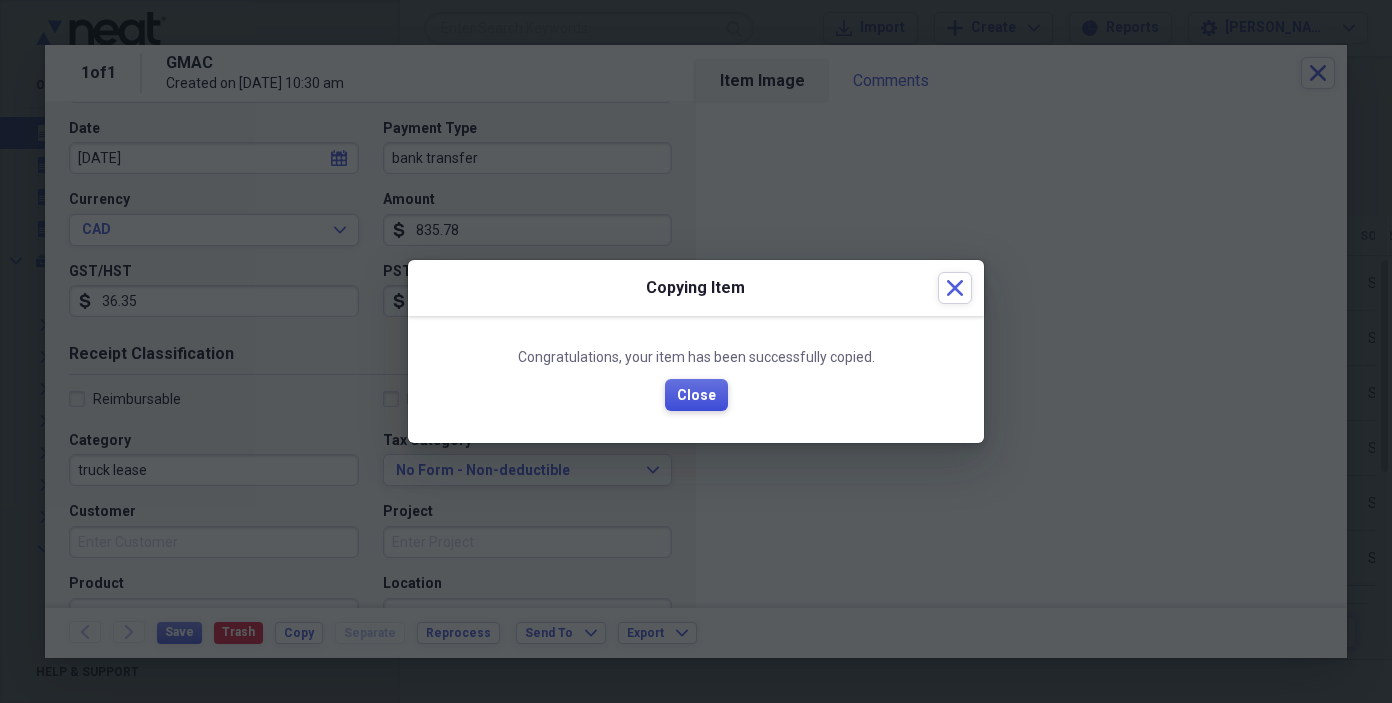 click on "Close" at bounding box center (696, 396) 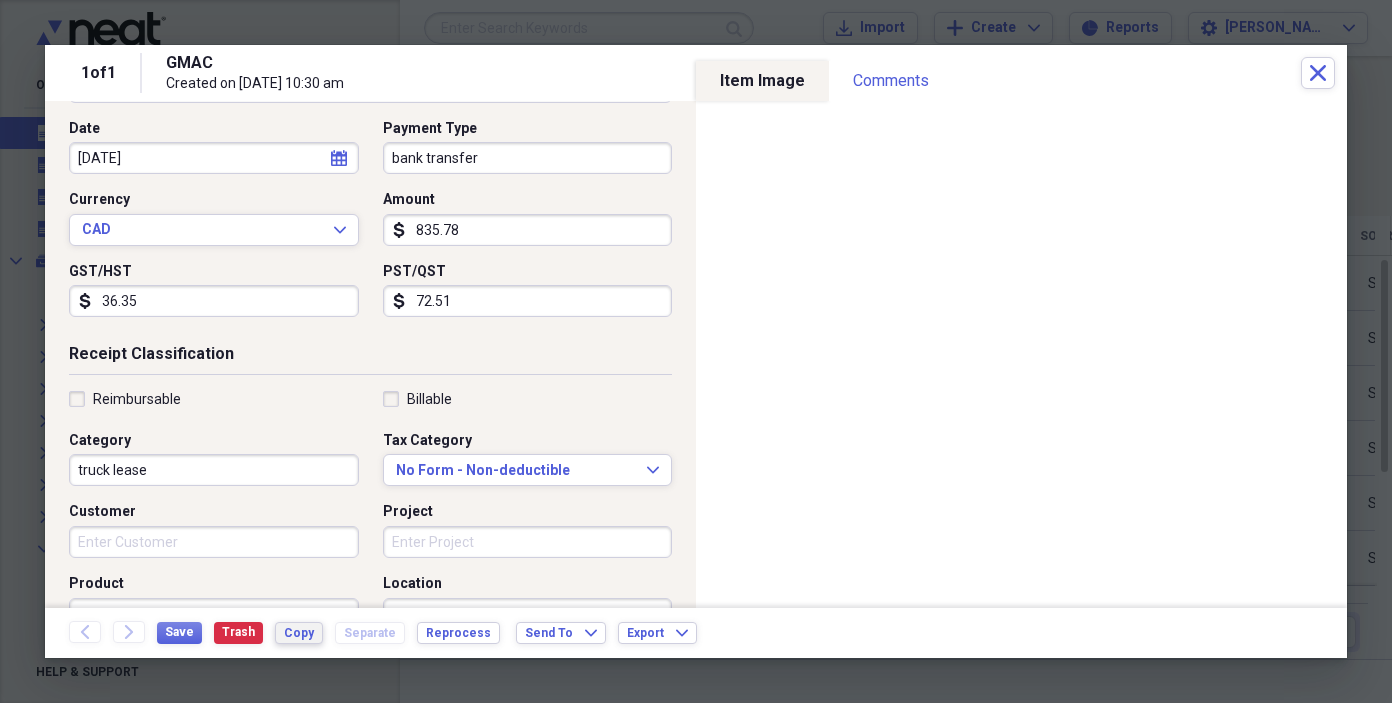 click on "Copy" at bounding box center [299, 633] 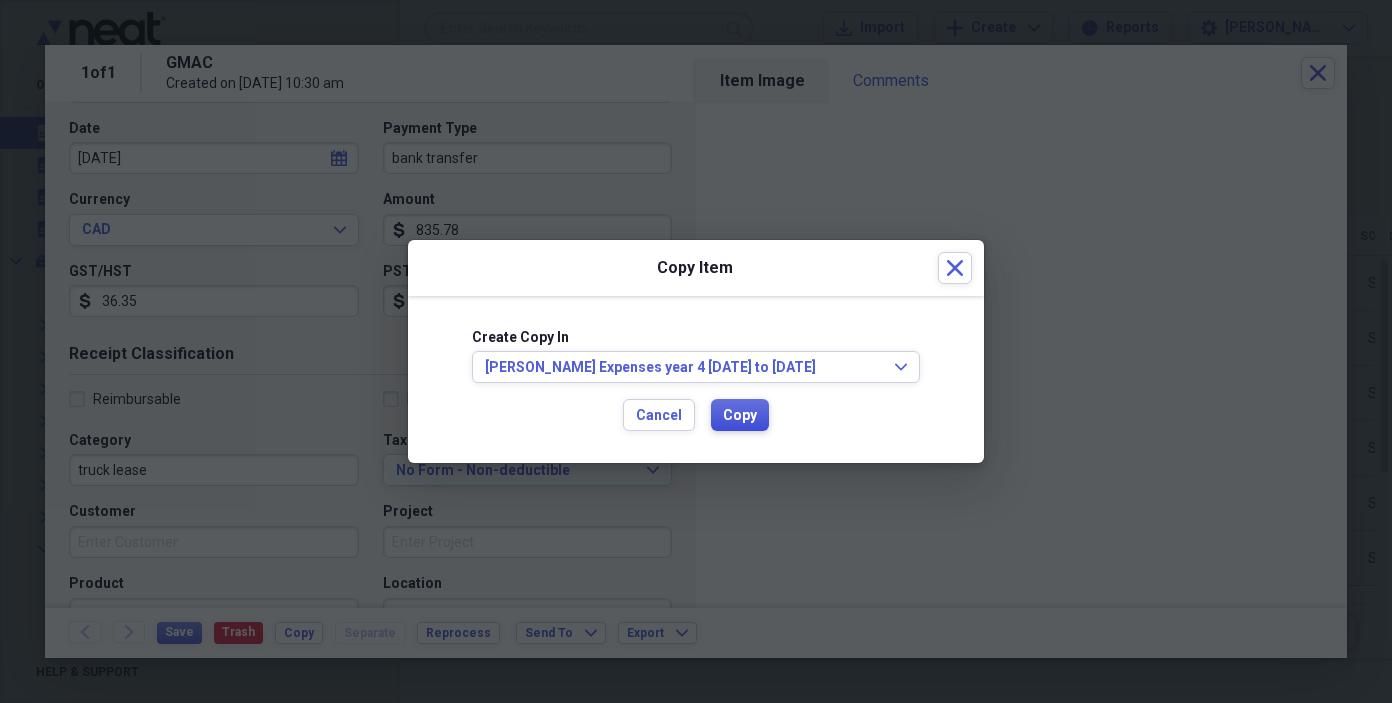 click on "Copy" at bounding box center (740, 416) 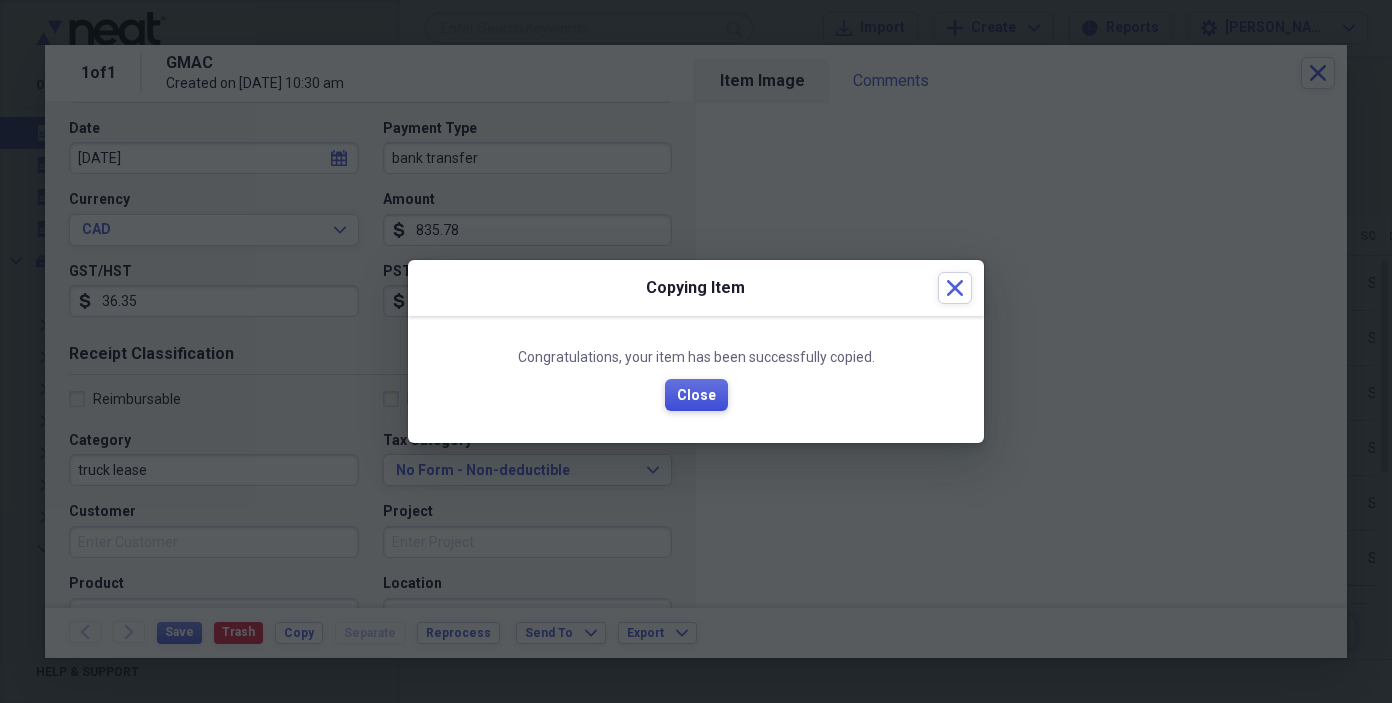 click on "Close" at bounding box center (696, 396) 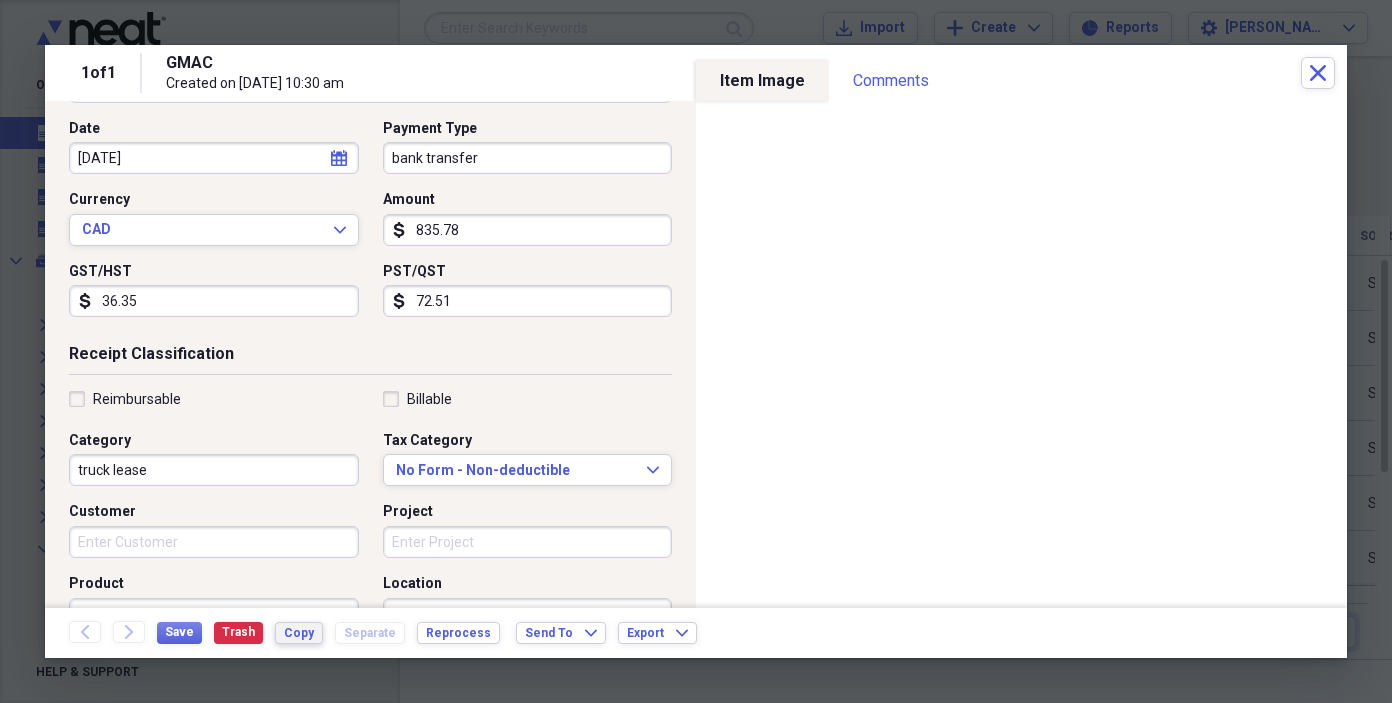 click on "Copy" at bounding box center [299, 633] 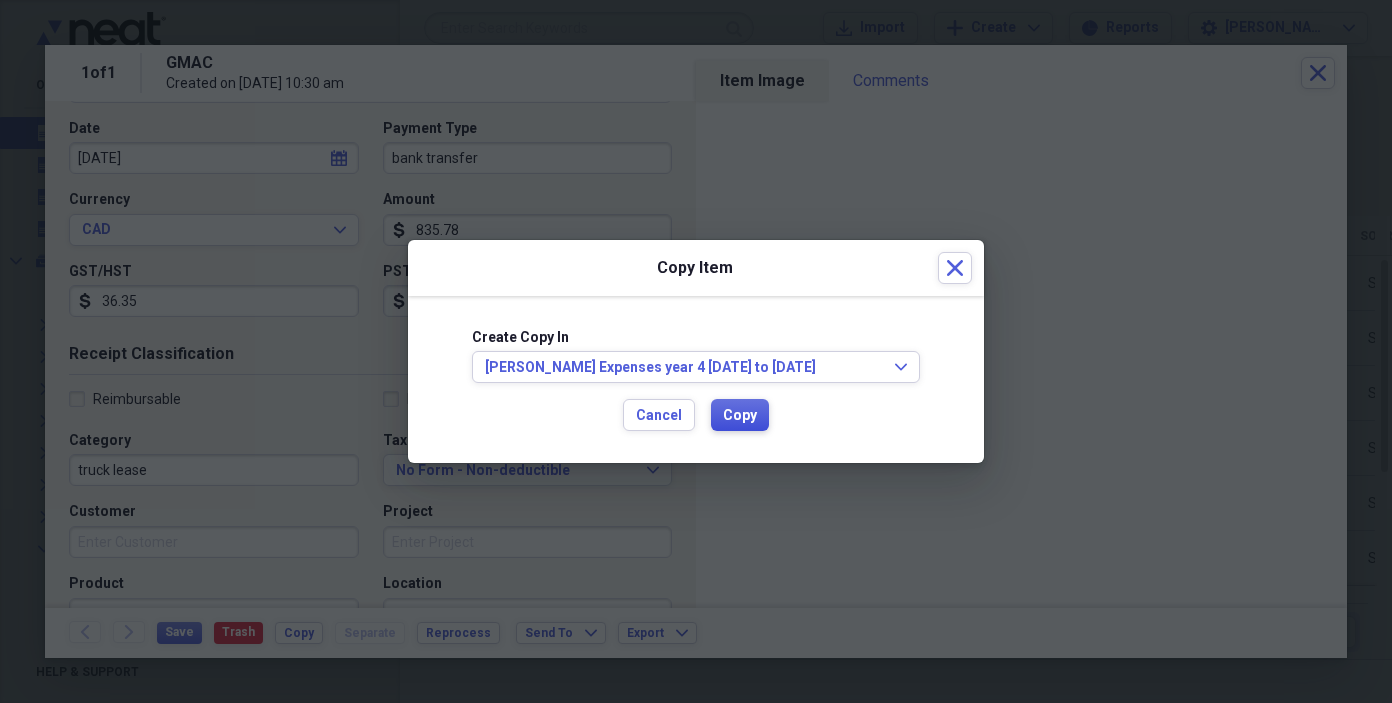 click on "Copy" at bounding box center [740, 416] 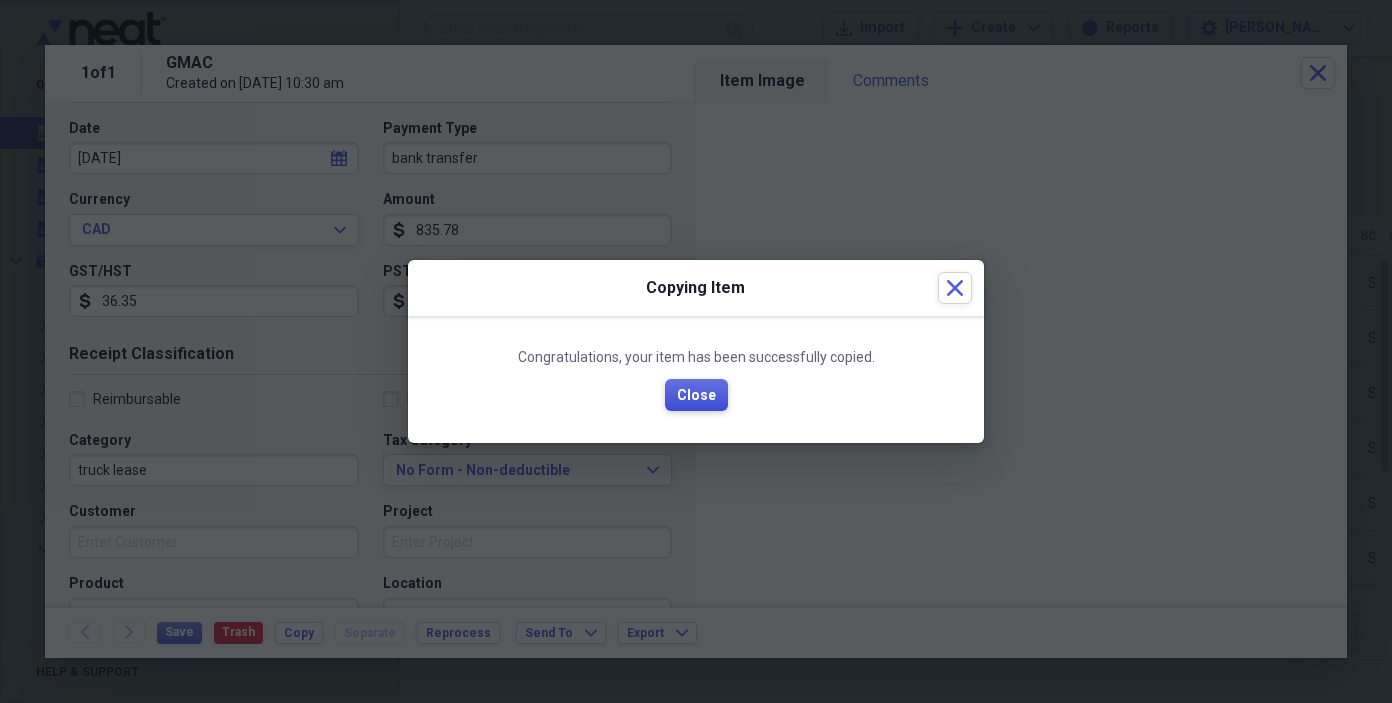 click on "Close" at bounding box center (696, 396) 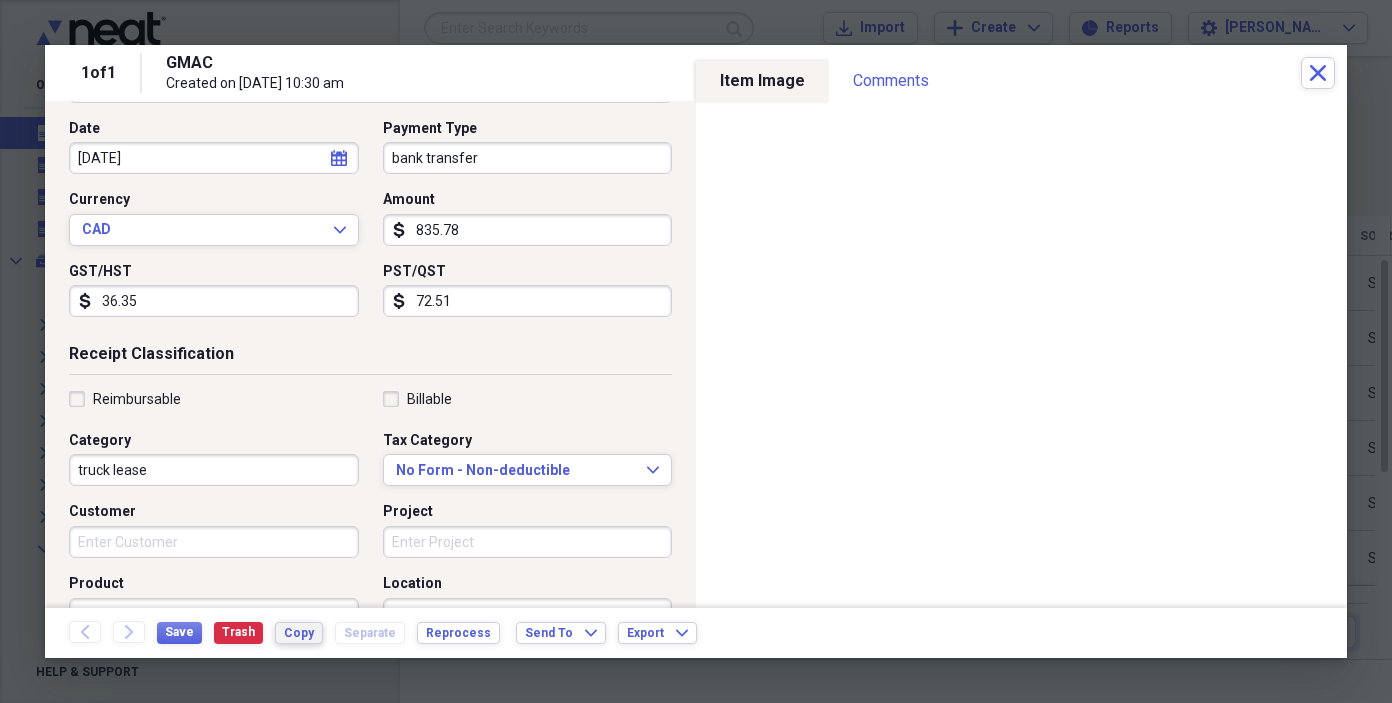 click on "Copy" at bounding box center [299, 633] 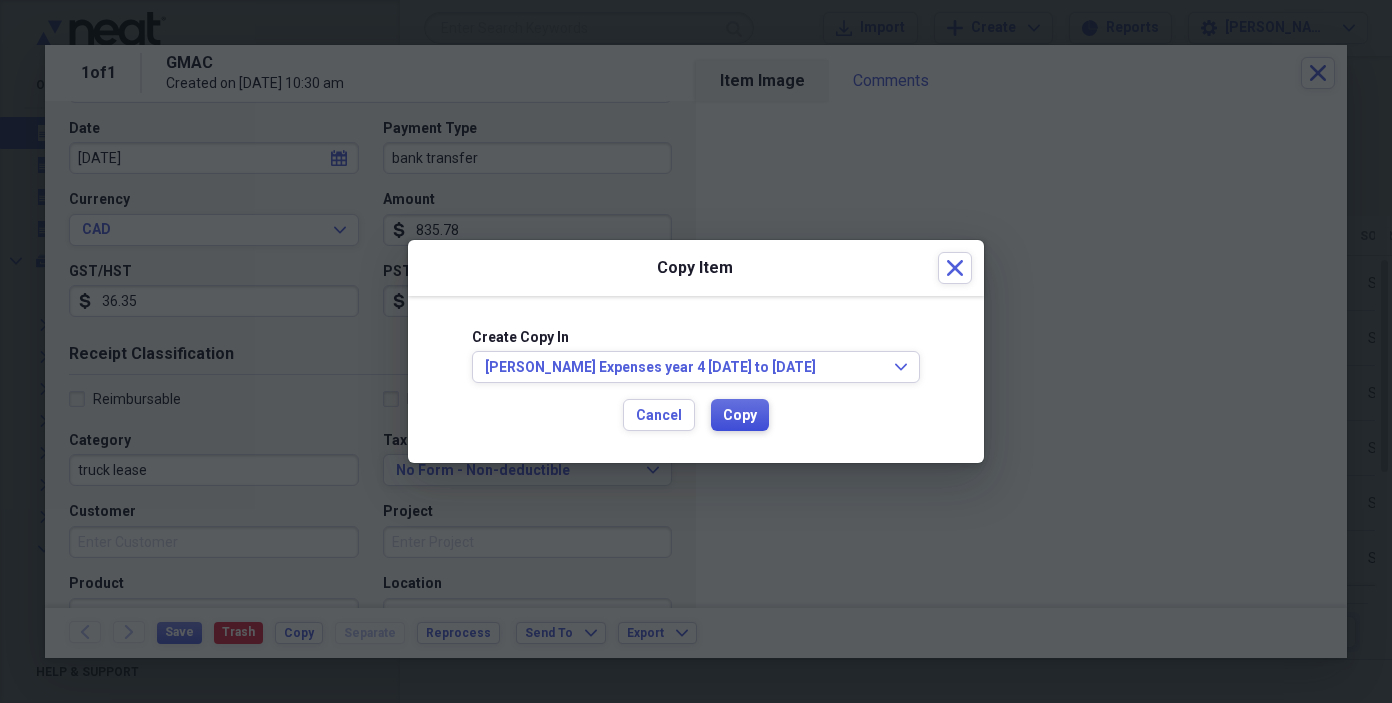 click on "Copy" at bounding box center (740, 416) 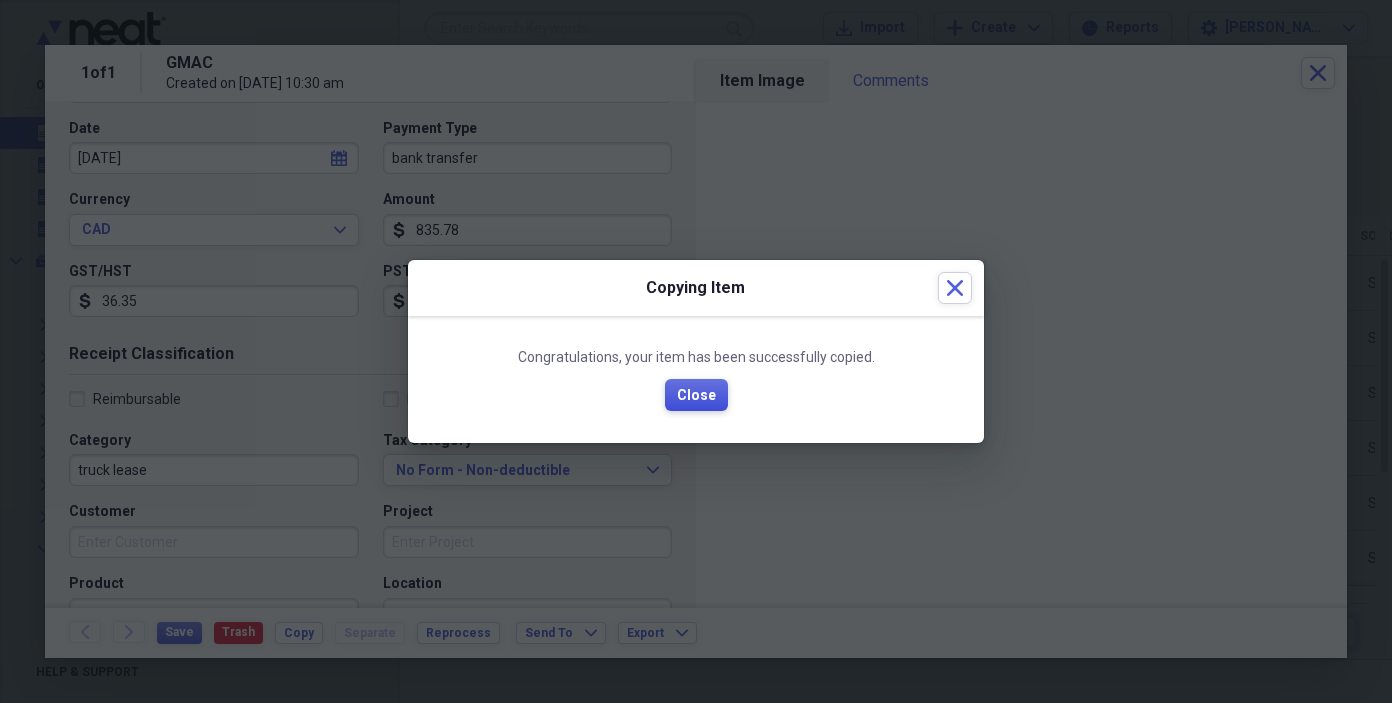 click on "Close" at bounding box center [696, 395] 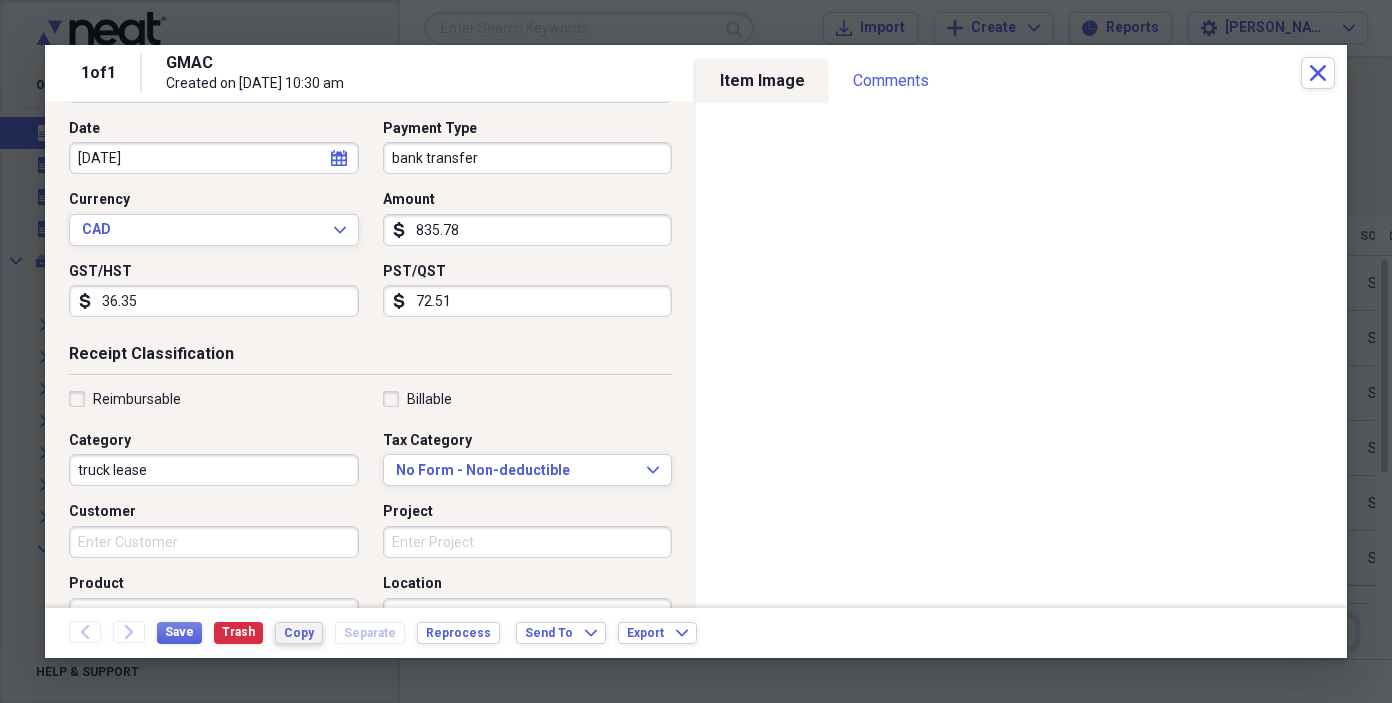 click on "Copy" at bounding box center (299, 633) 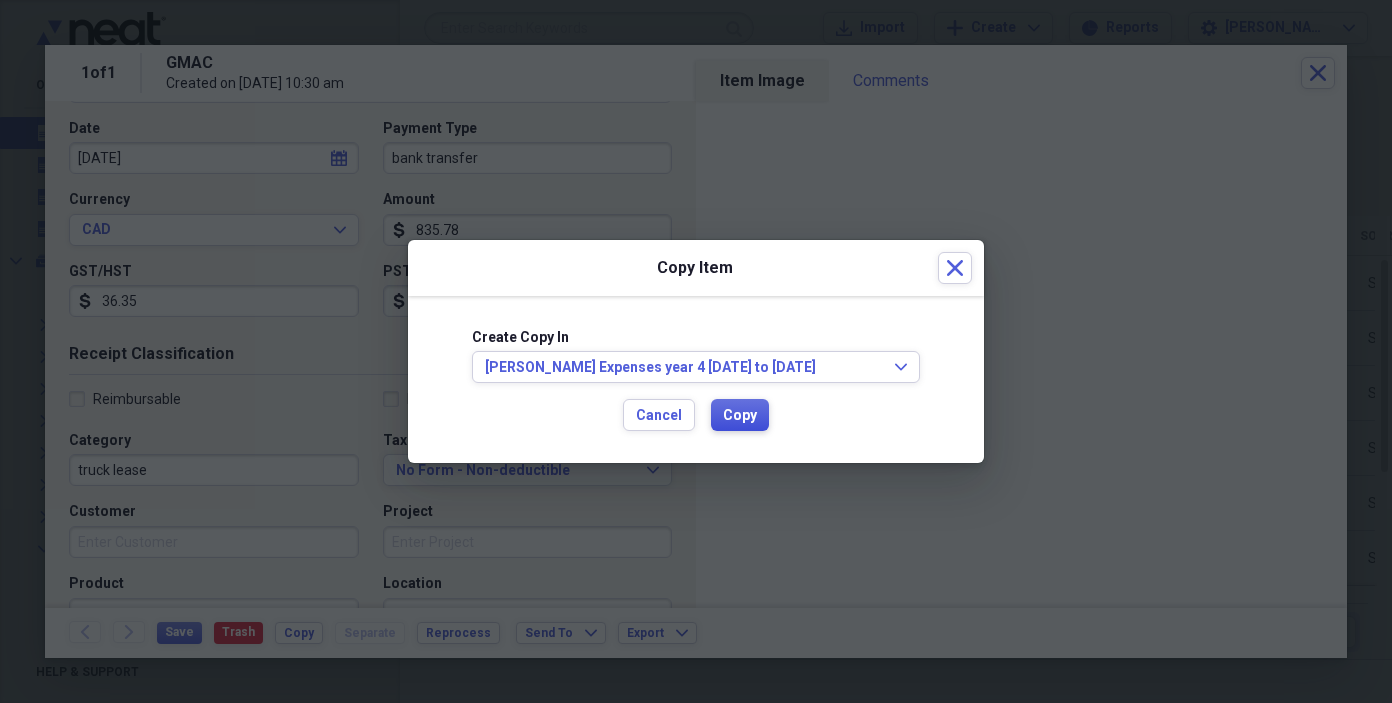 click on "Copy" at bounding box center [740, 416] 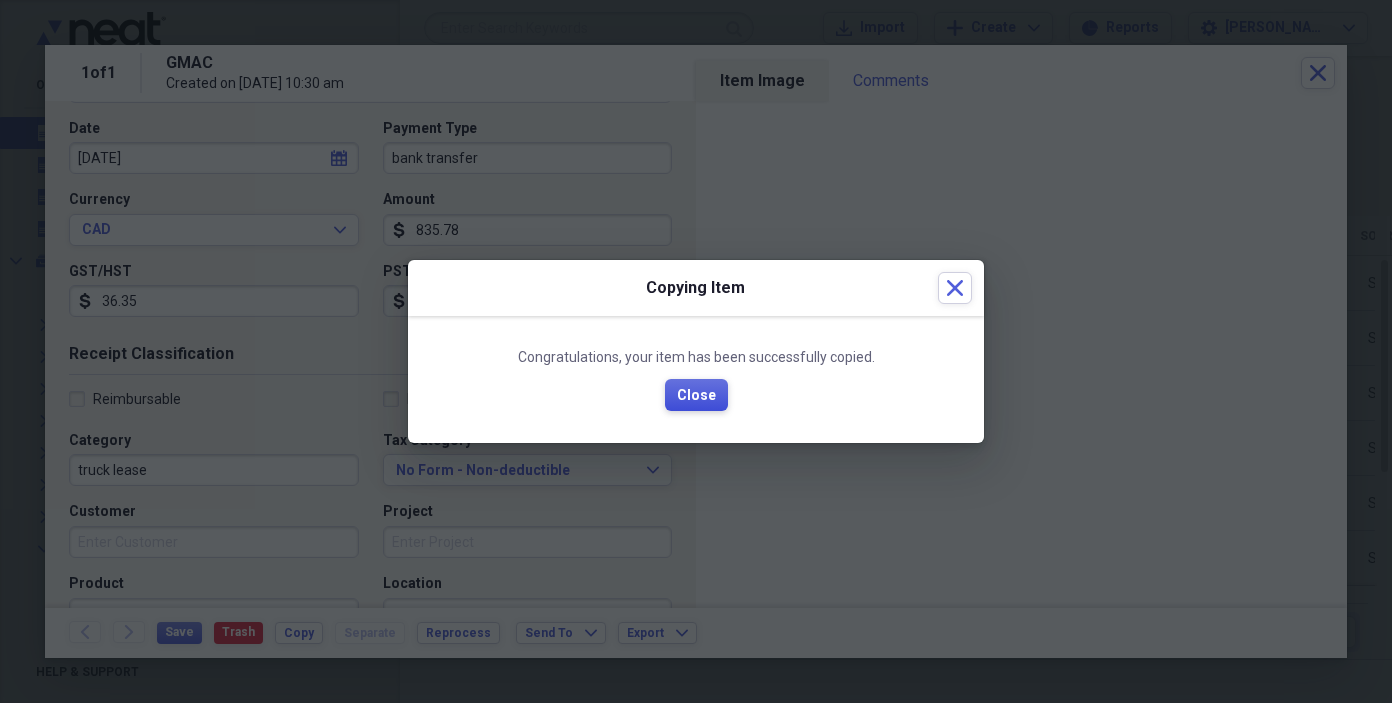 click on "Close" at bounding box center (696, 396) 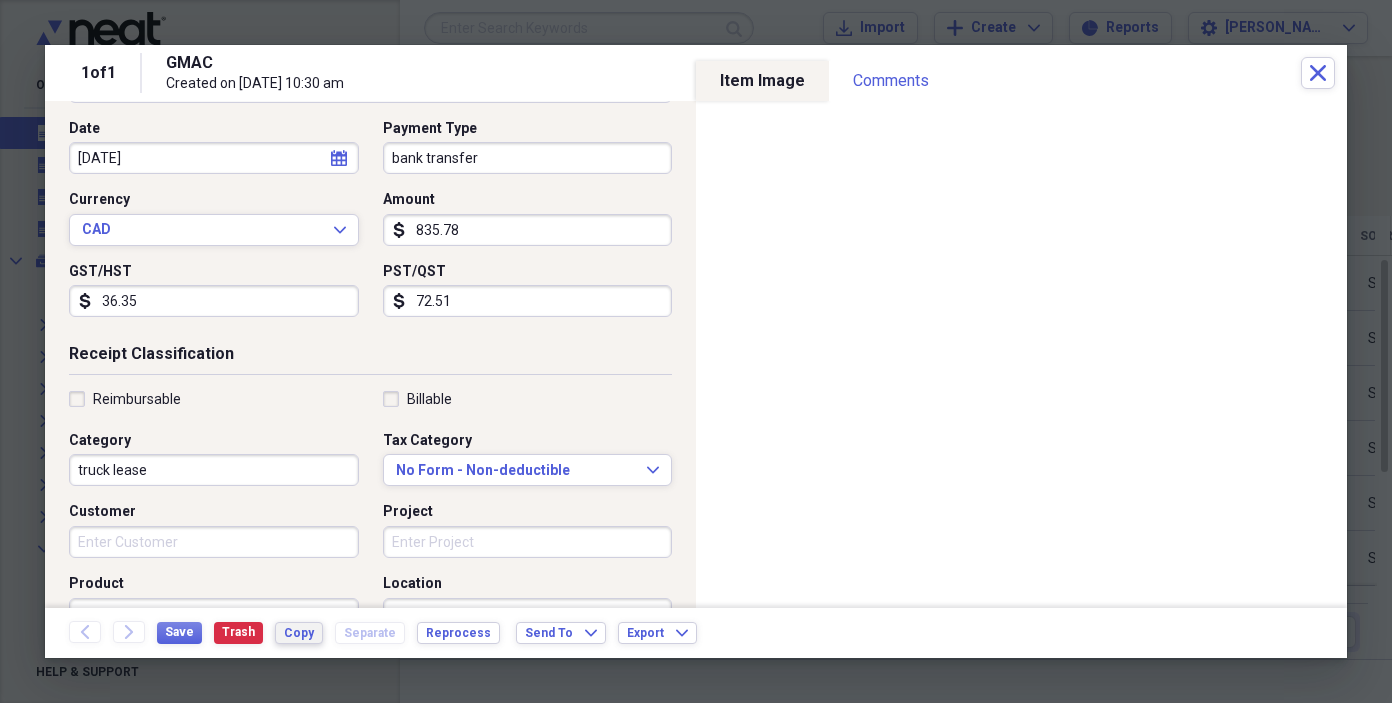 click on "Copy" at bounding box center [299, 633] 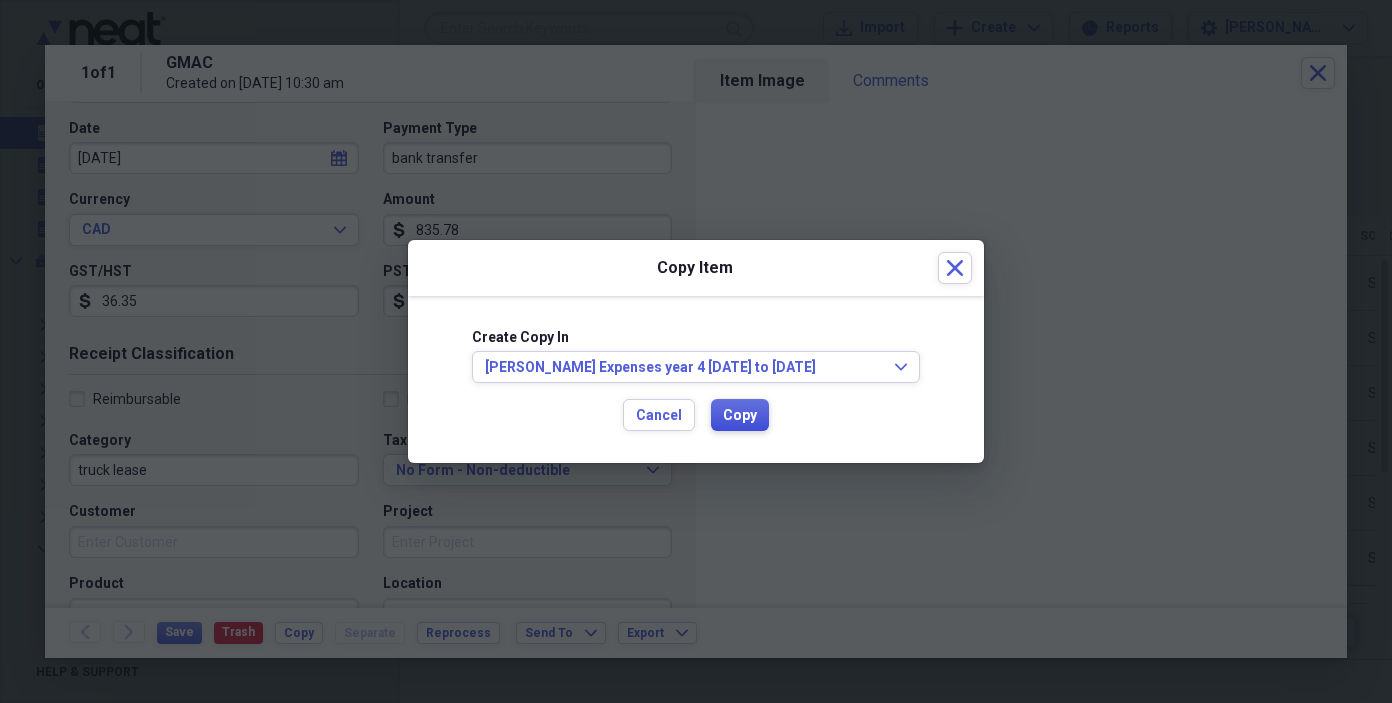 click on "Copy" at bounding box center (740, 416) 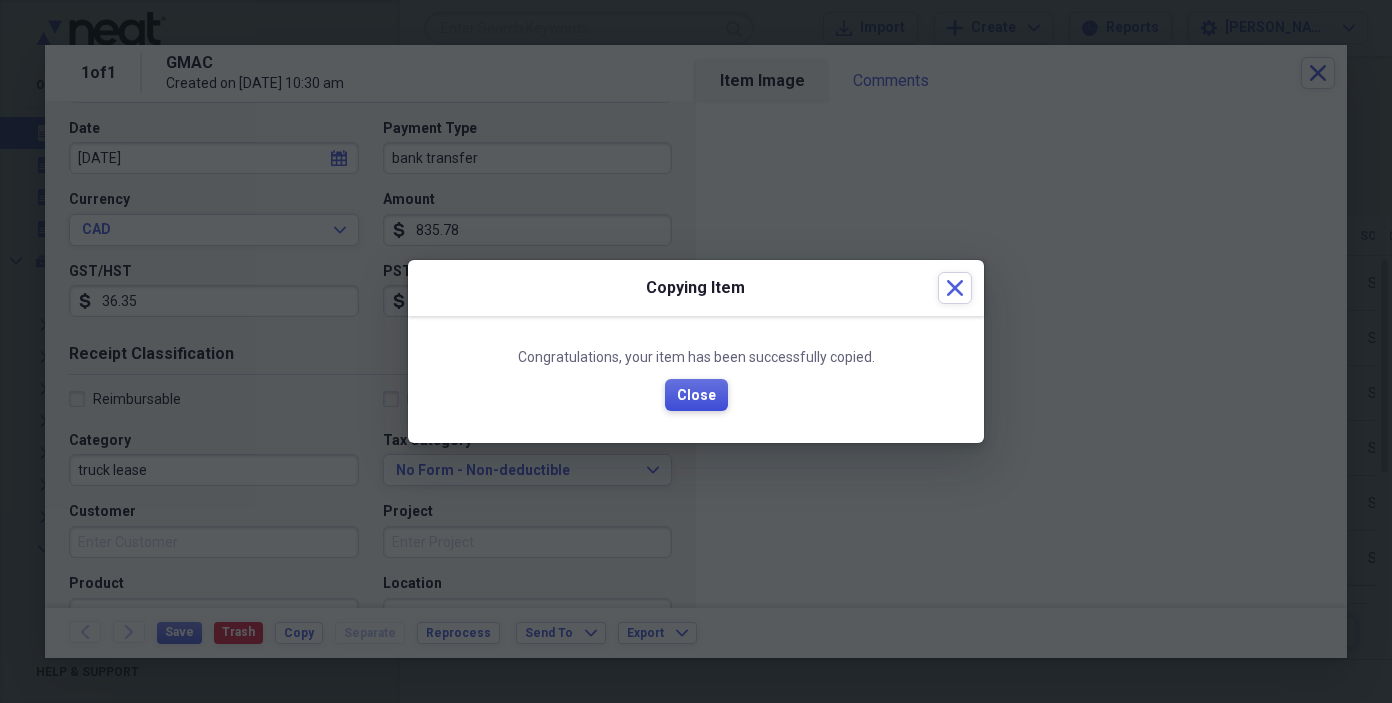 click on "Close" at bounding box center [696, 396] 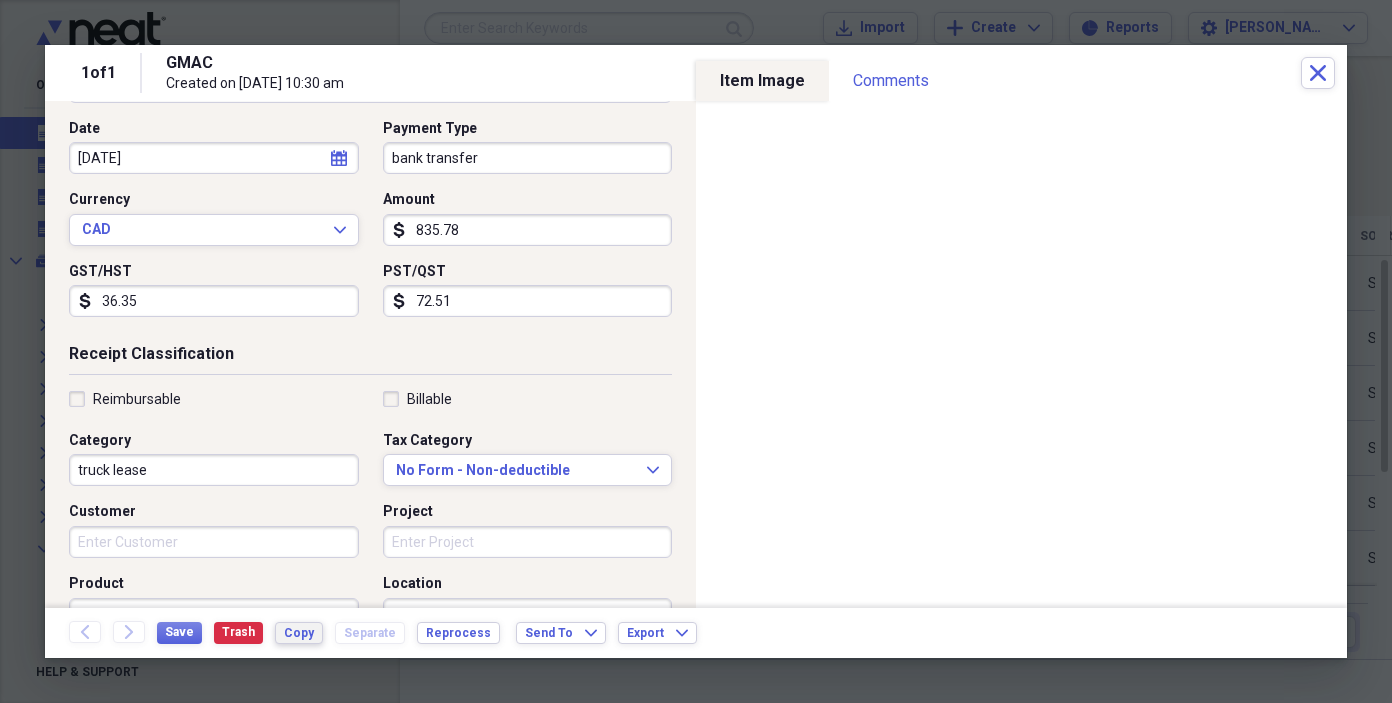 click on "Copy" at bounding box center (299, 633) 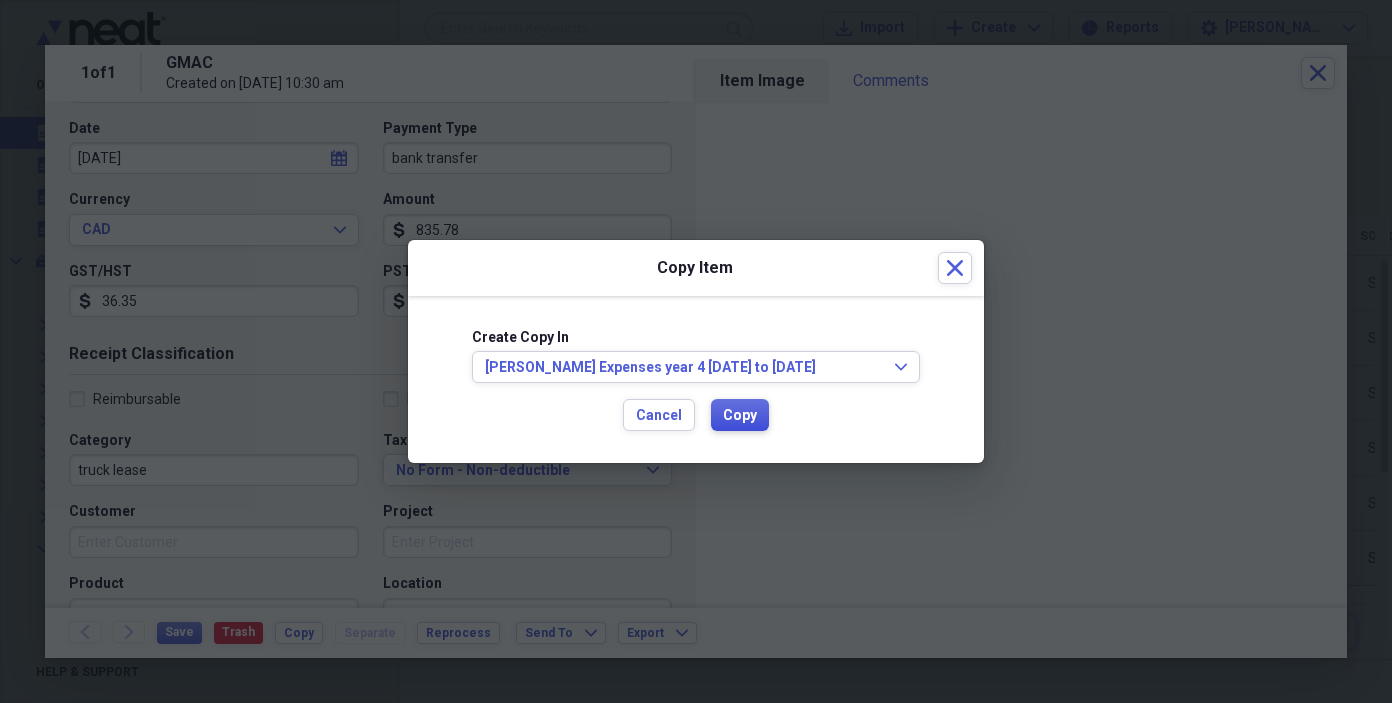 click on "Copy" at bounding box center [740, 416] 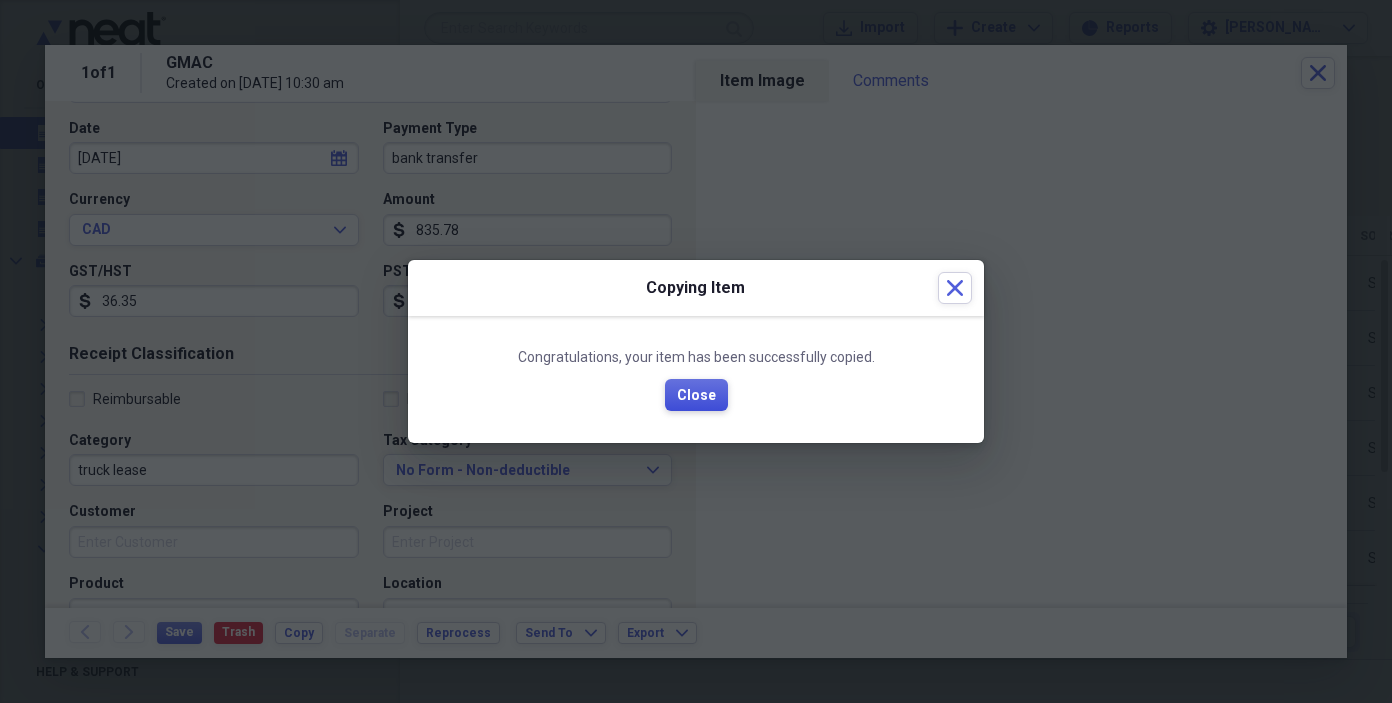 click on "Close" at bounding box center (696, 396) 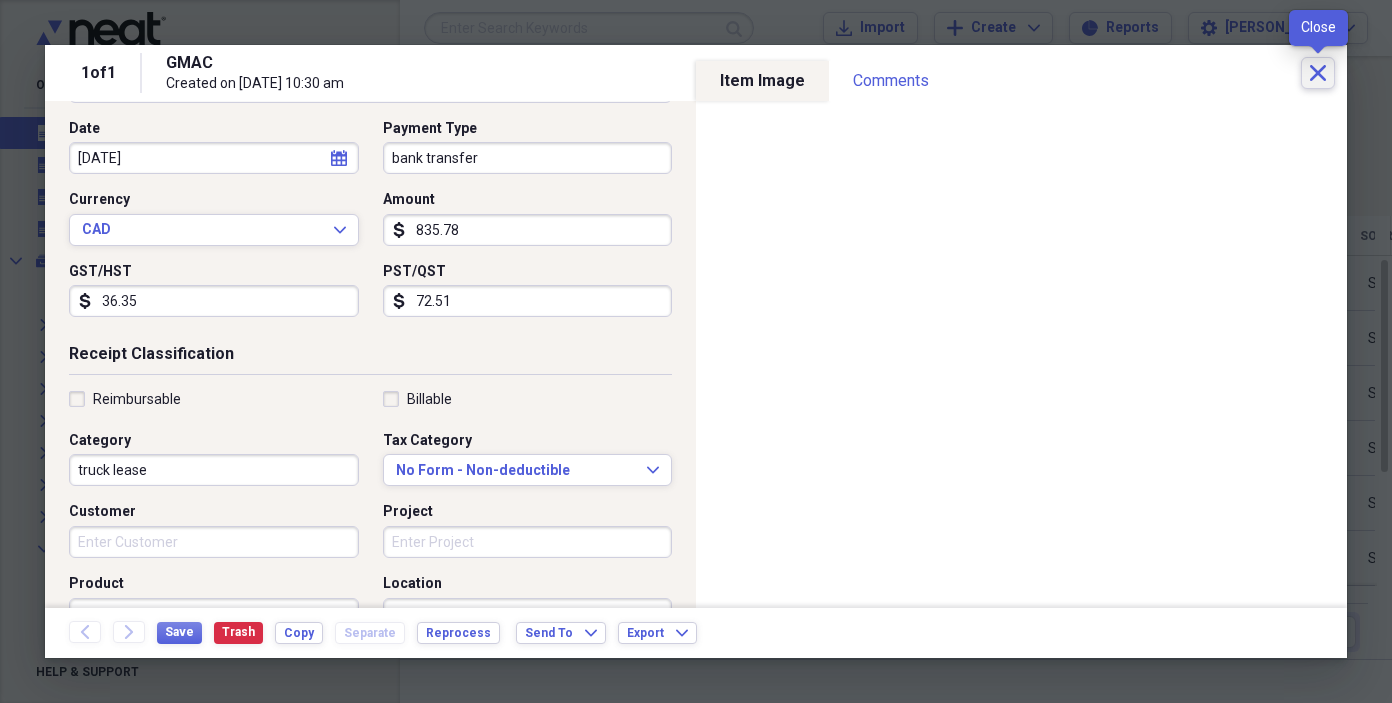 click 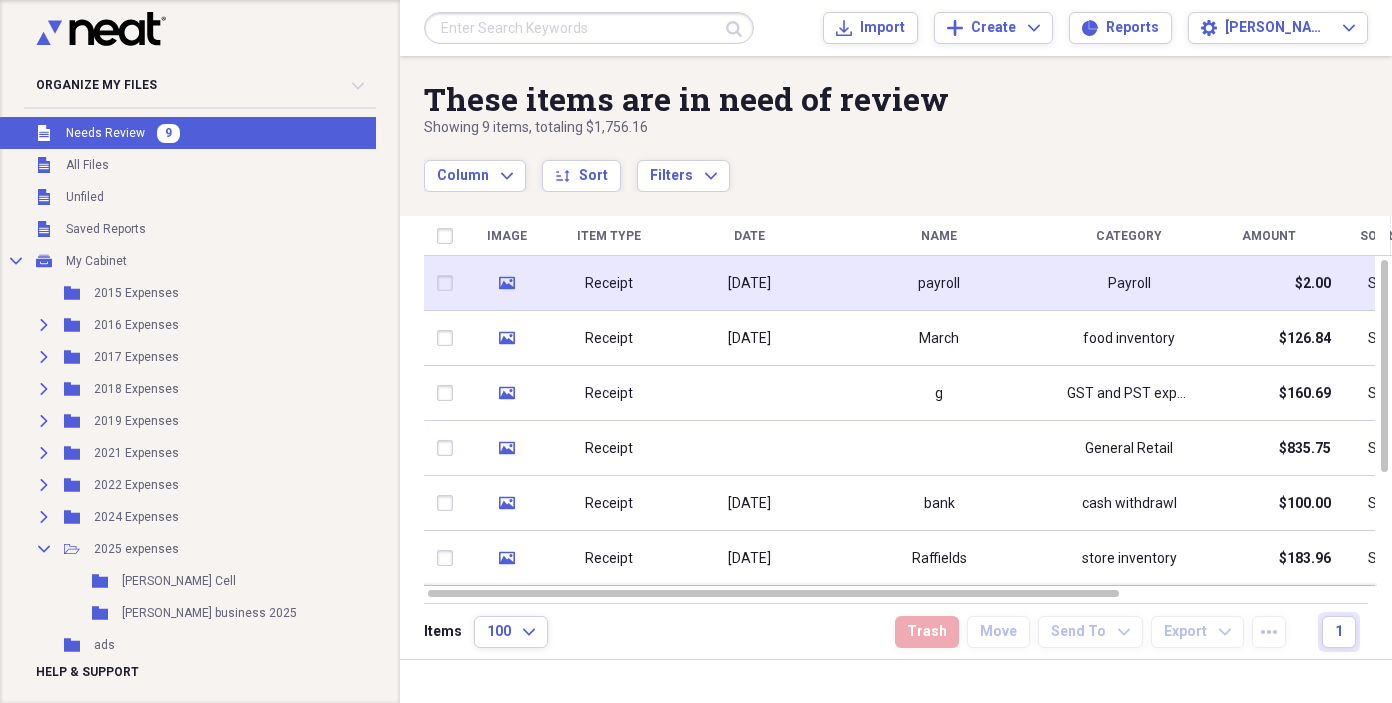 click on "Receipt" at bounding box center (609, 283) 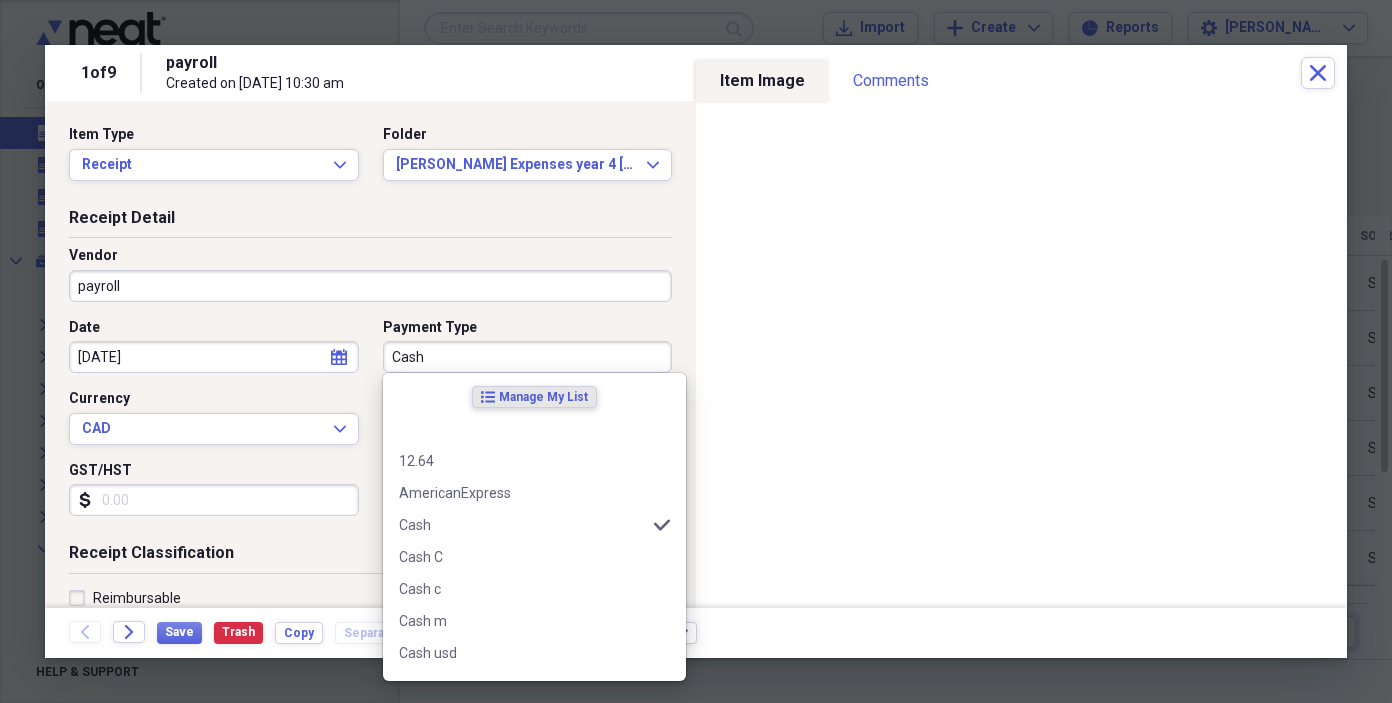click on "Cash" at bounding box center (528, 357) 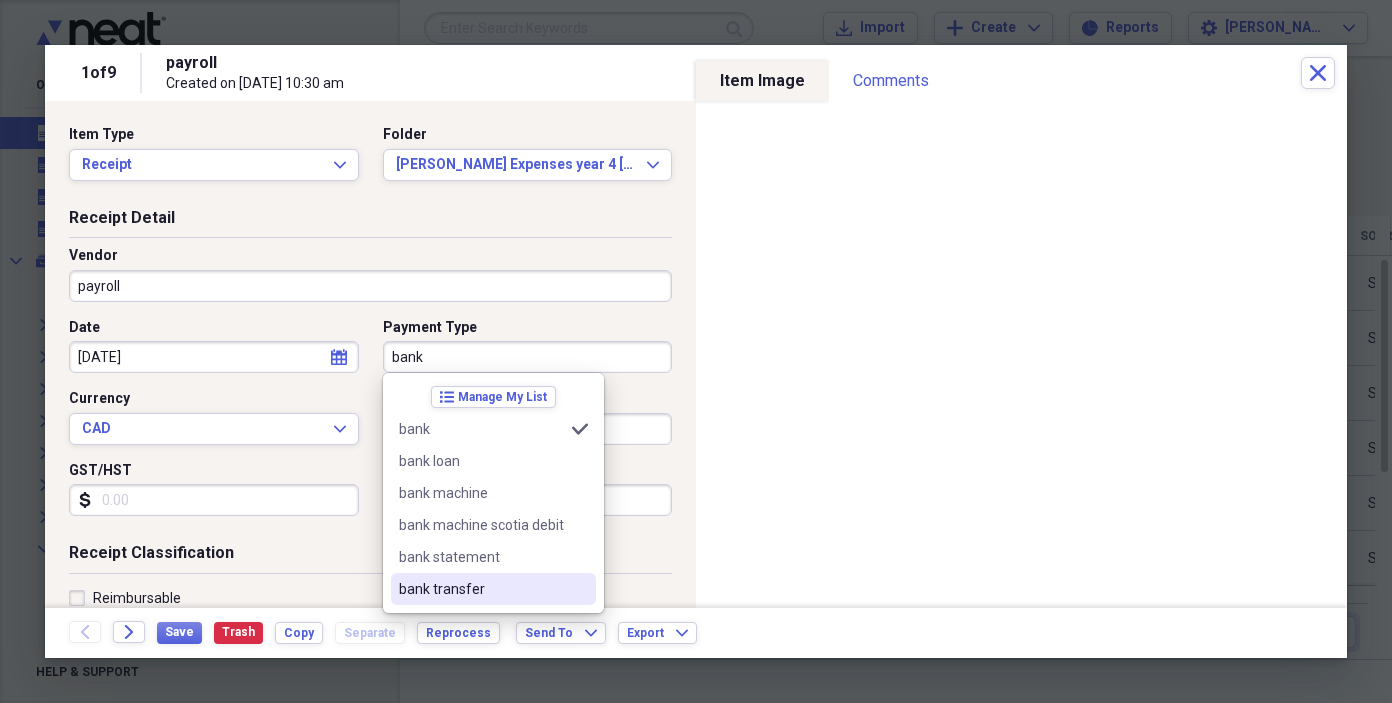 click on "bank transfer" at bounding box center (481, 589) 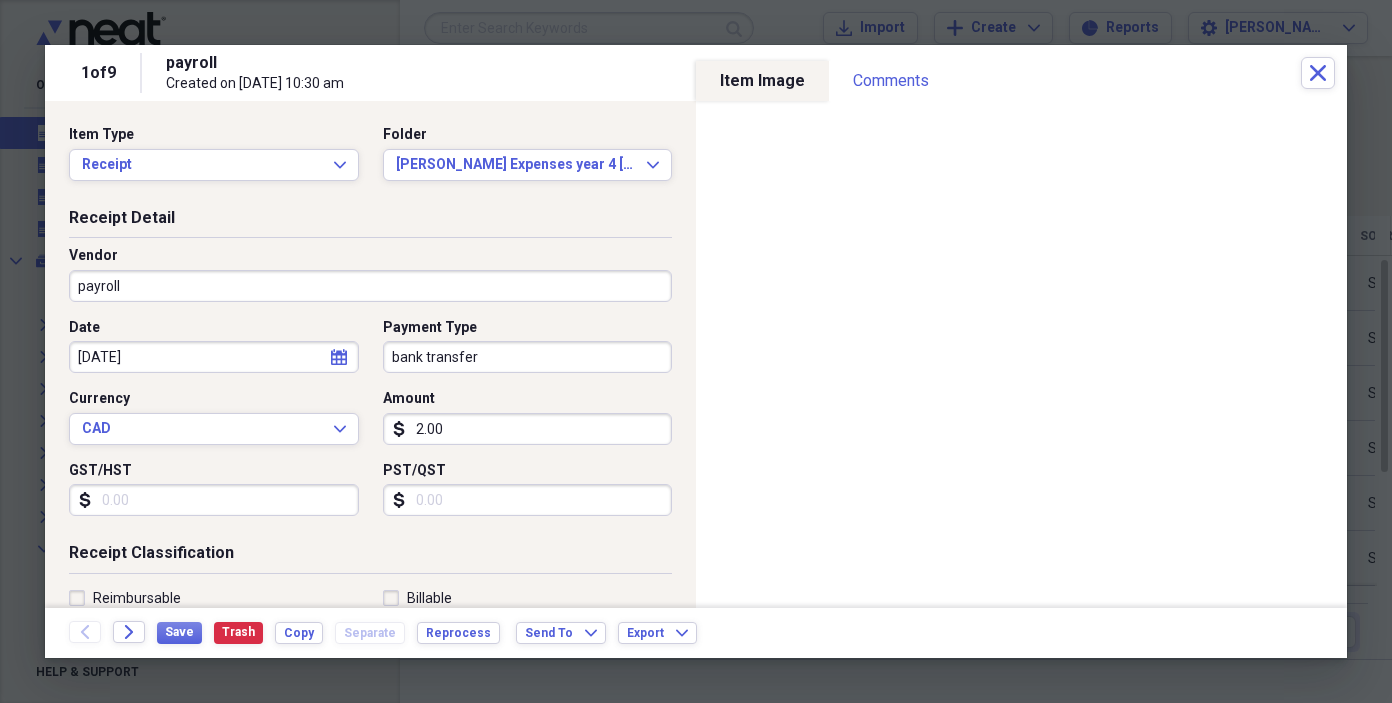 click on "2.00" at bounding box center (528, 429) 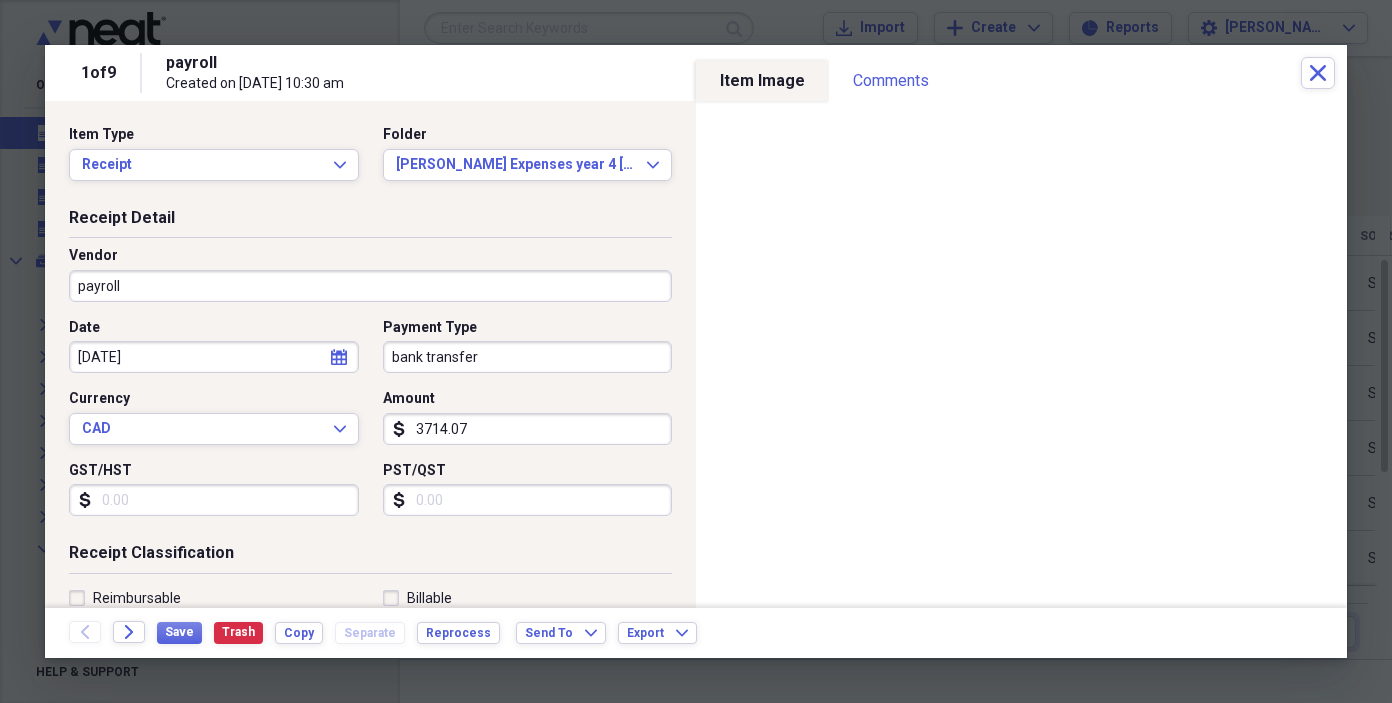type on "3714.07" 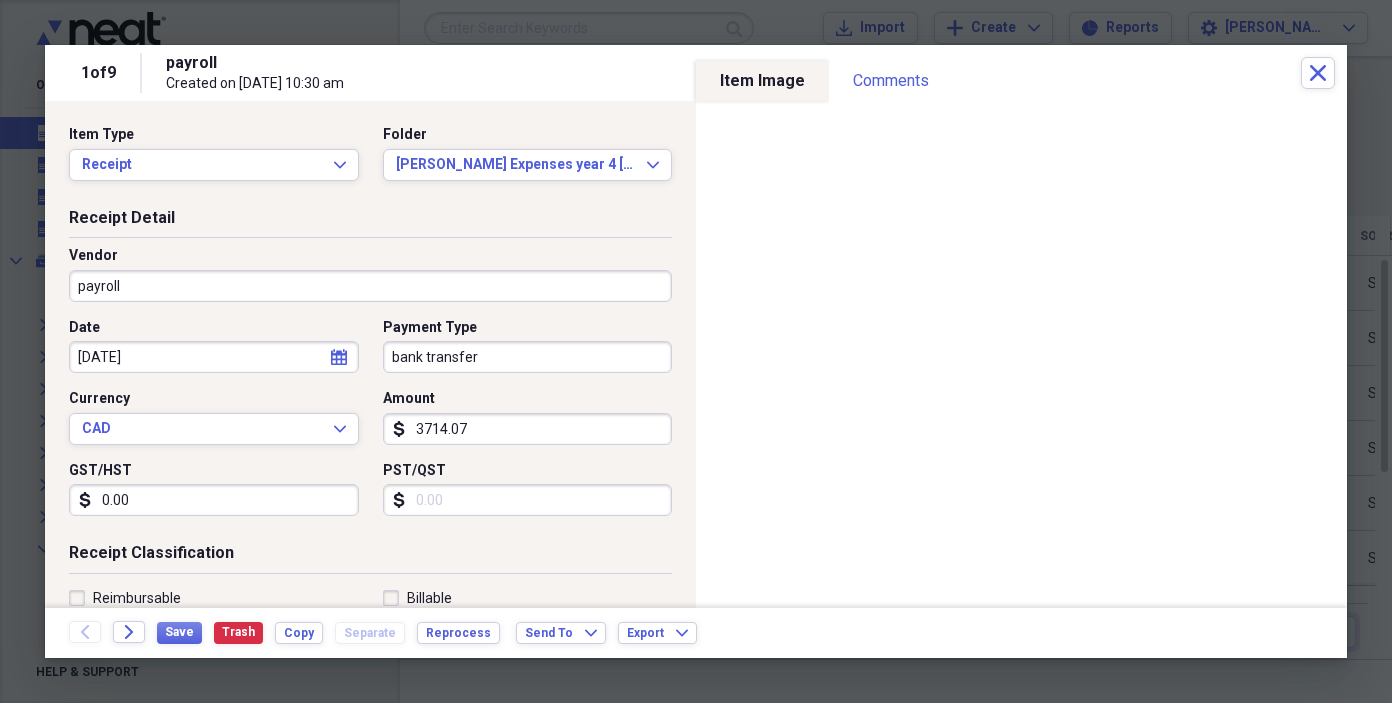 type on "0.00" 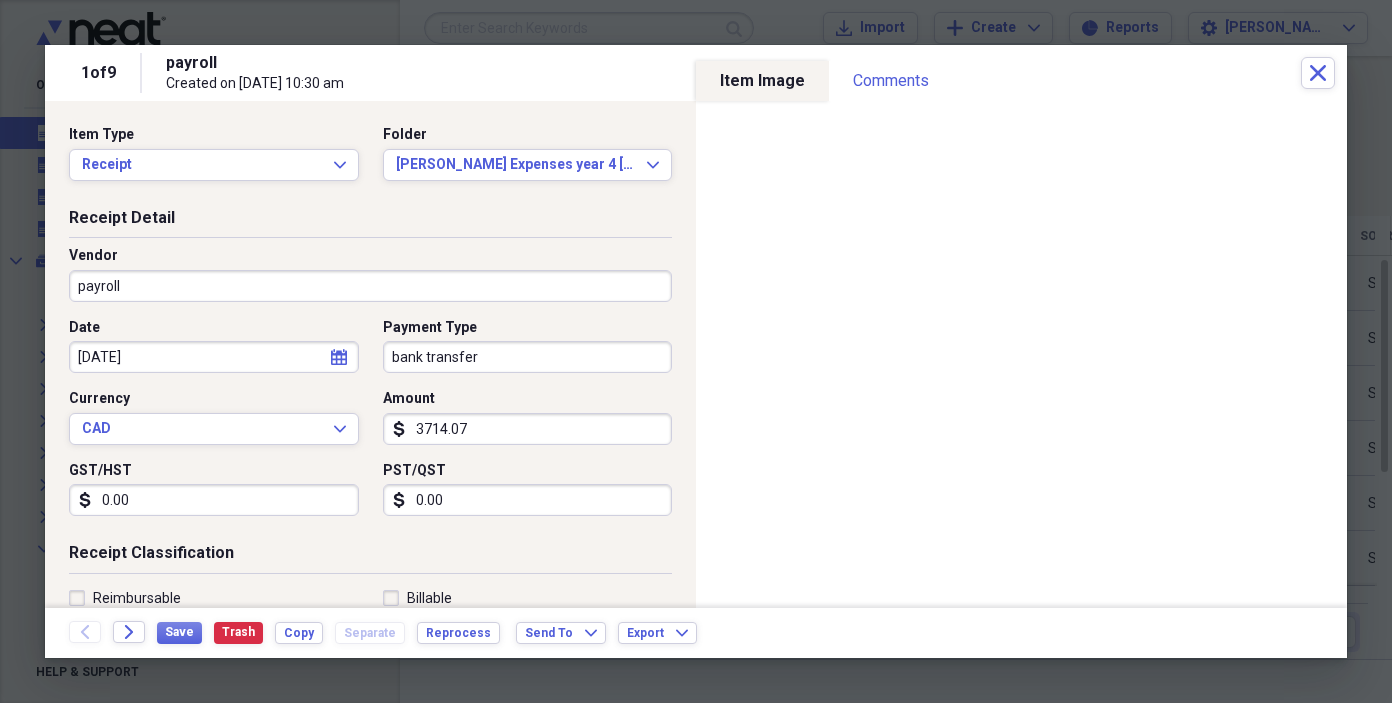 type on "0.00" 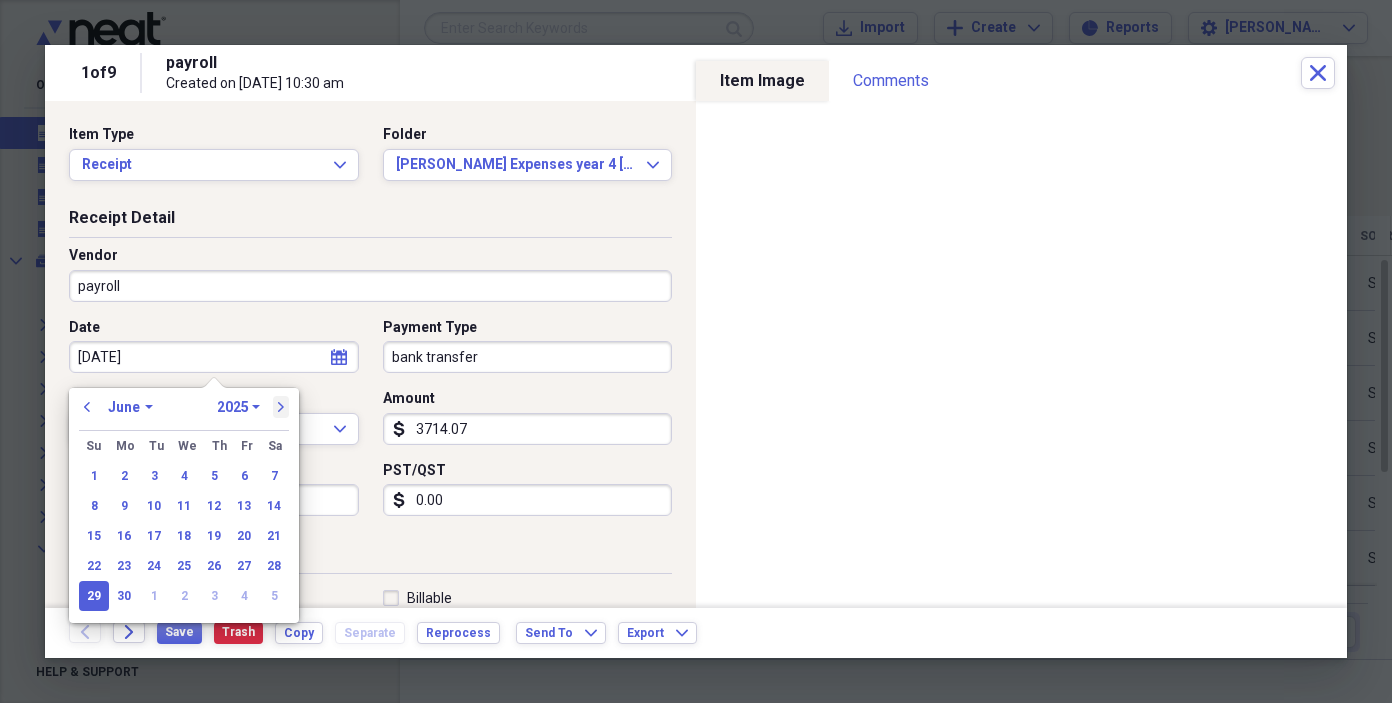 click on "next" at bounding box center [281, 407] 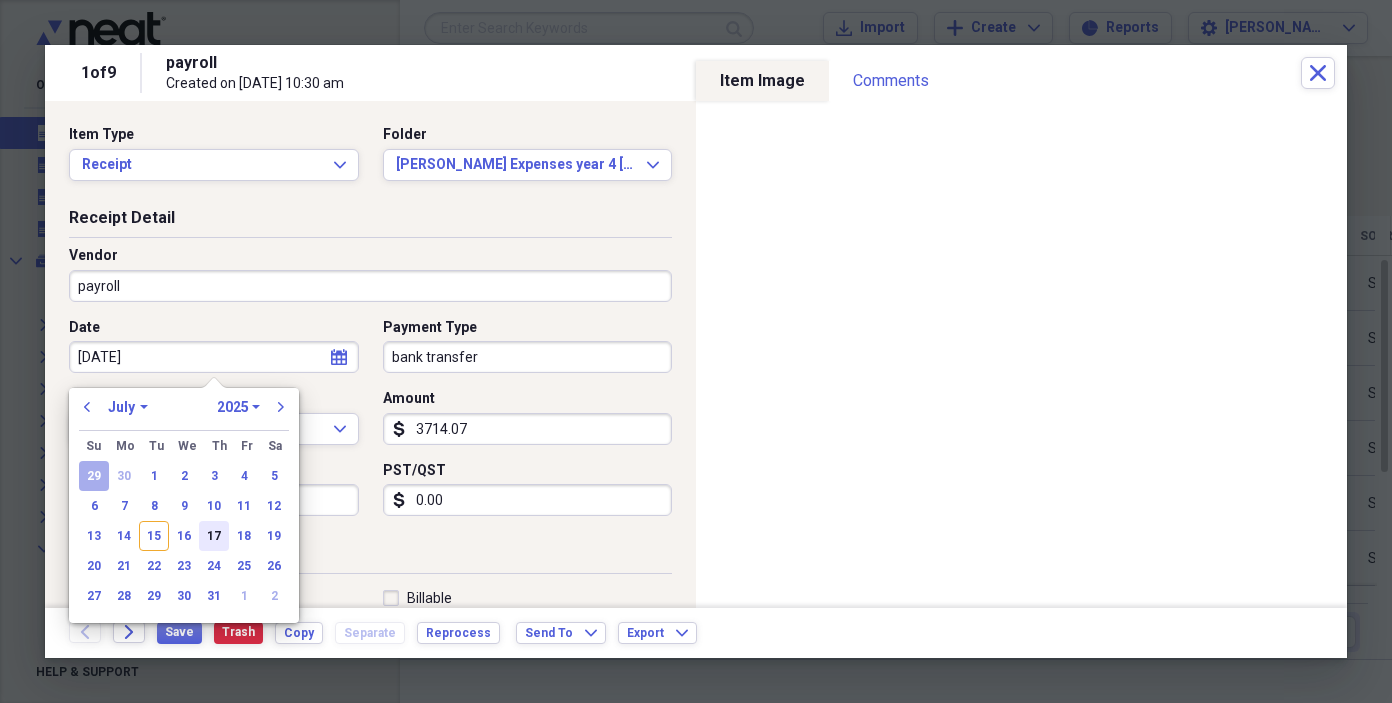 click on "17" at bounding box center (214, 536) 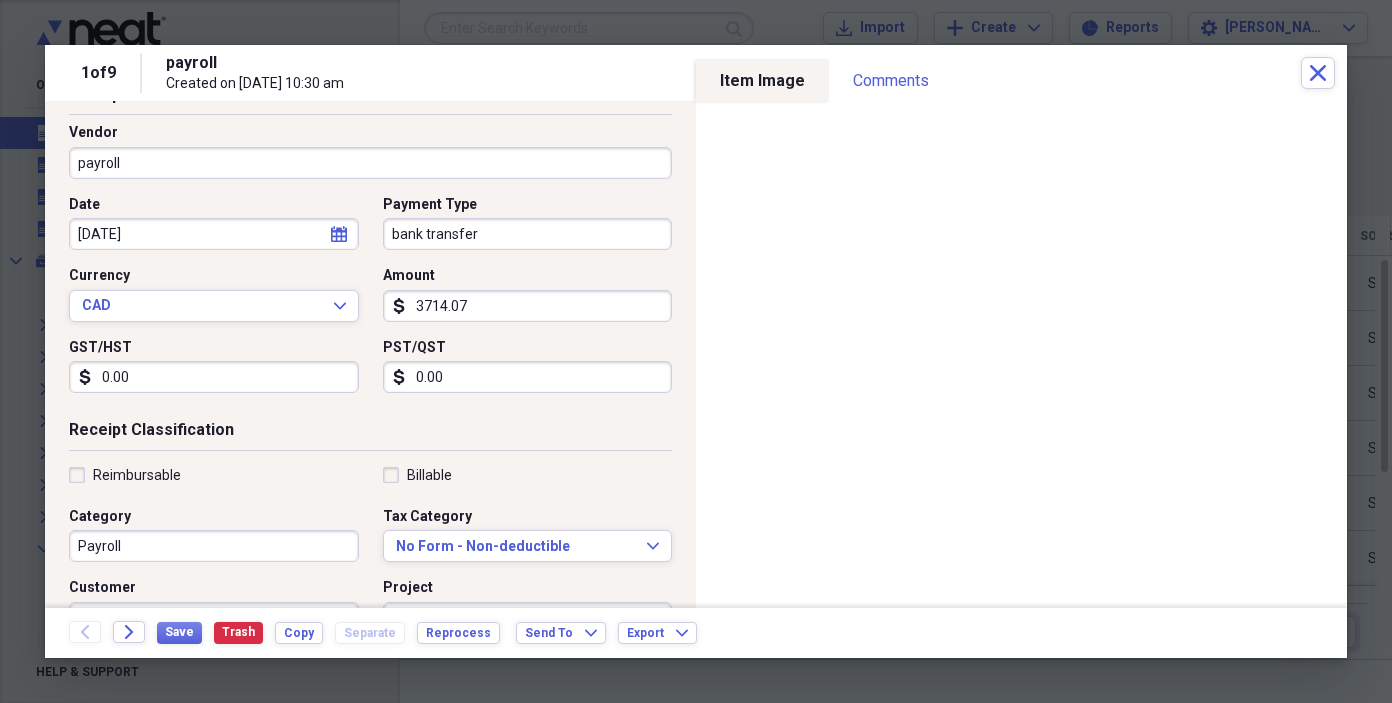 scroll, scrollTop: 129, scrollLeft: 0, axis: vertical 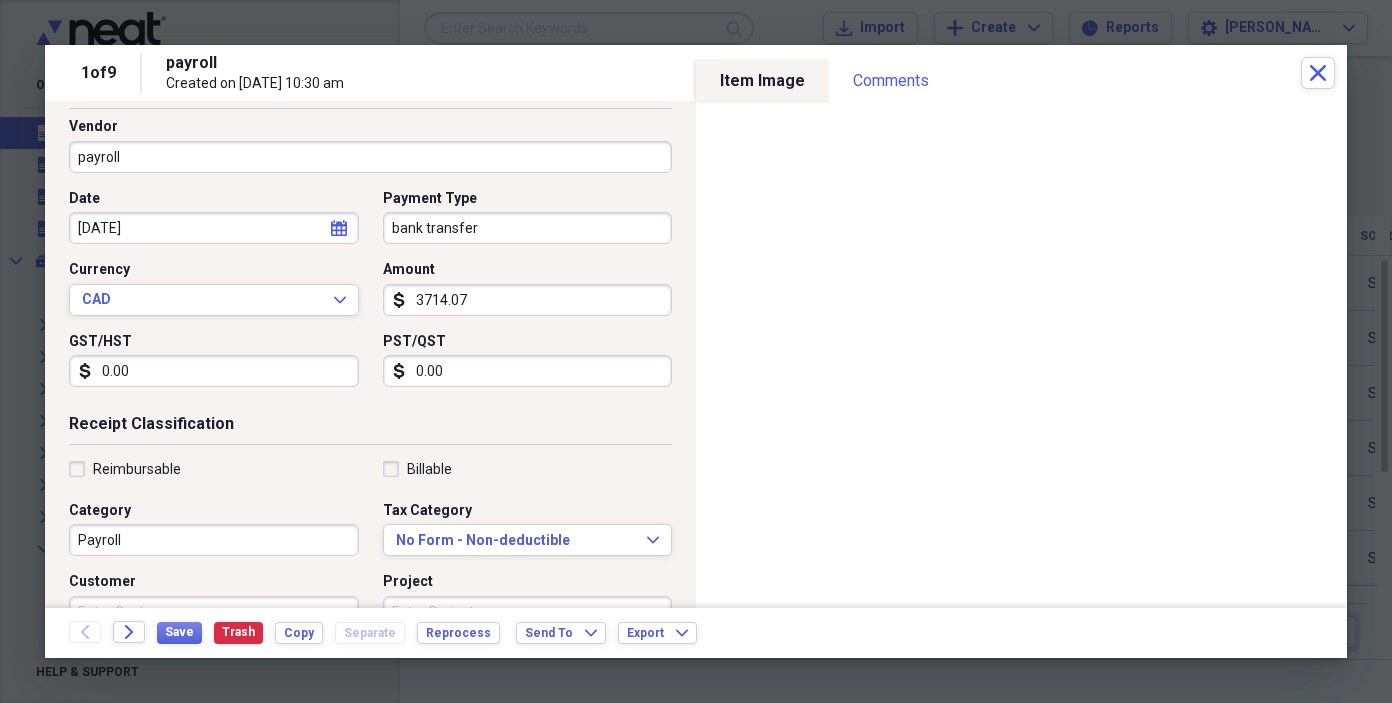 click on "payroll" at bounding box center [370, 157] 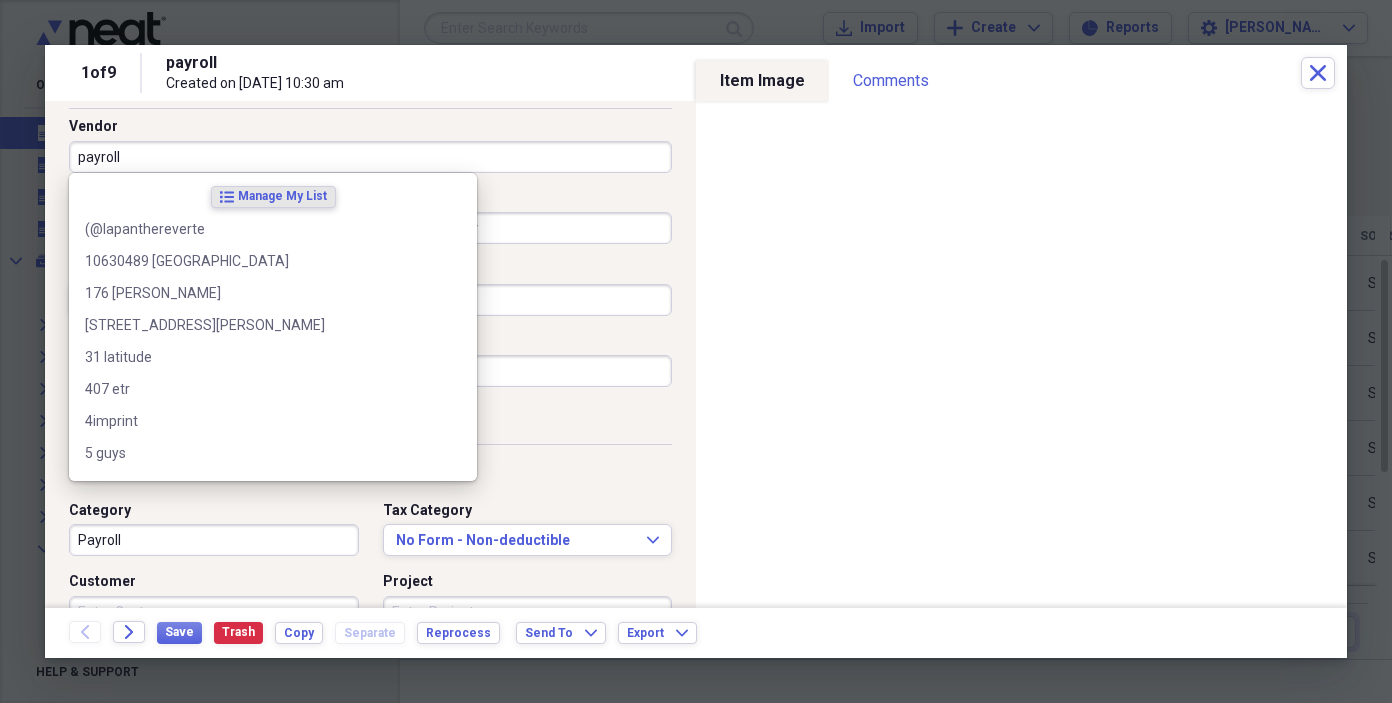 click on "payroll" at bounding box center (370, 157) 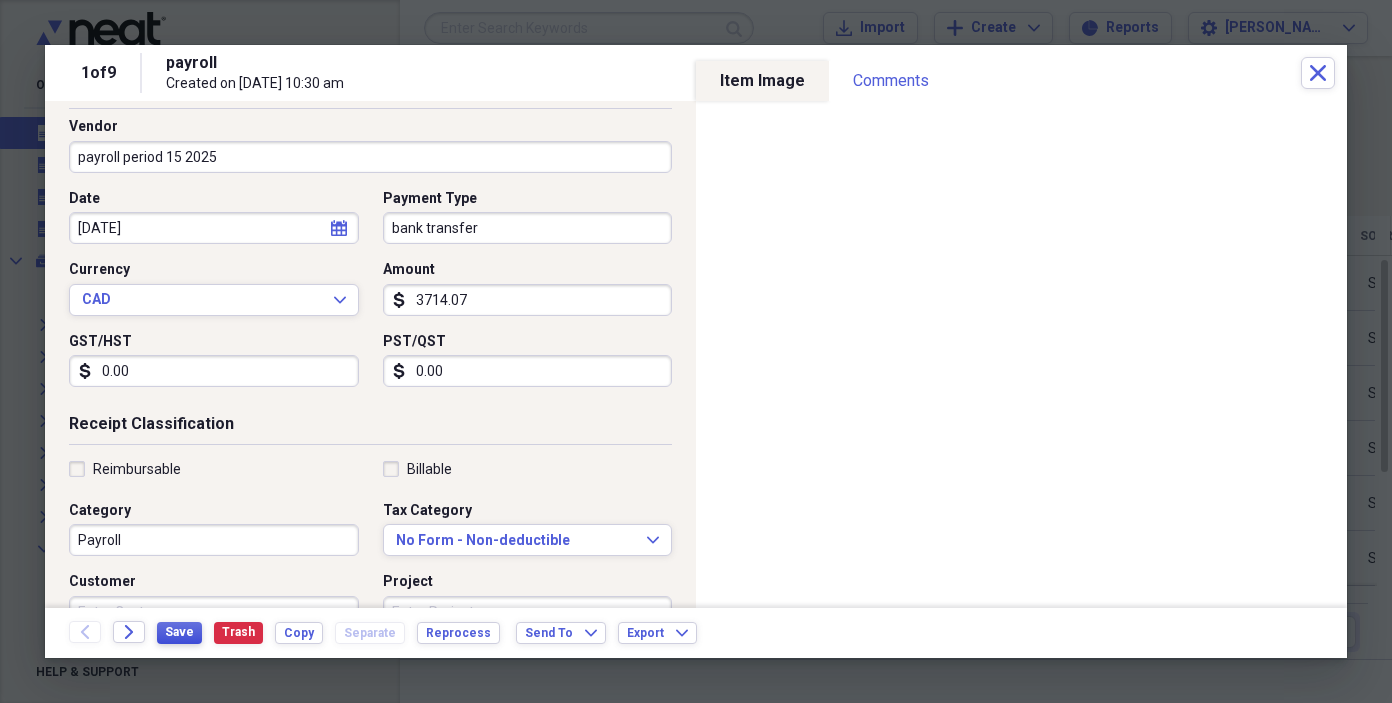 type on "payroll period 15 2025" 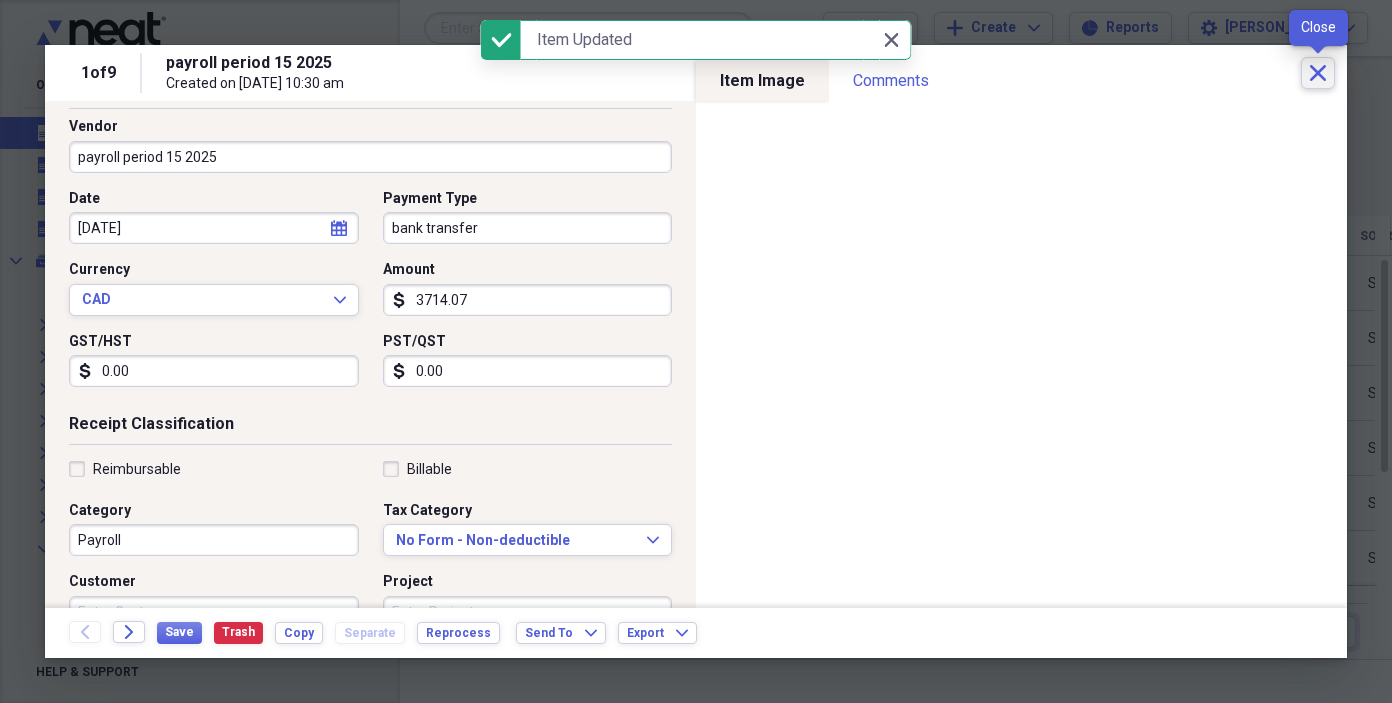 click 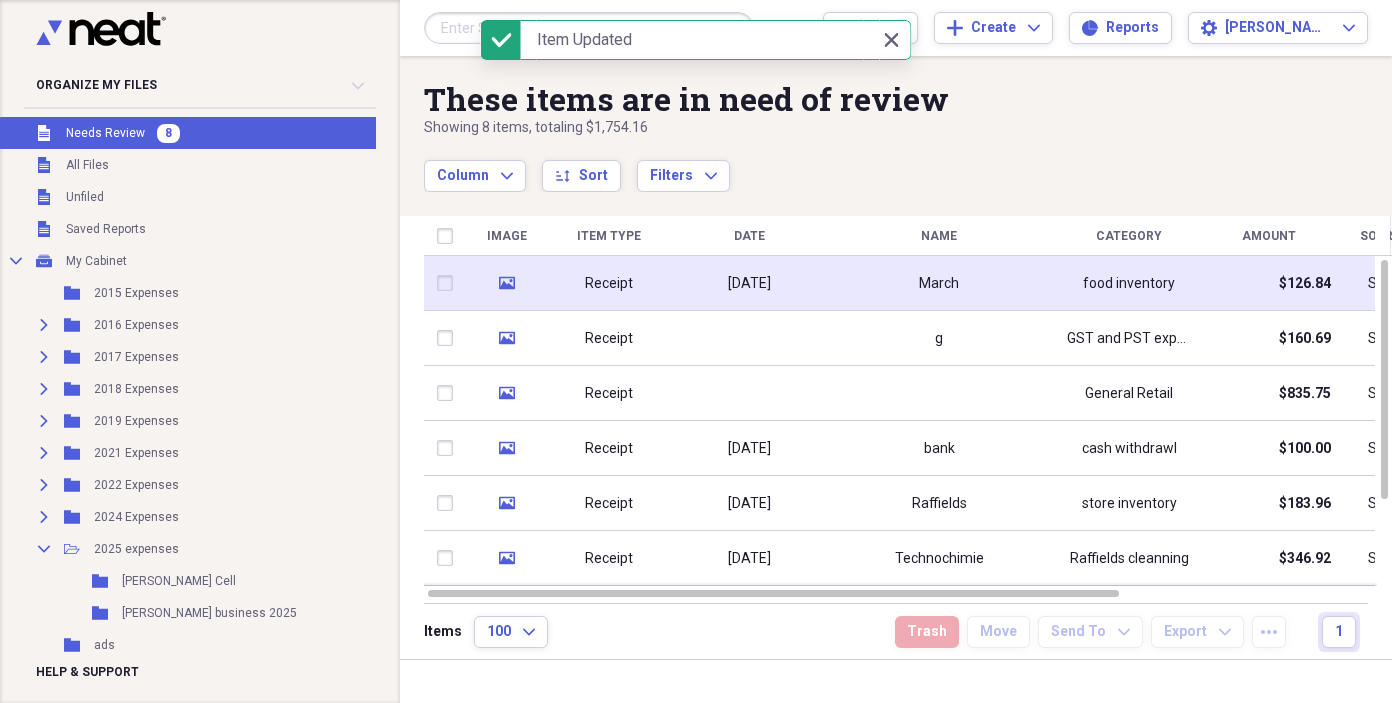 click on "Receipt" at bounding box center [609, 283] 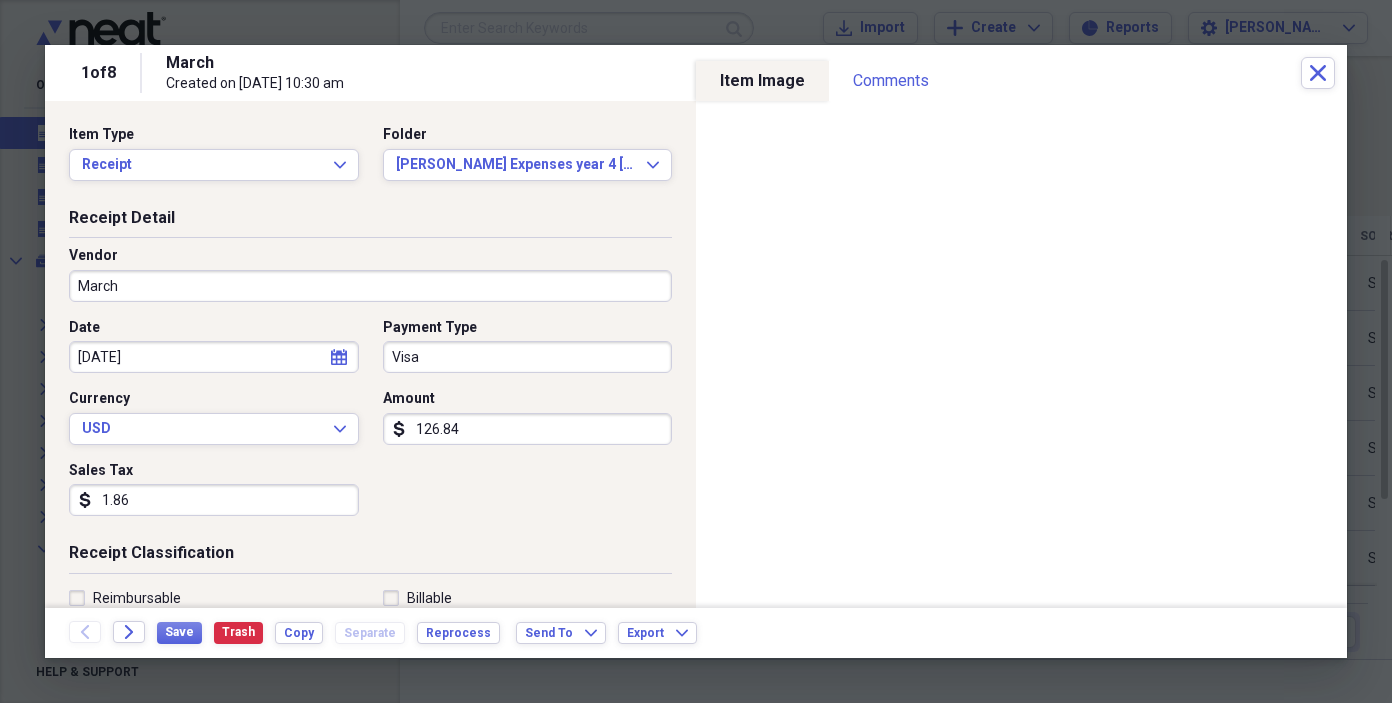 click on "March" at bounding box center [370, 286] 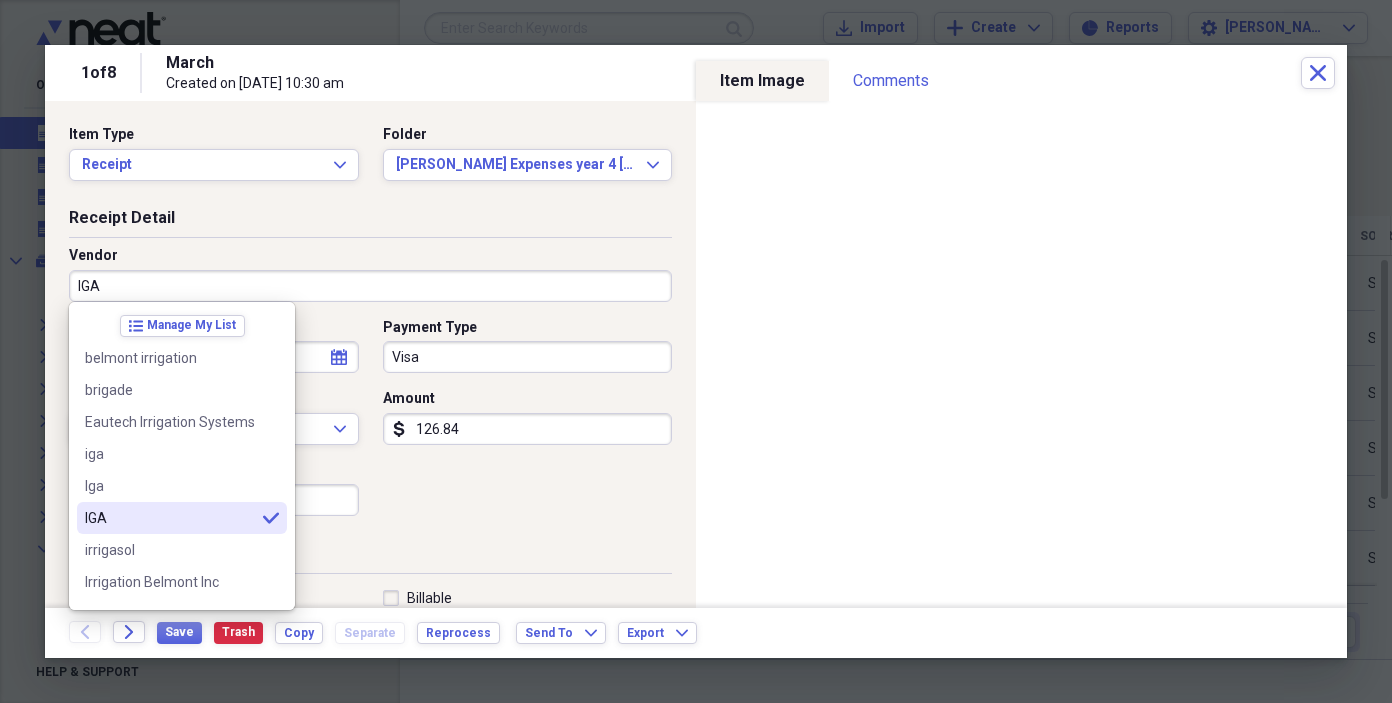 type on "IGA" 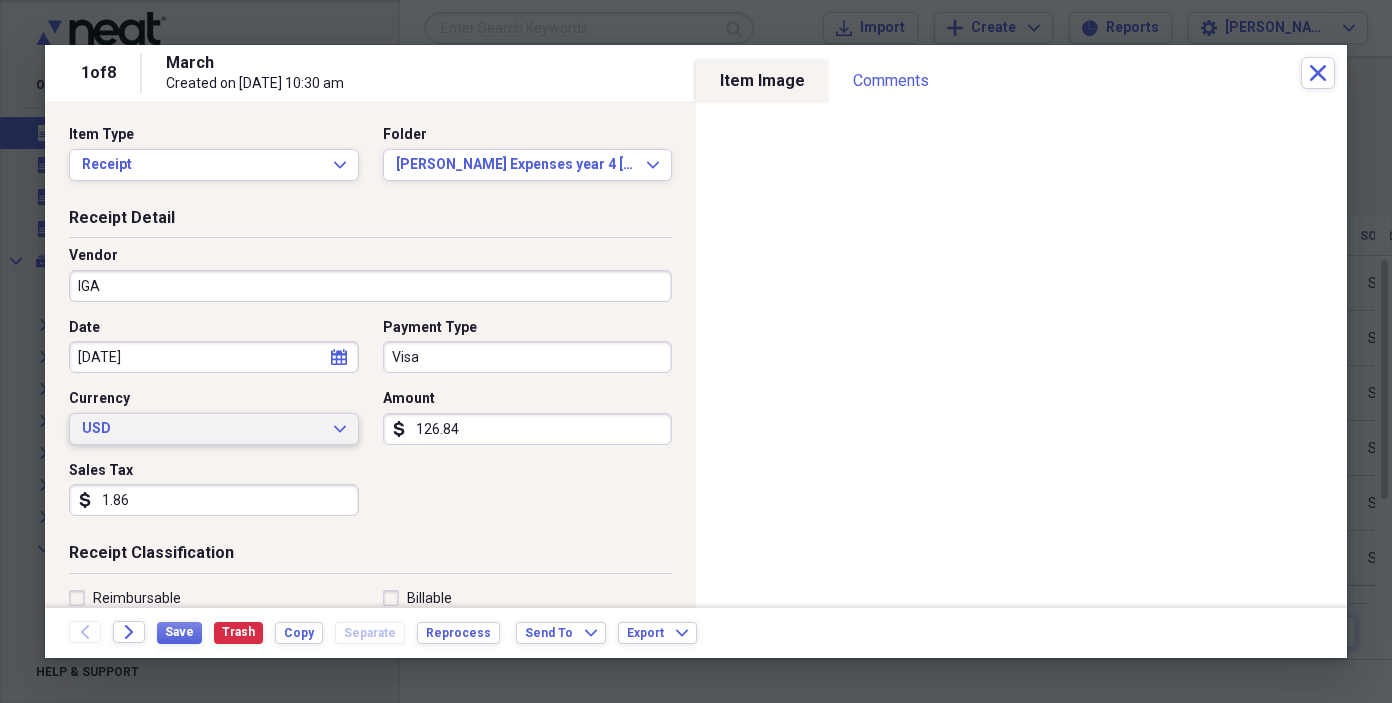click on "Expand" 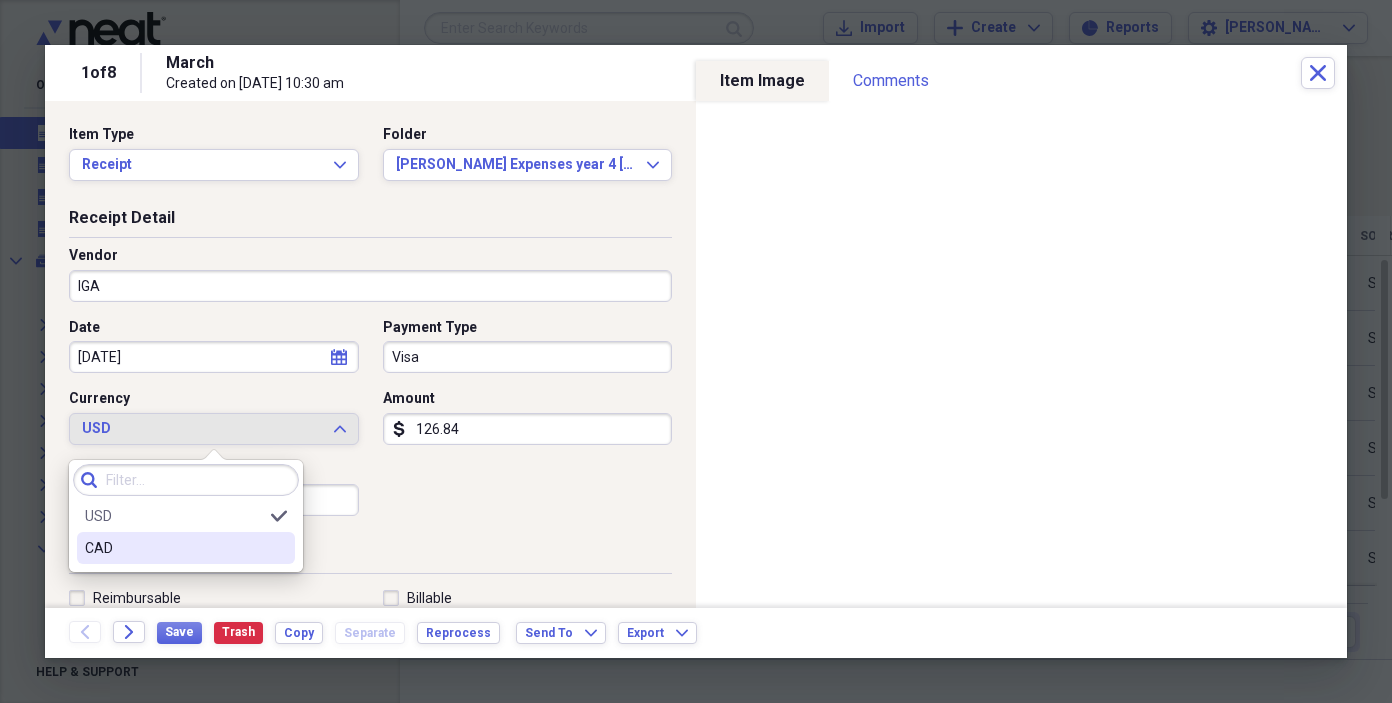 click at bounding box center (279, 548) 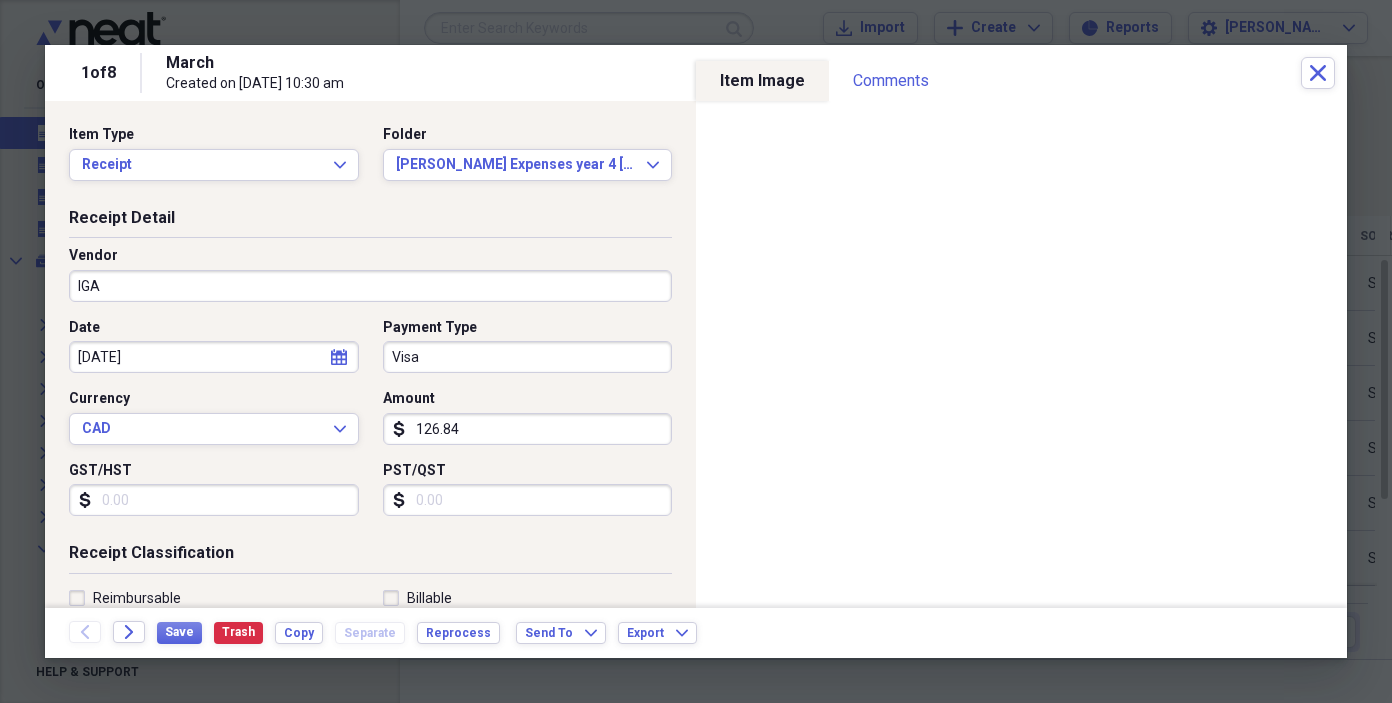 click on "GST/HST" at bounding box center [214, 500] 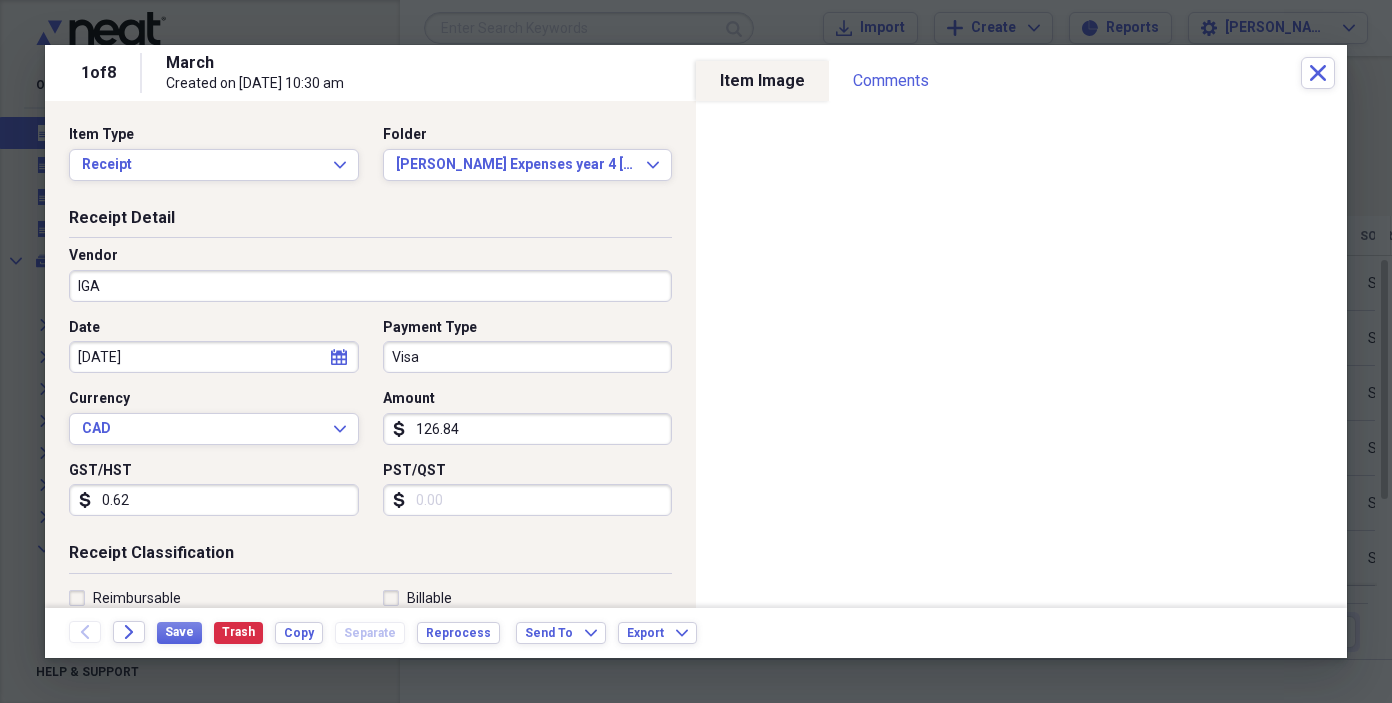 type on "0.62" 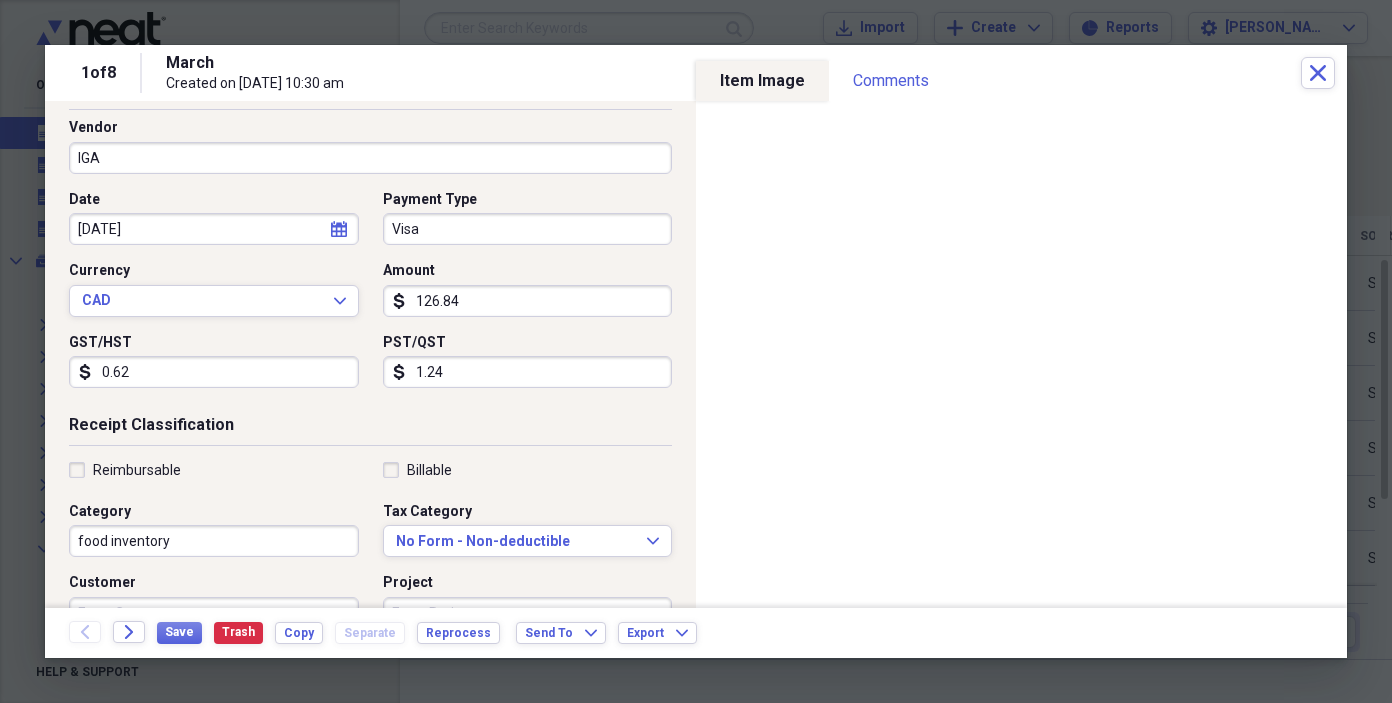 scroll, scrollTop: 142, scrollLeft: 0, axis: vertical 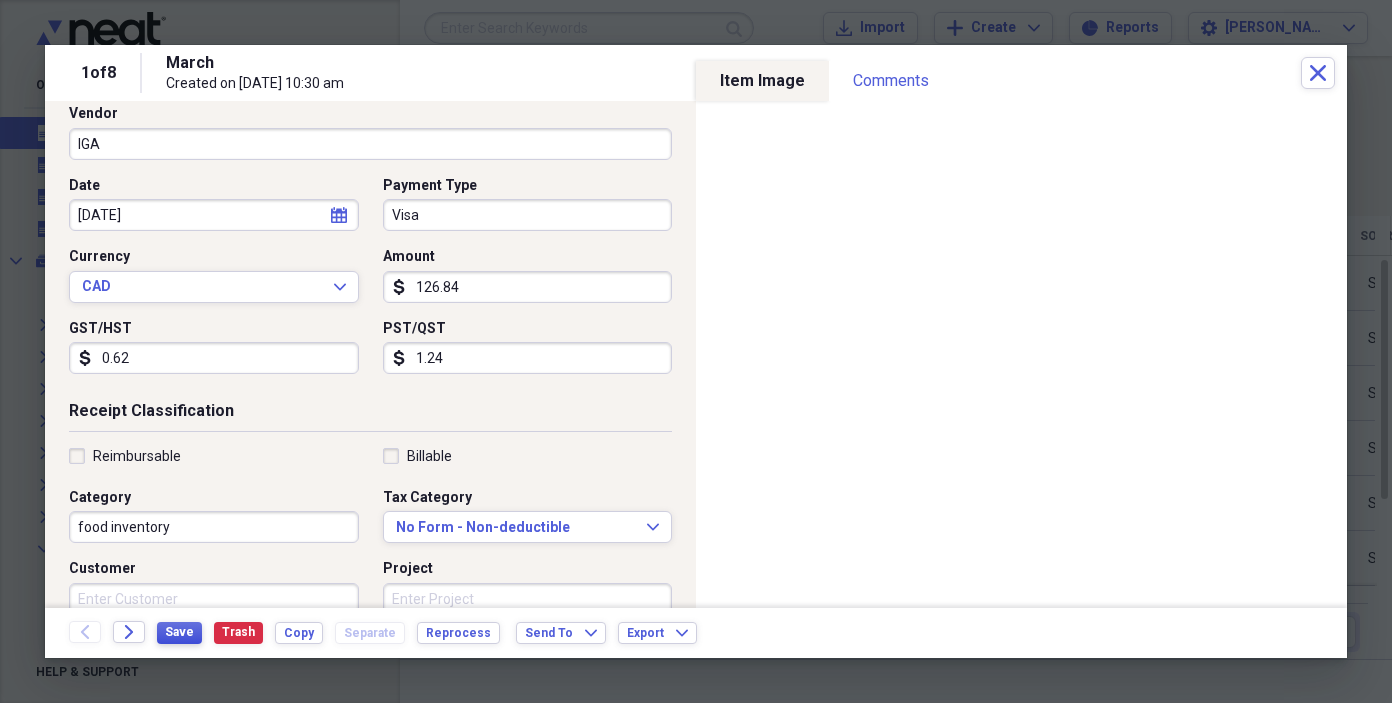 type on "1.24" 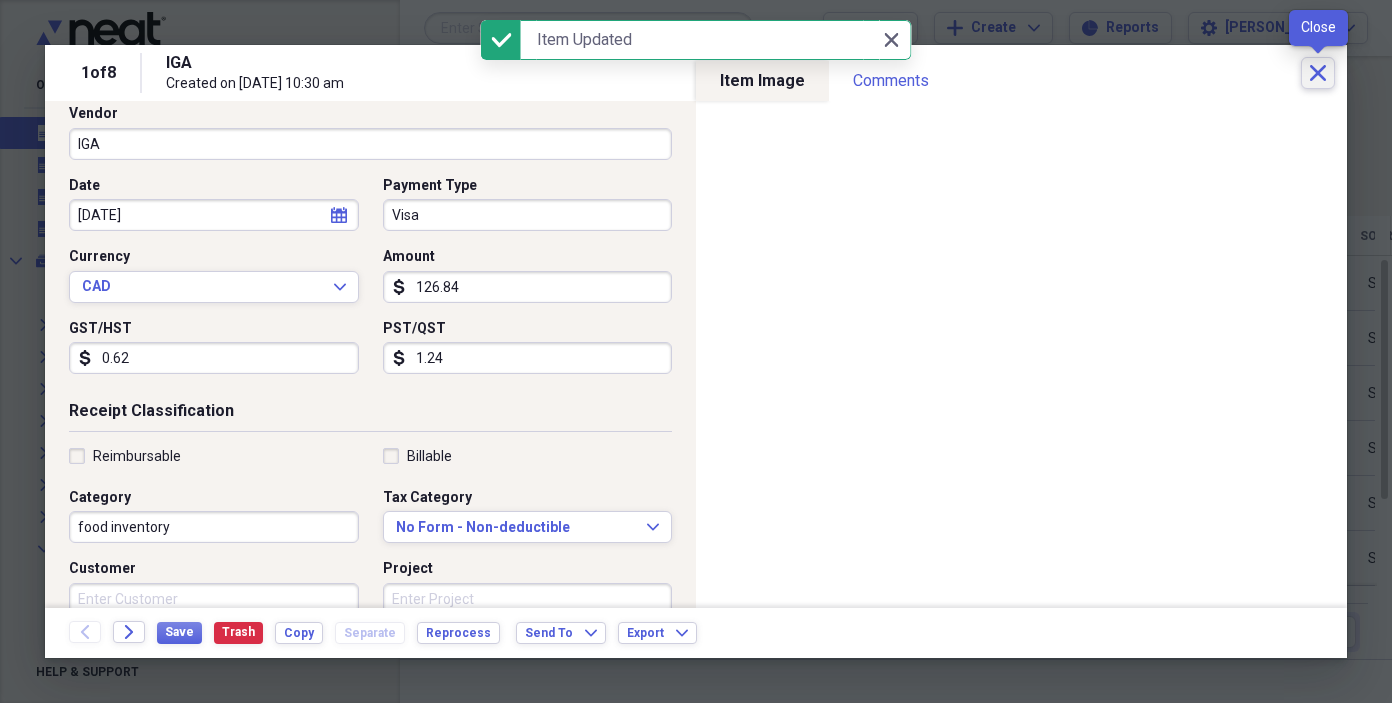 click 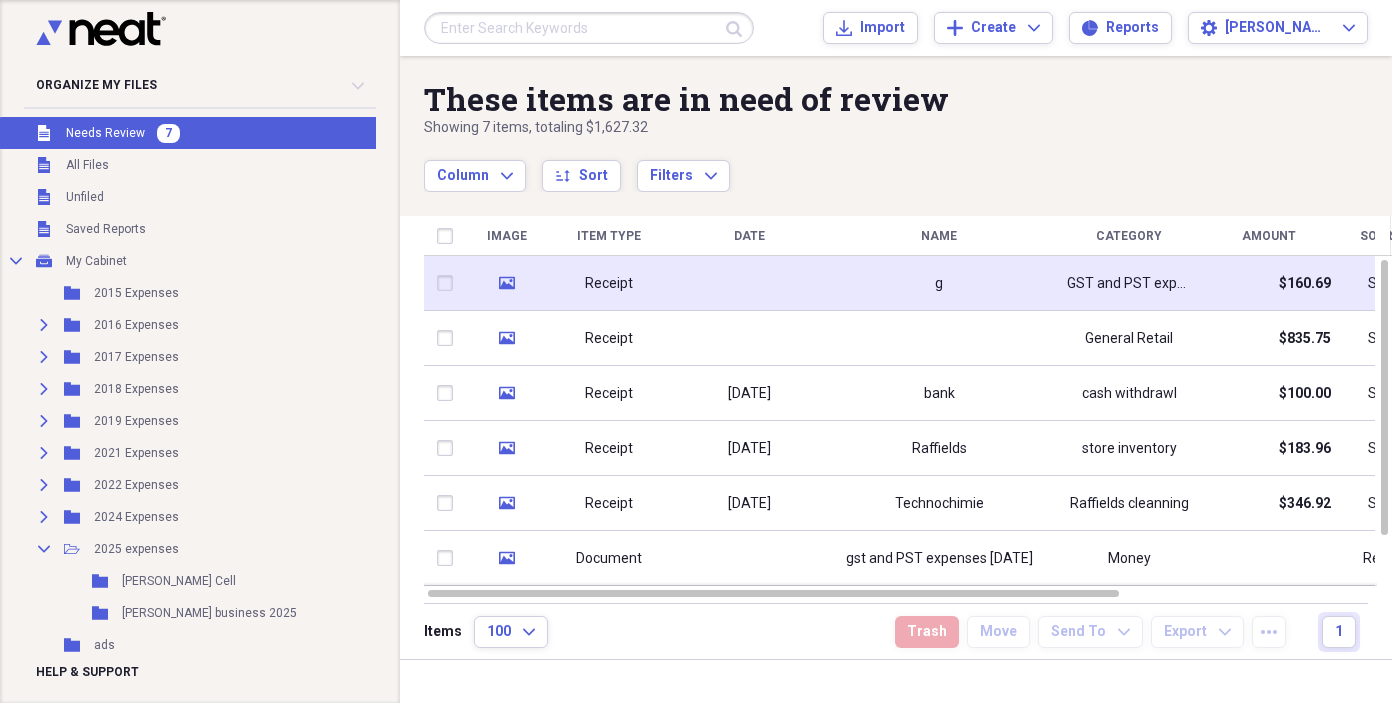 click on "Receipt" at bounding box center (609, 283) 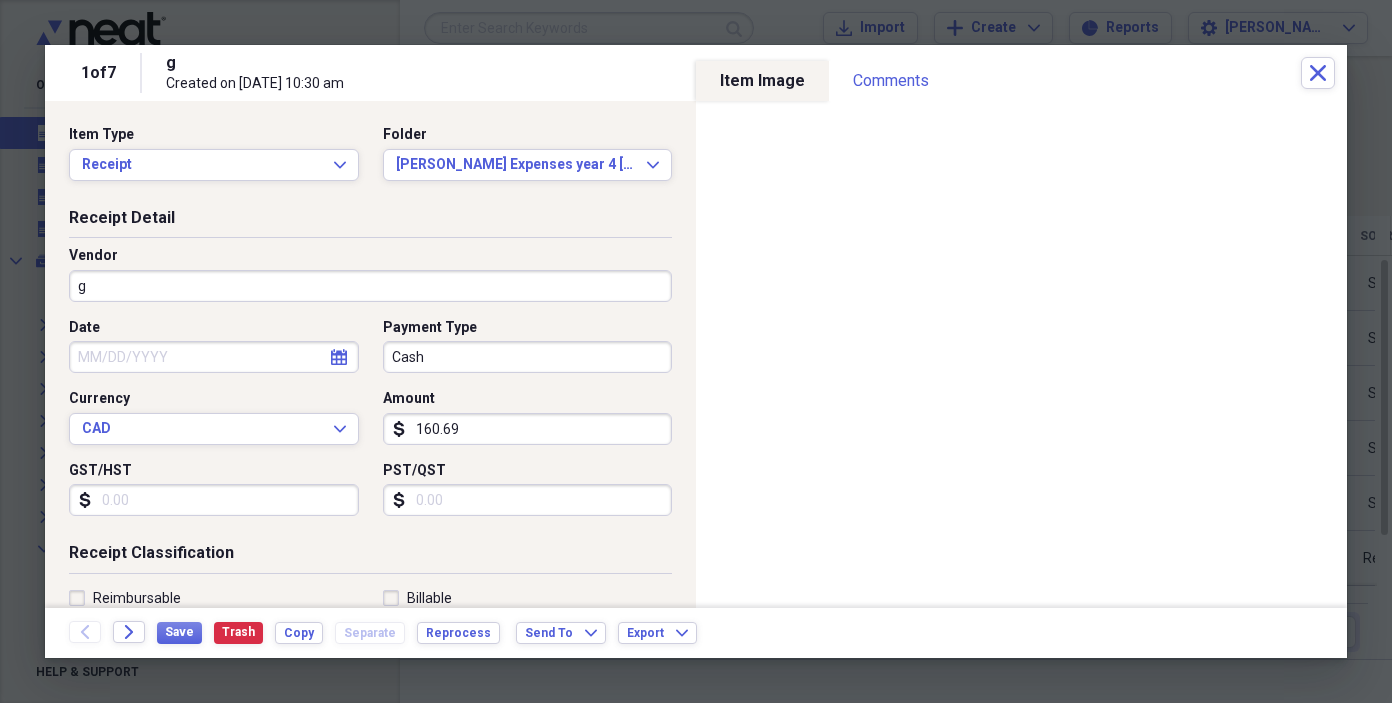 click on "g" at bounding box center [370, 286] 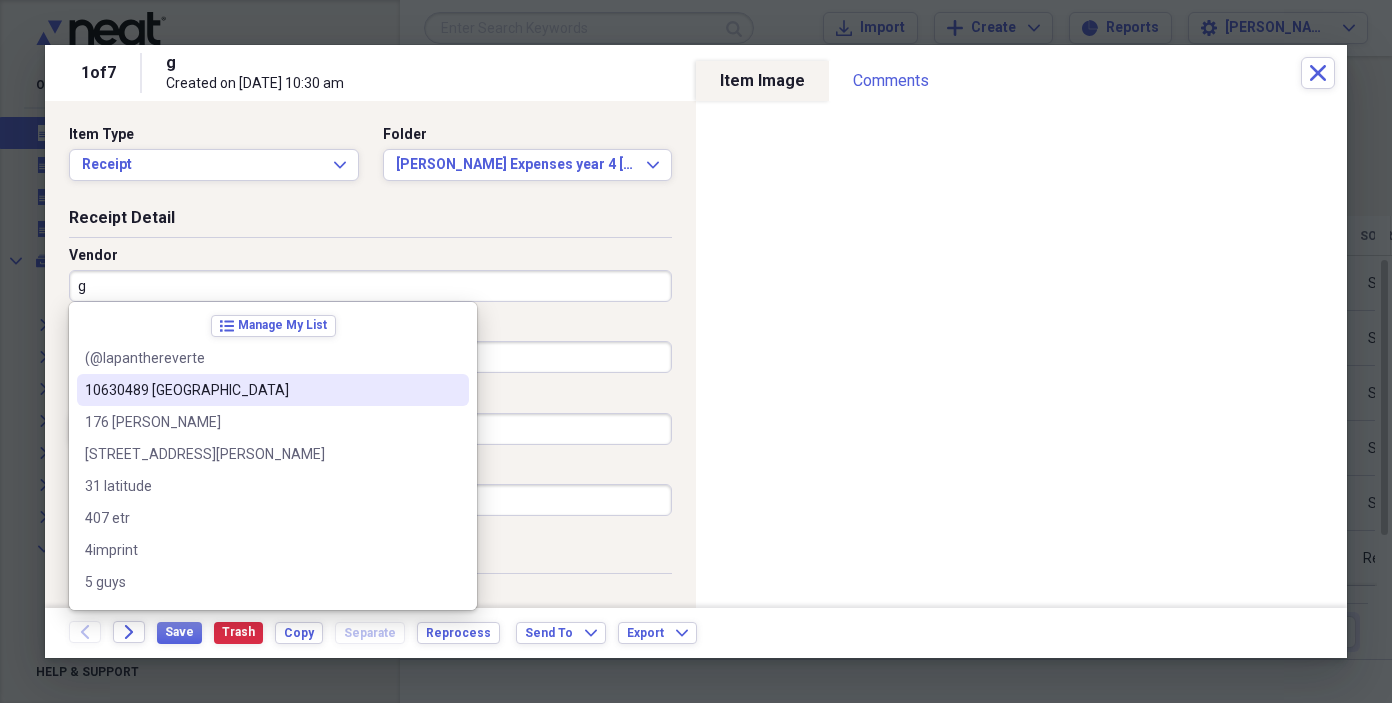 click on "10630489 [GEOGRAPHIC_DATA]" at bounding box center (261, 390) 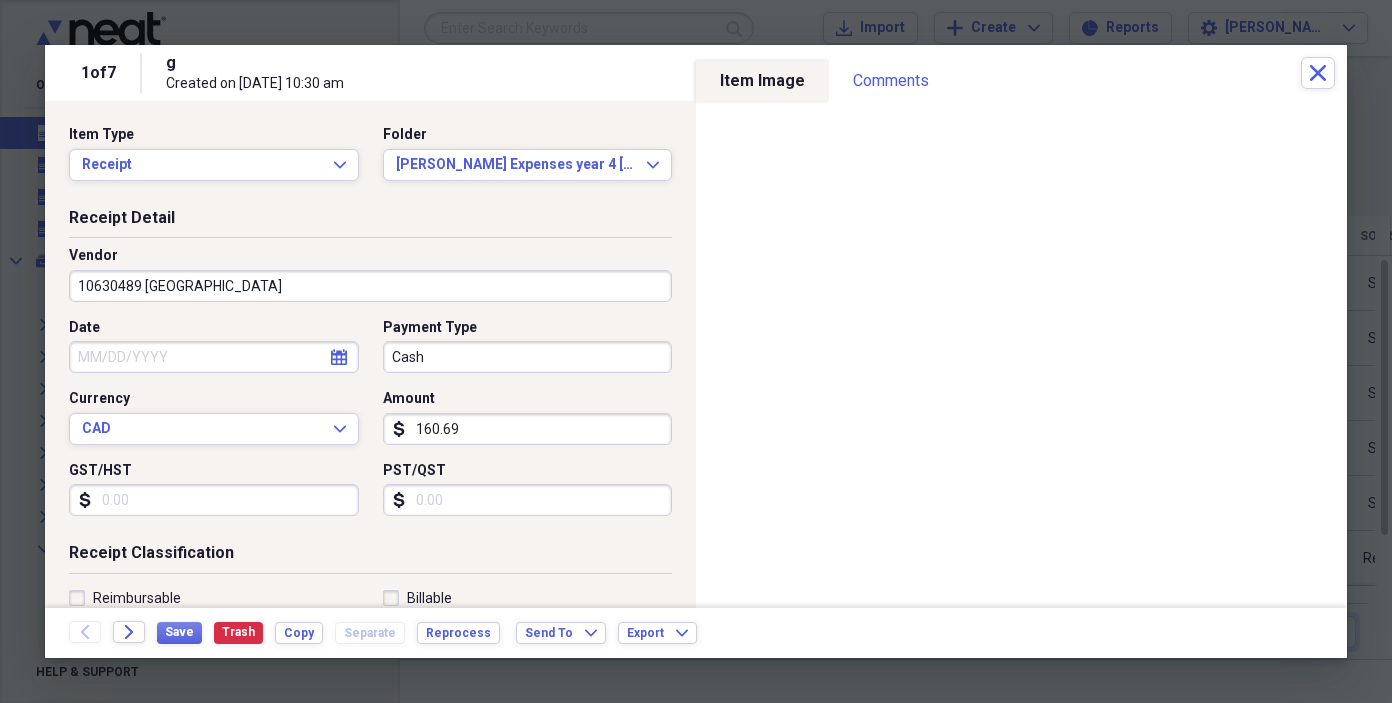 type on "Rent" 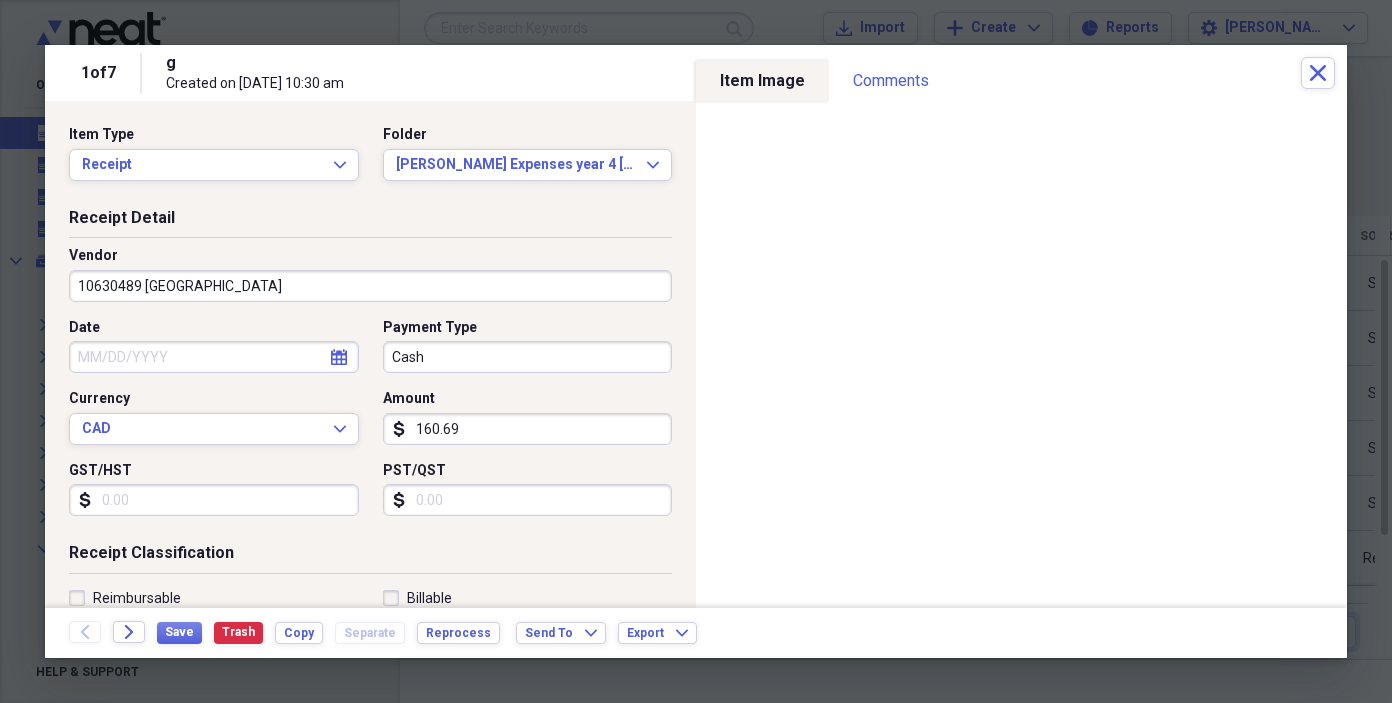 click on "calendar" 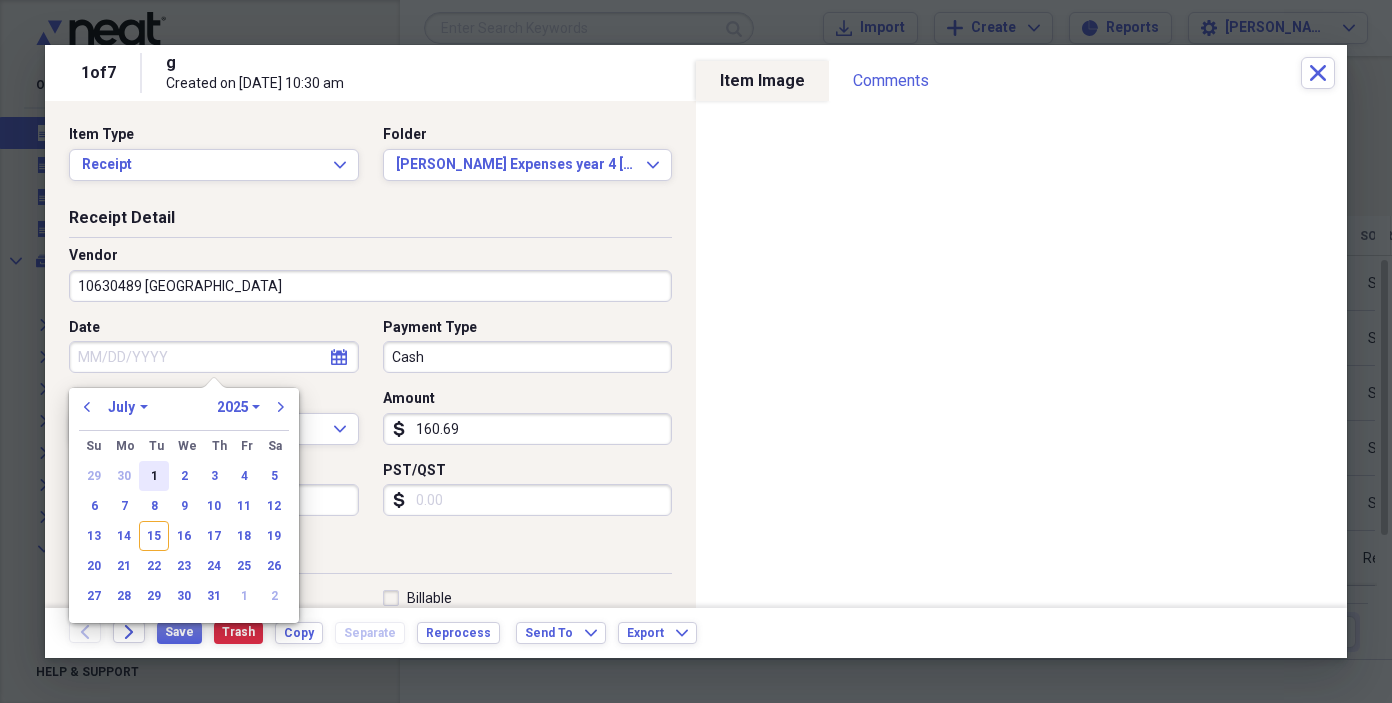 click on "1" at bounding box center [154, 476] 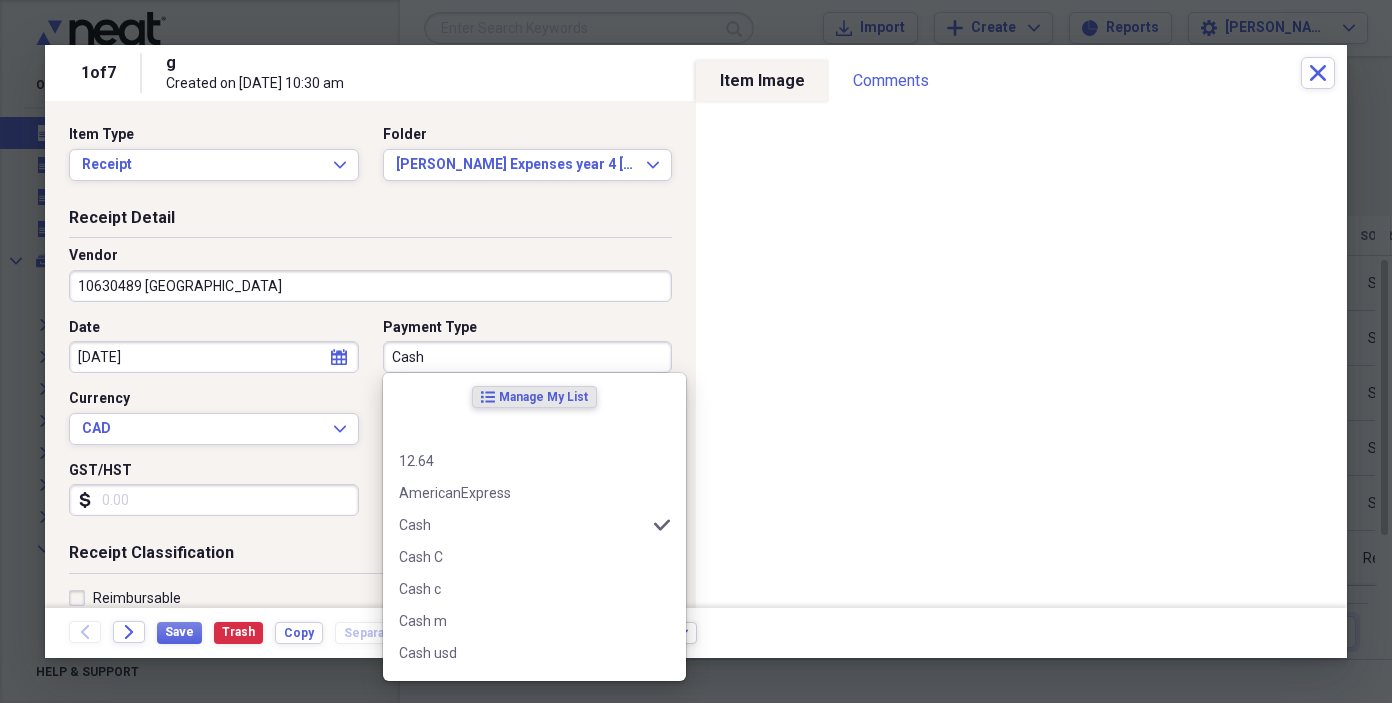 click on "Cash" at bounding box center (528, 357) 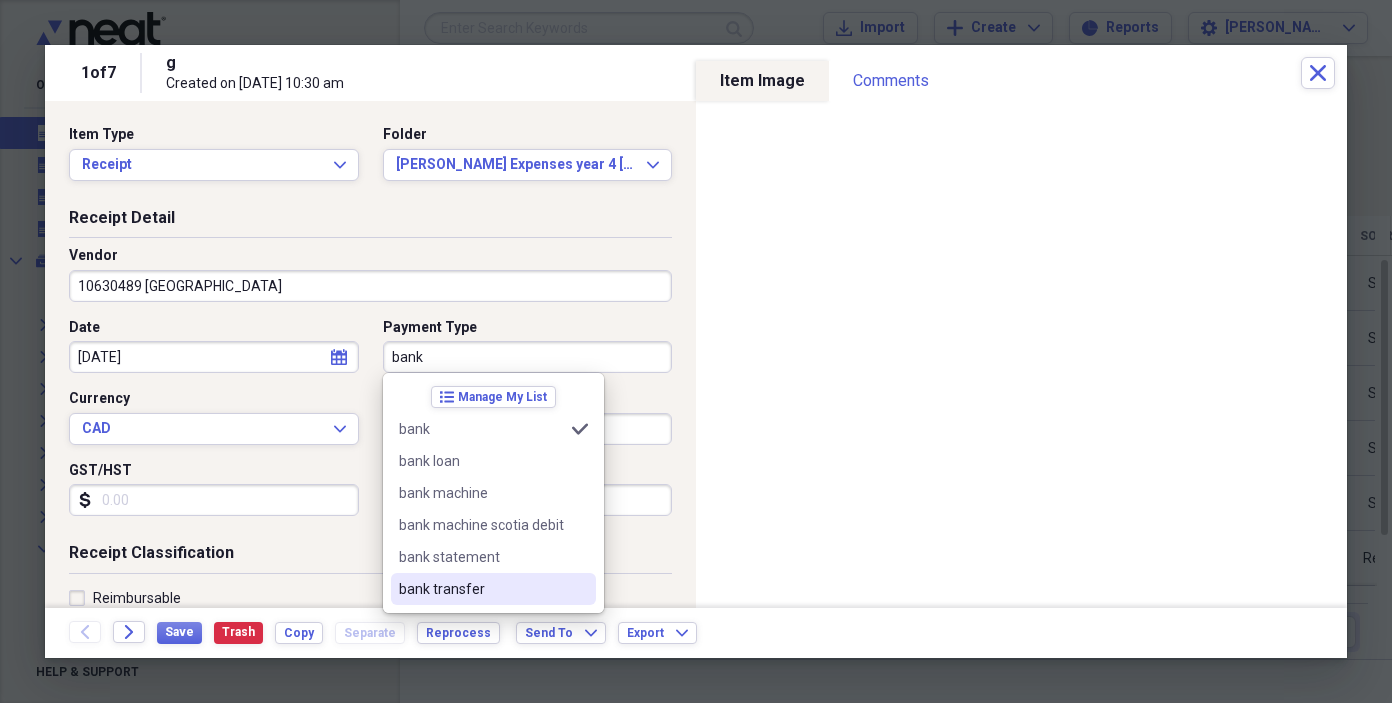 click on "bank transfer" at bounding box center [481, 589] 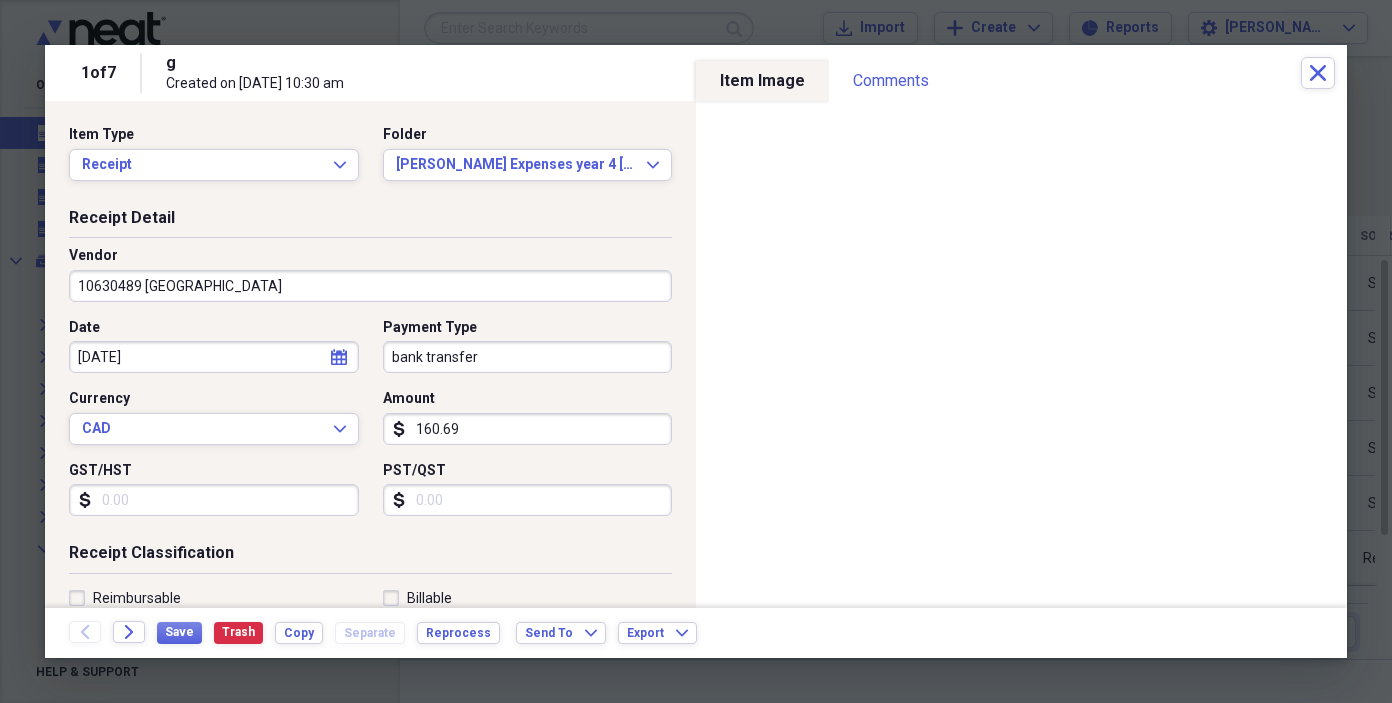 click on "160.69" at bounding box center (528, 429) 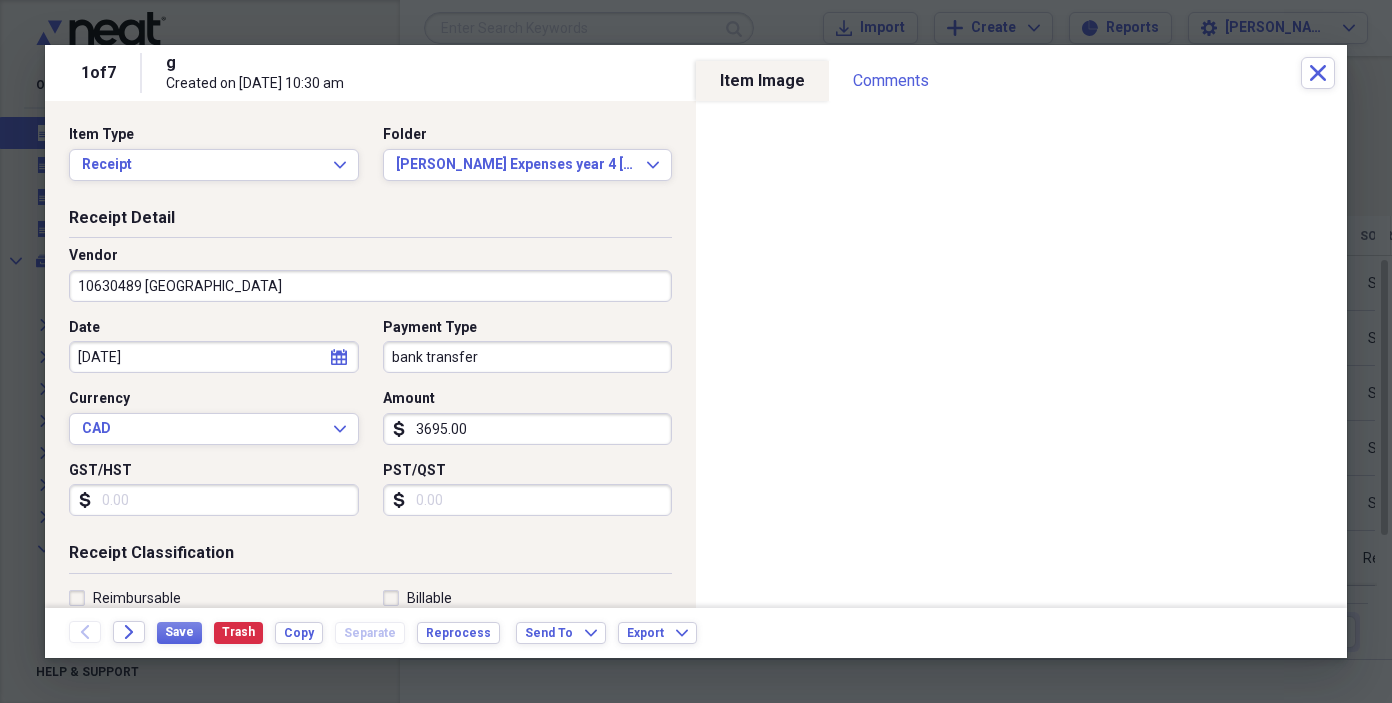 type on "3695.00" 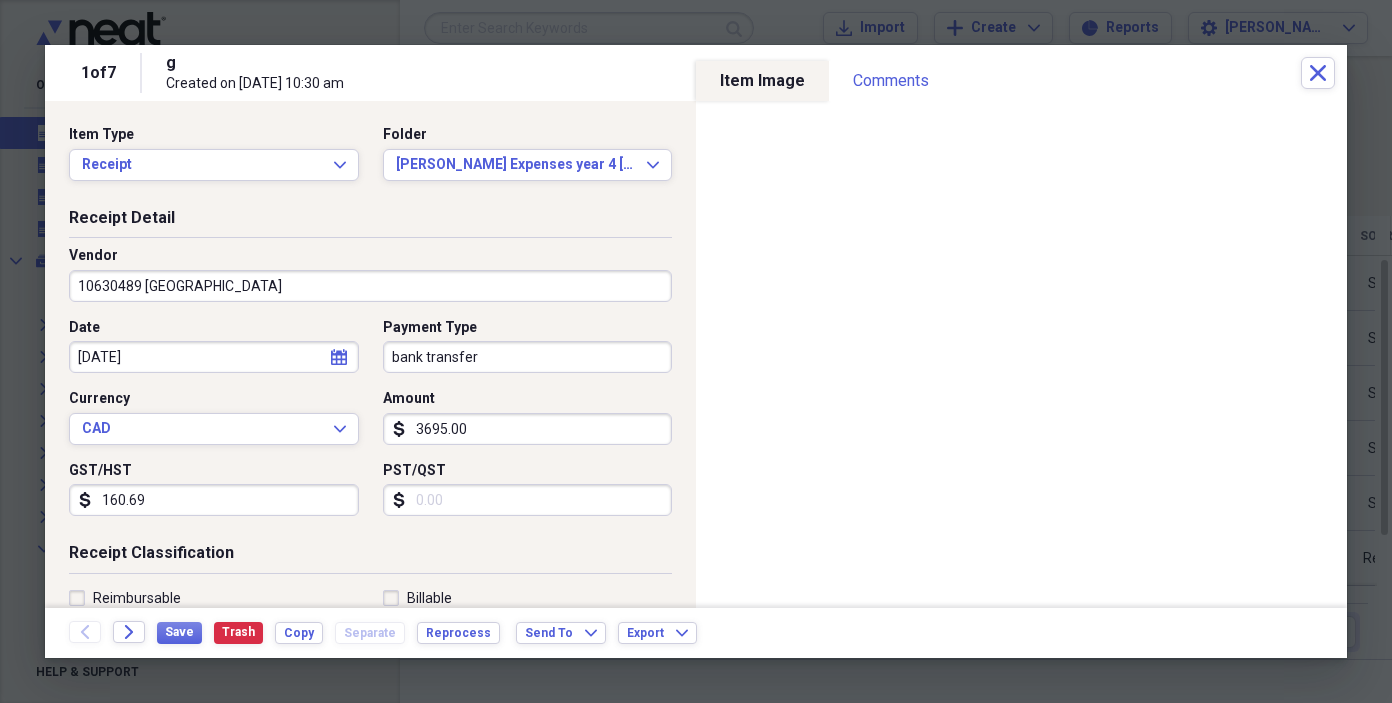 type on "160.69" 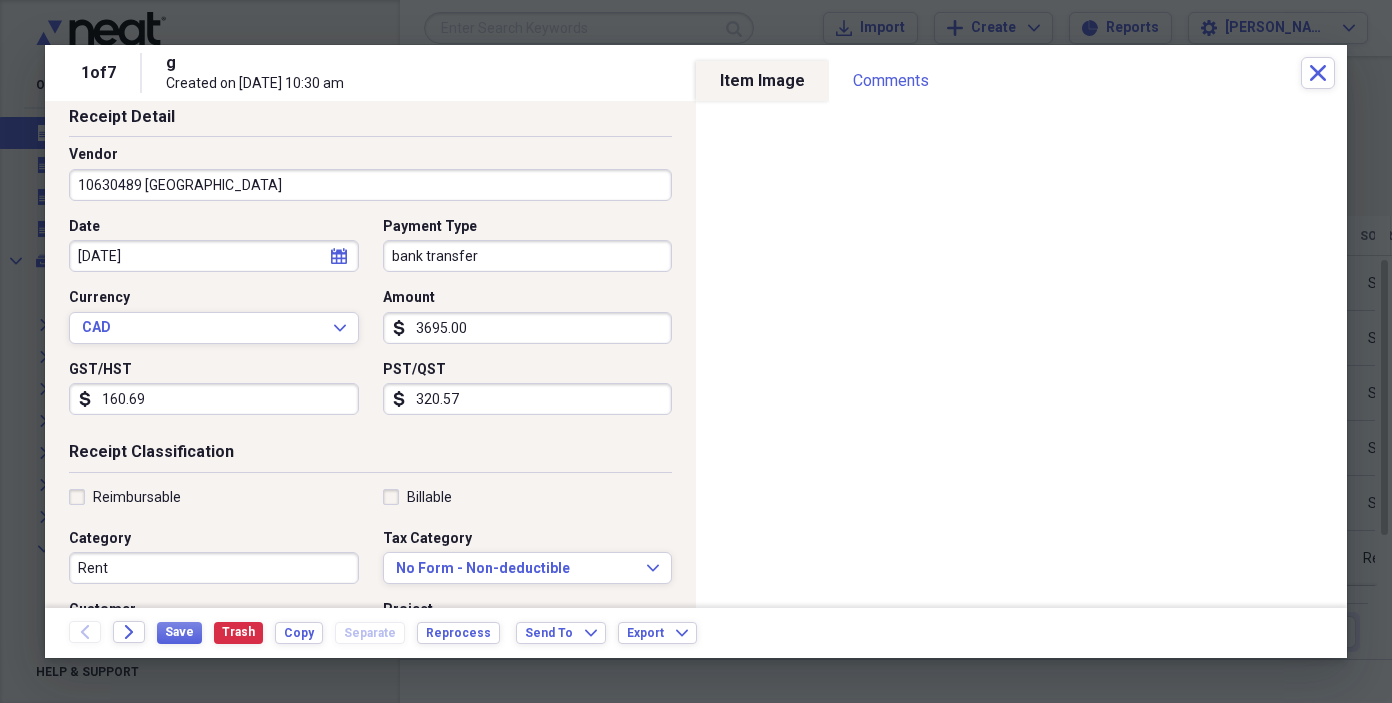 scroll, scrollTop: 109, scrollLeft: 0, axis: vertical 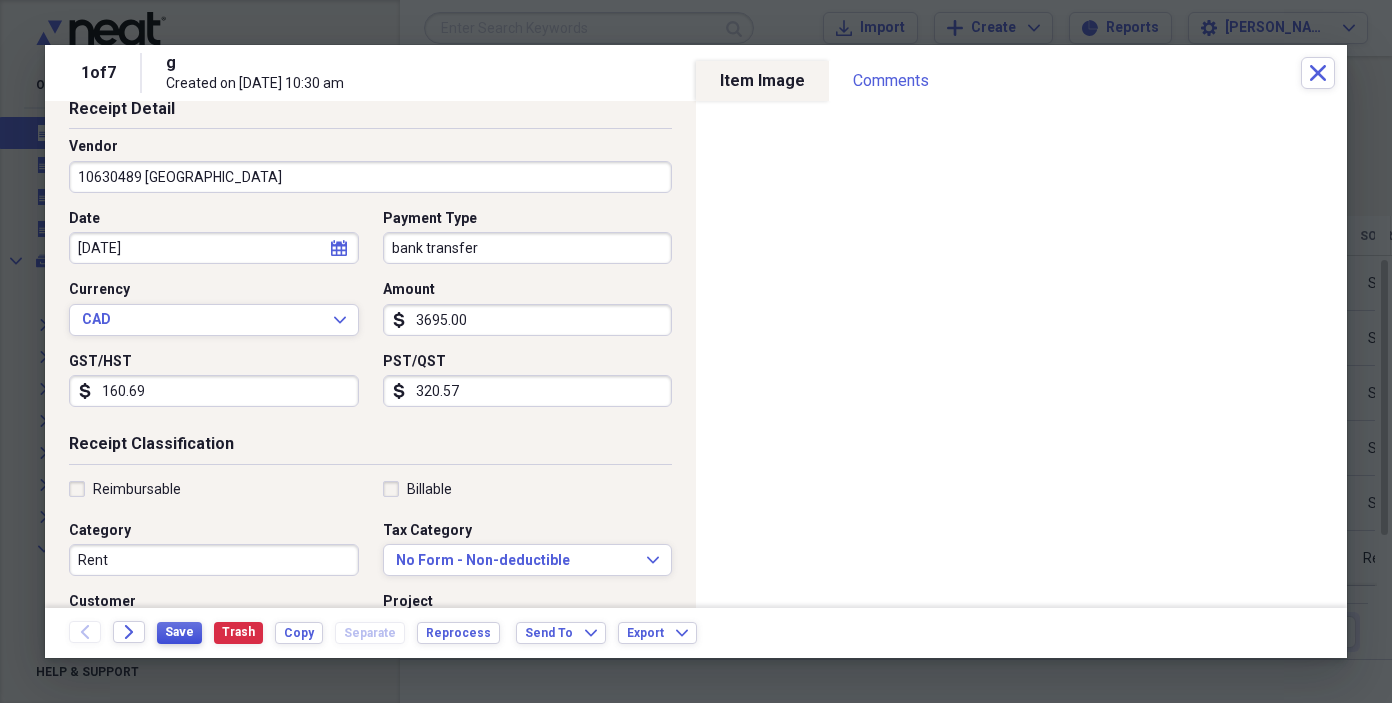 type on "320.57" 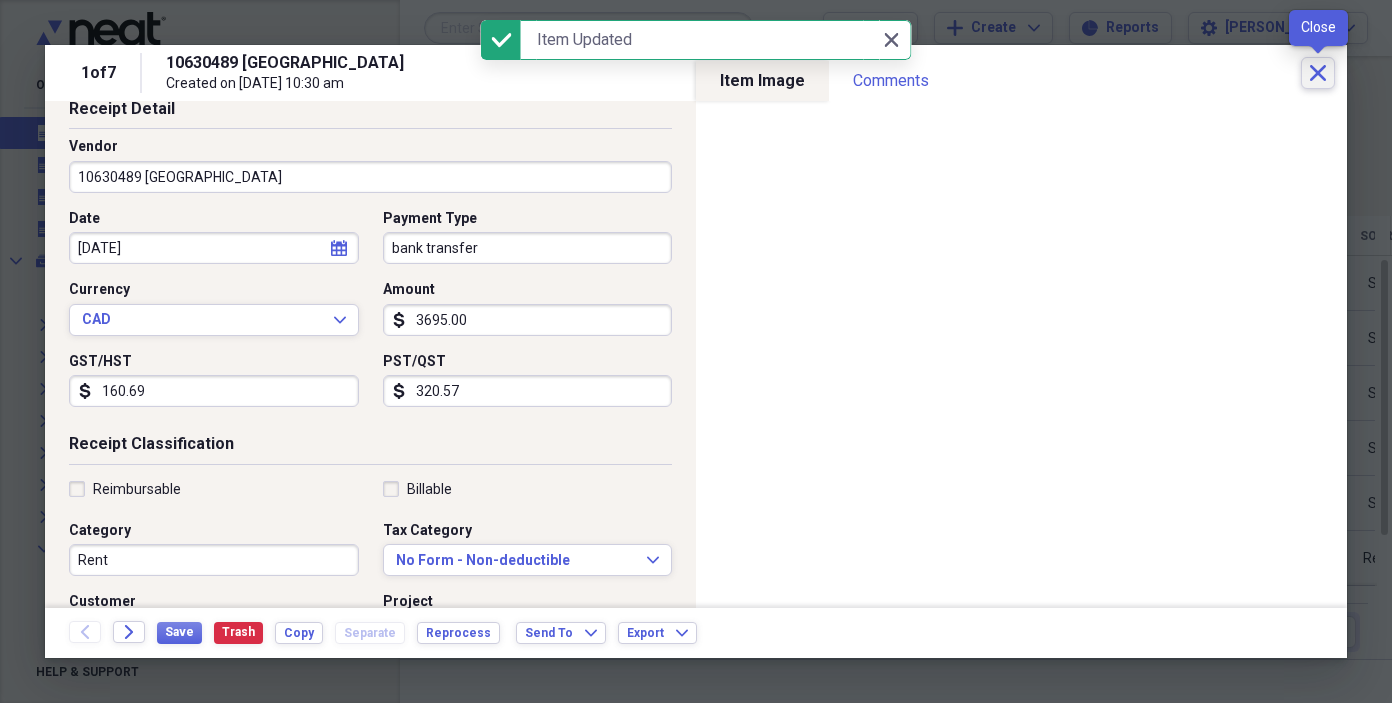 click on "Close" at bounding box center (1318, 73) 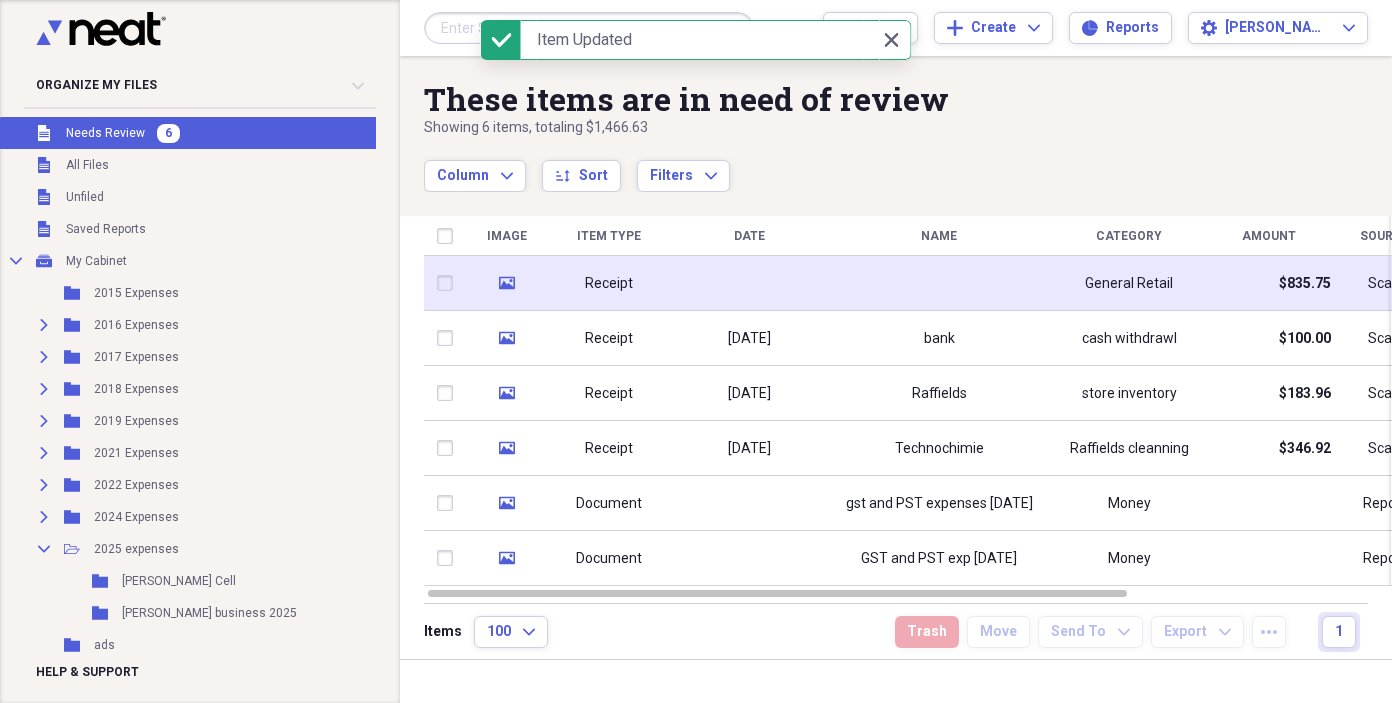 click at bounding box center [749, 283] 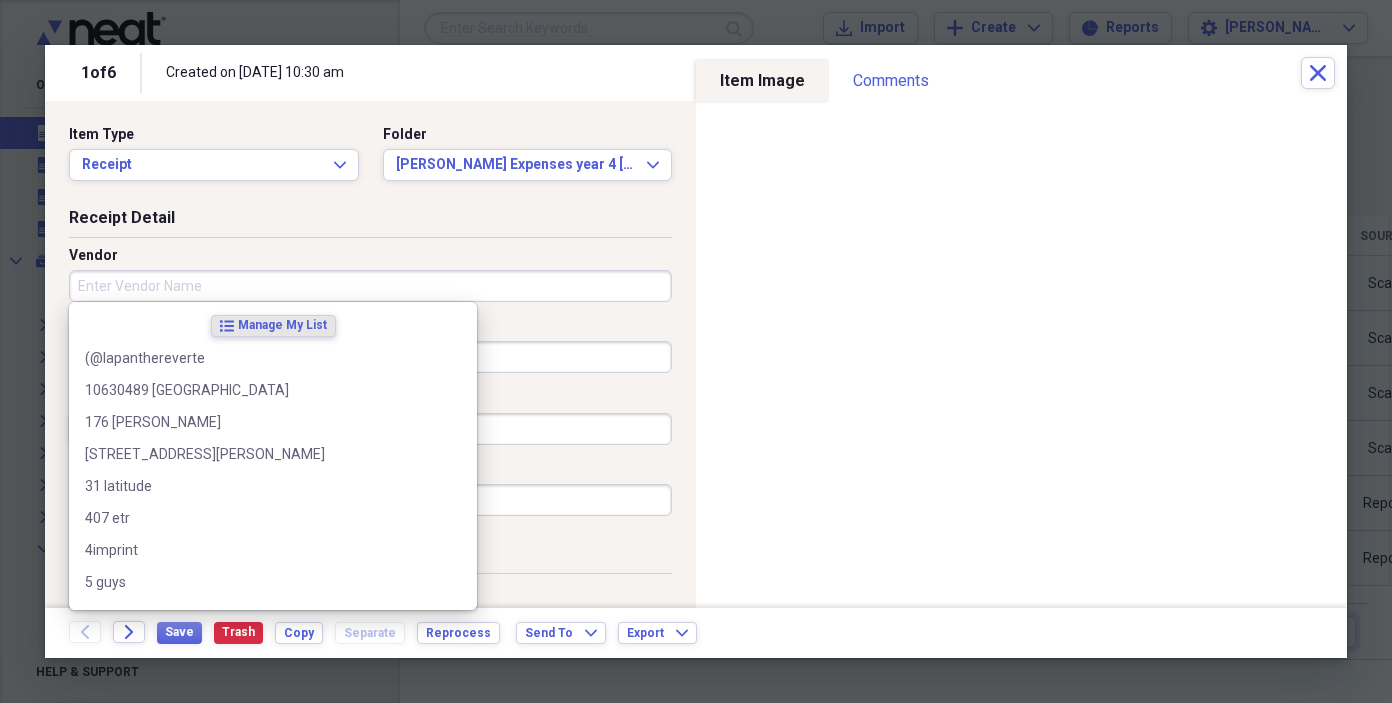 click on "Vendor" at bounding box center [370, 286] 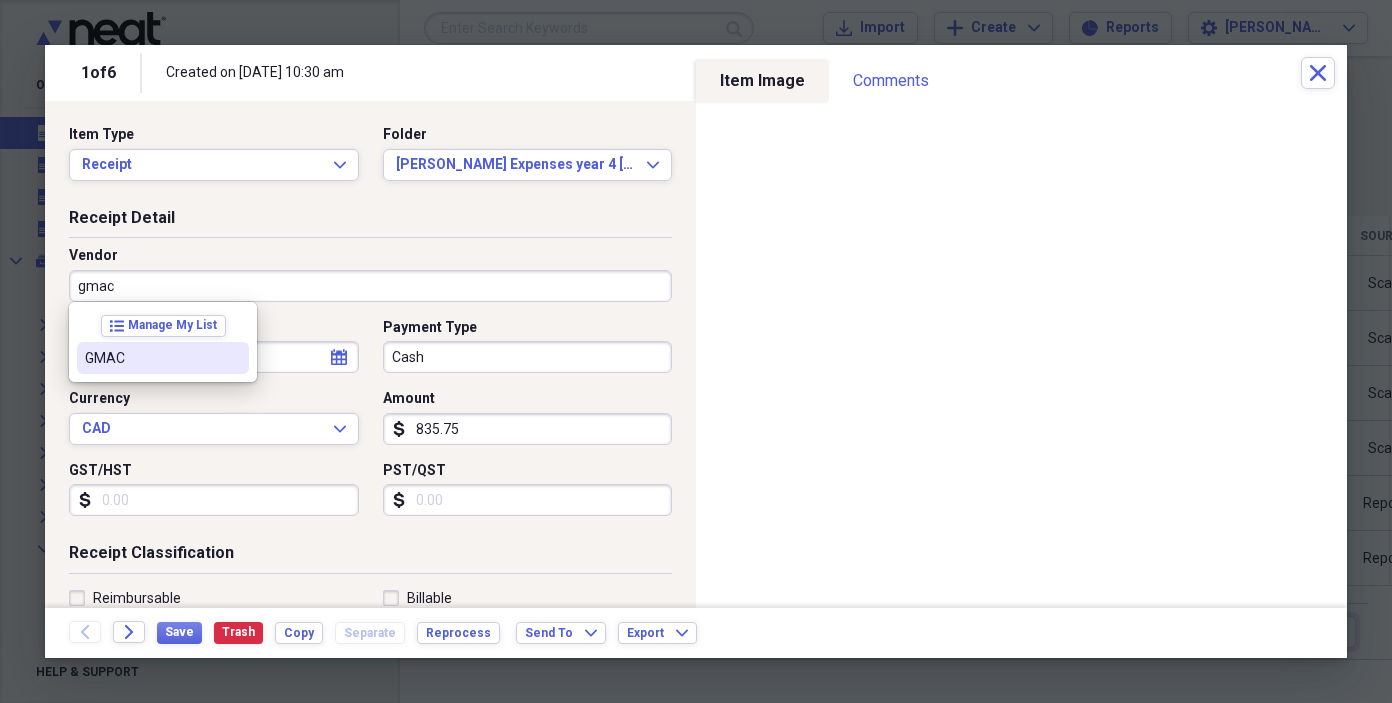 click at bounding box center (233, 358) 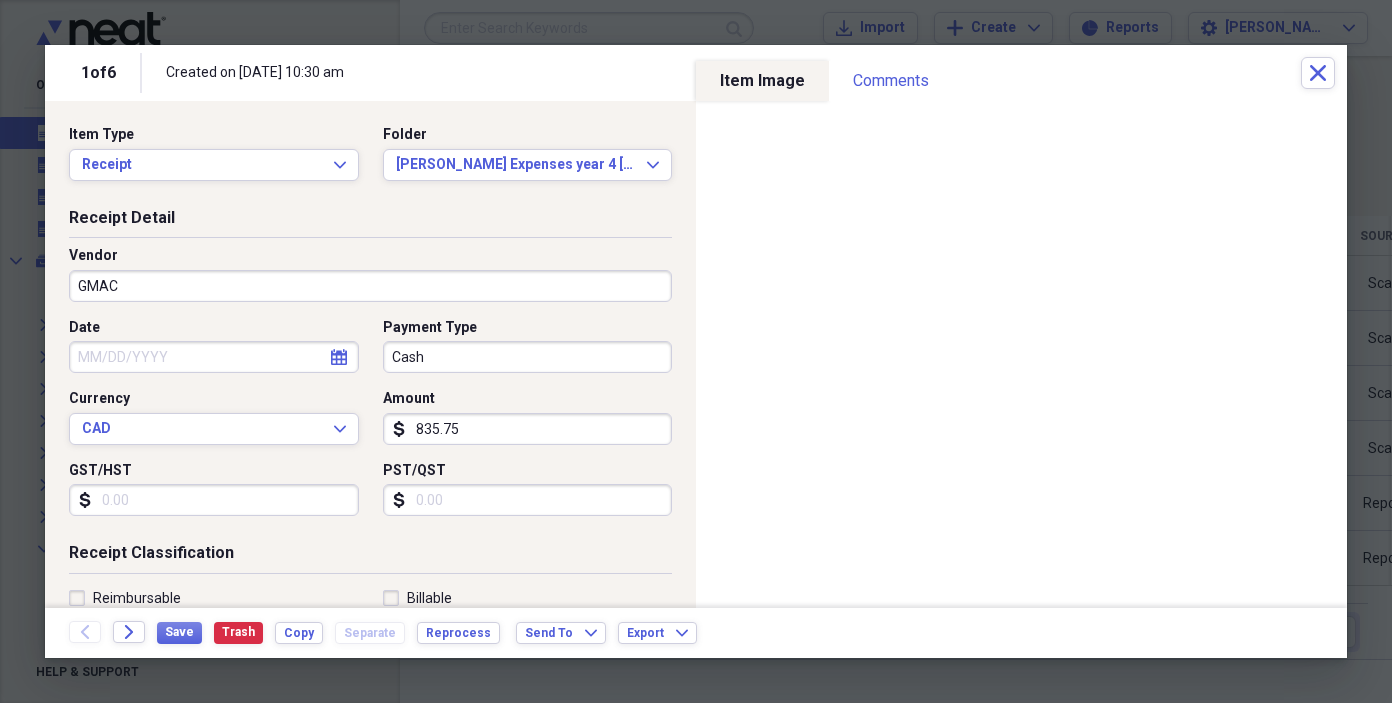type on "truck lease" 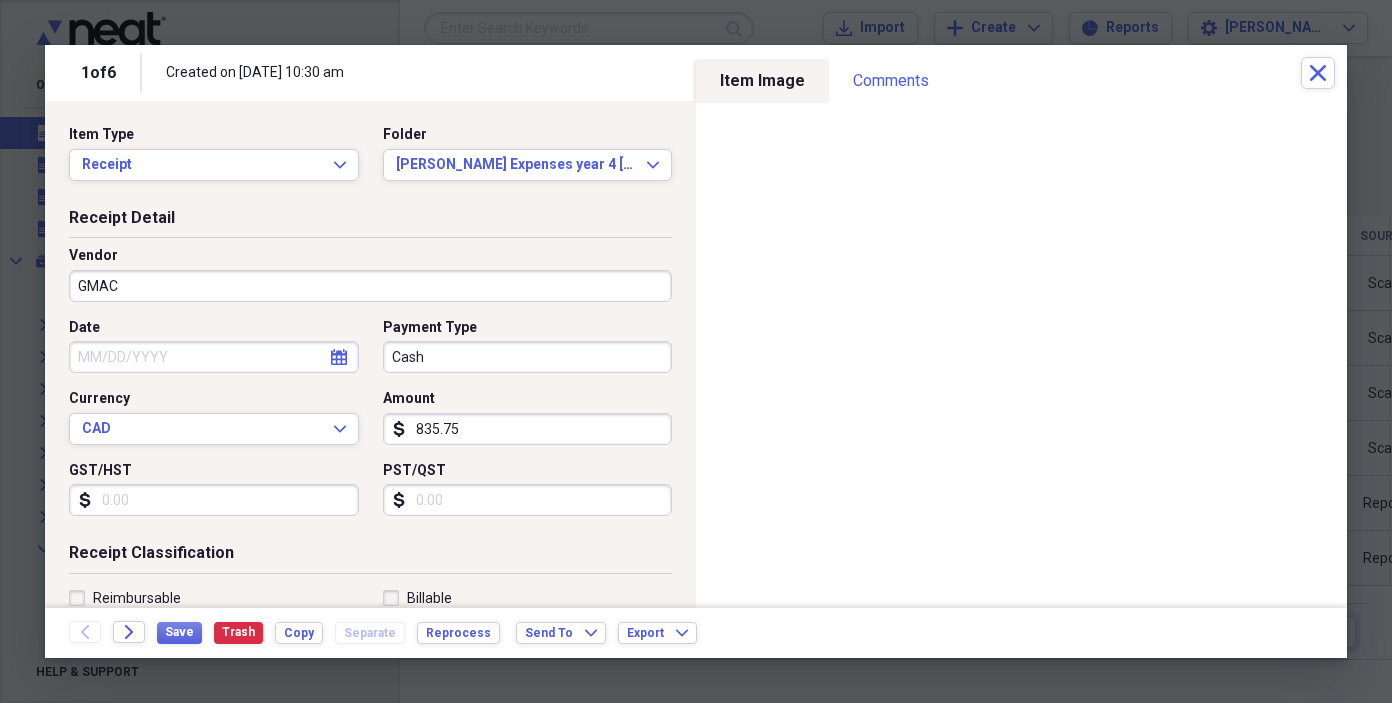click 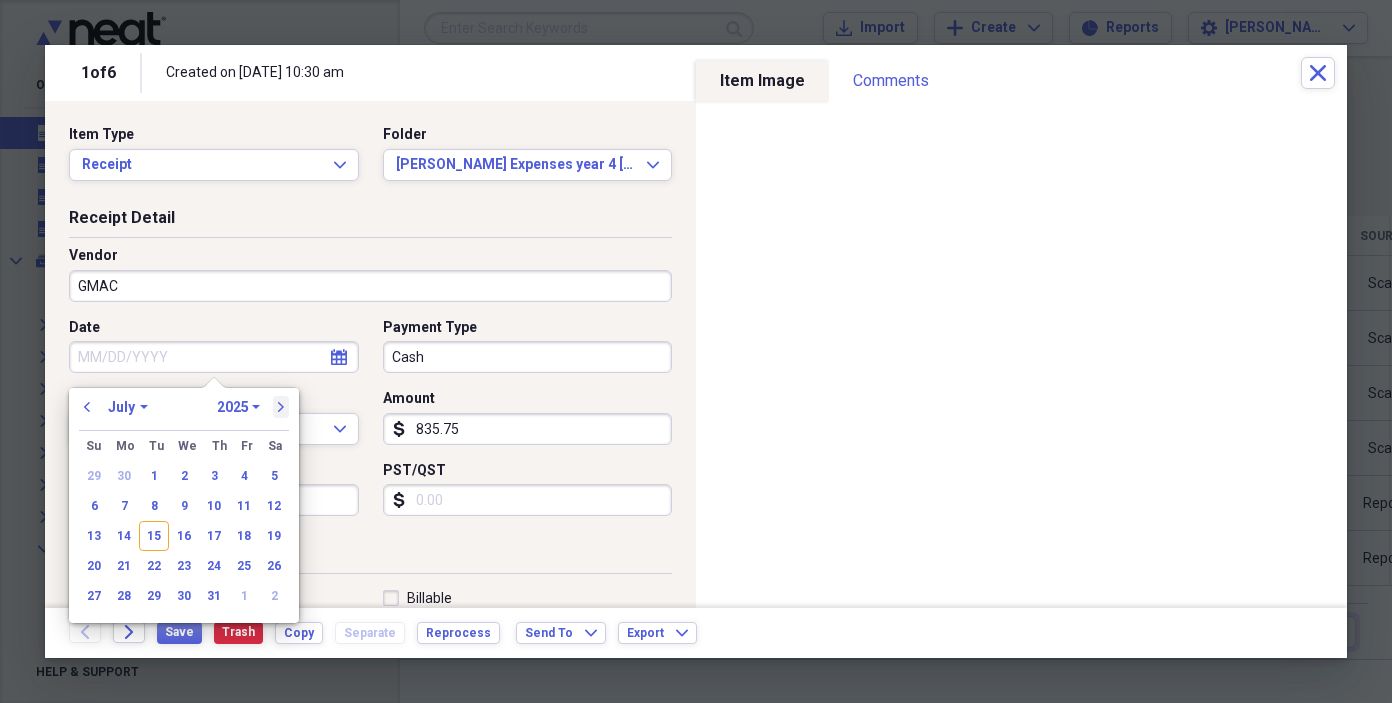 click on "next" at bounding box center [281, 407] 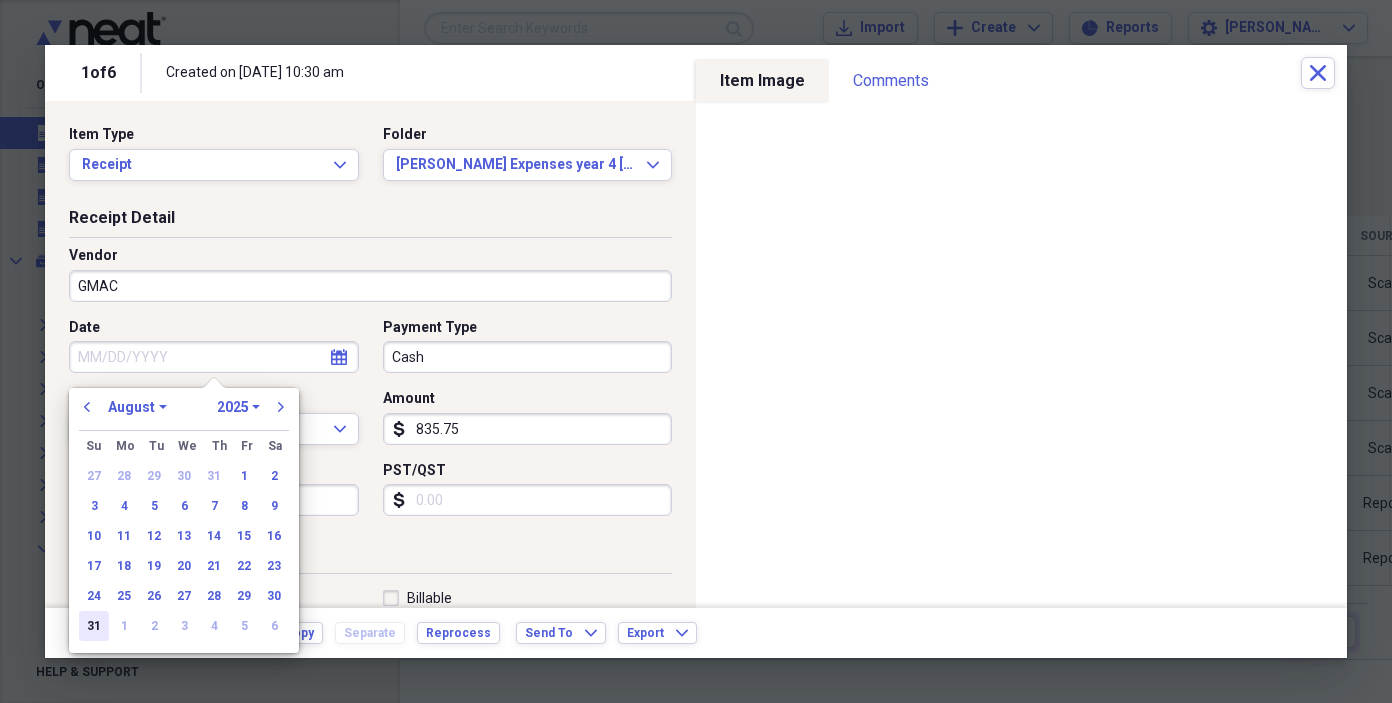 click on "31" at bounding box center (94, 626) 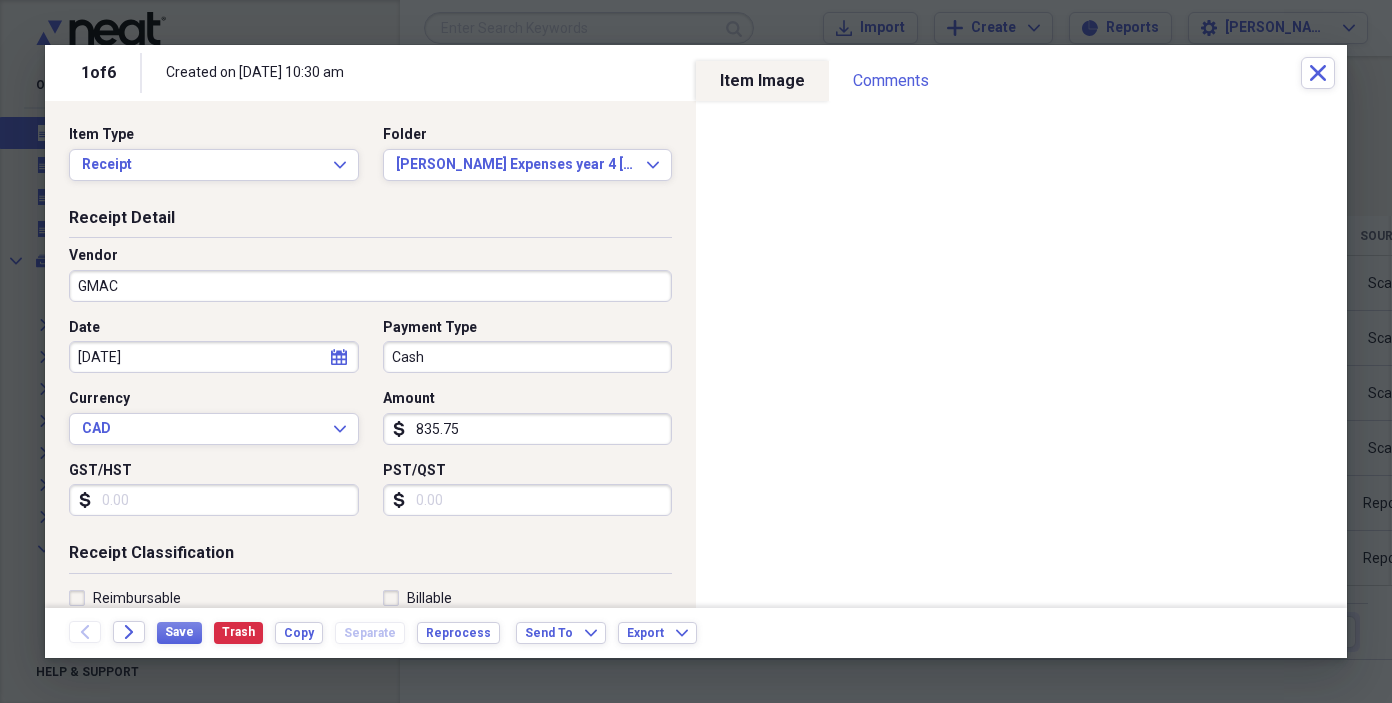 click on "GST/HST" at bounding box center (214, 500) 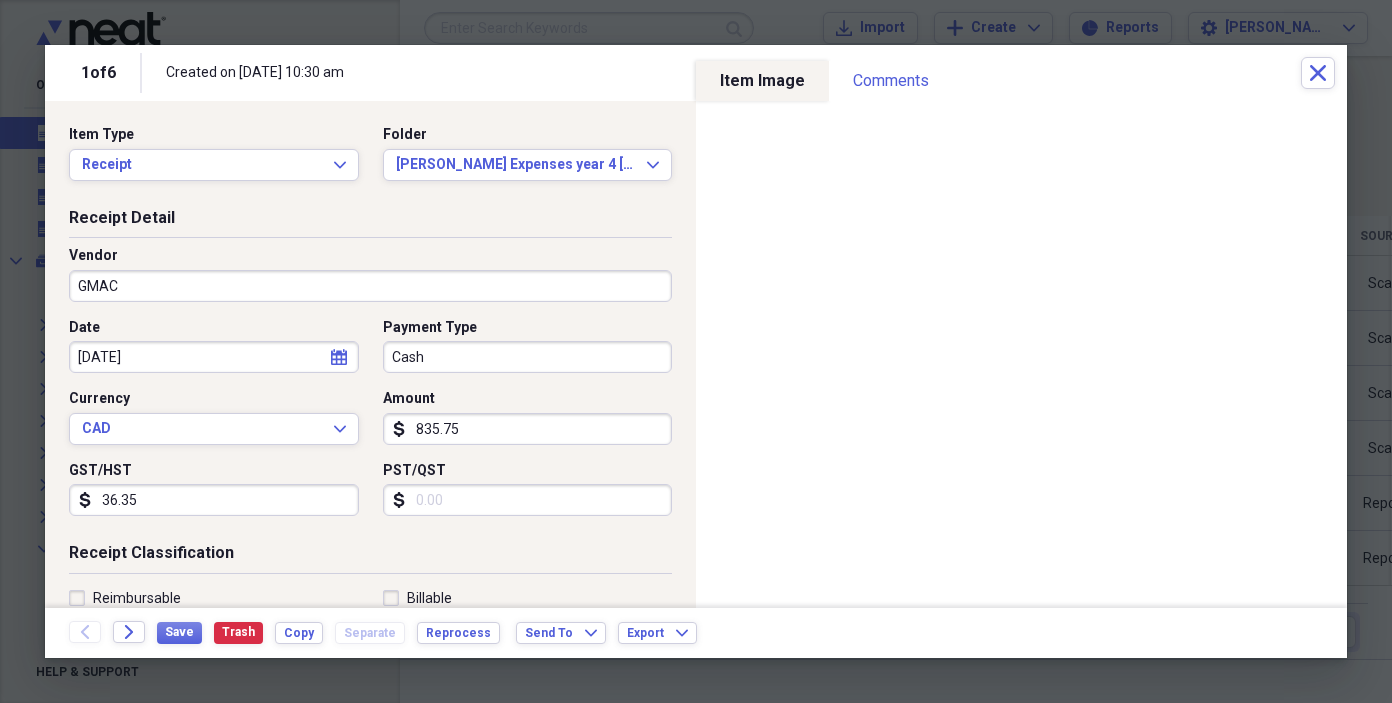 type on "36.35" 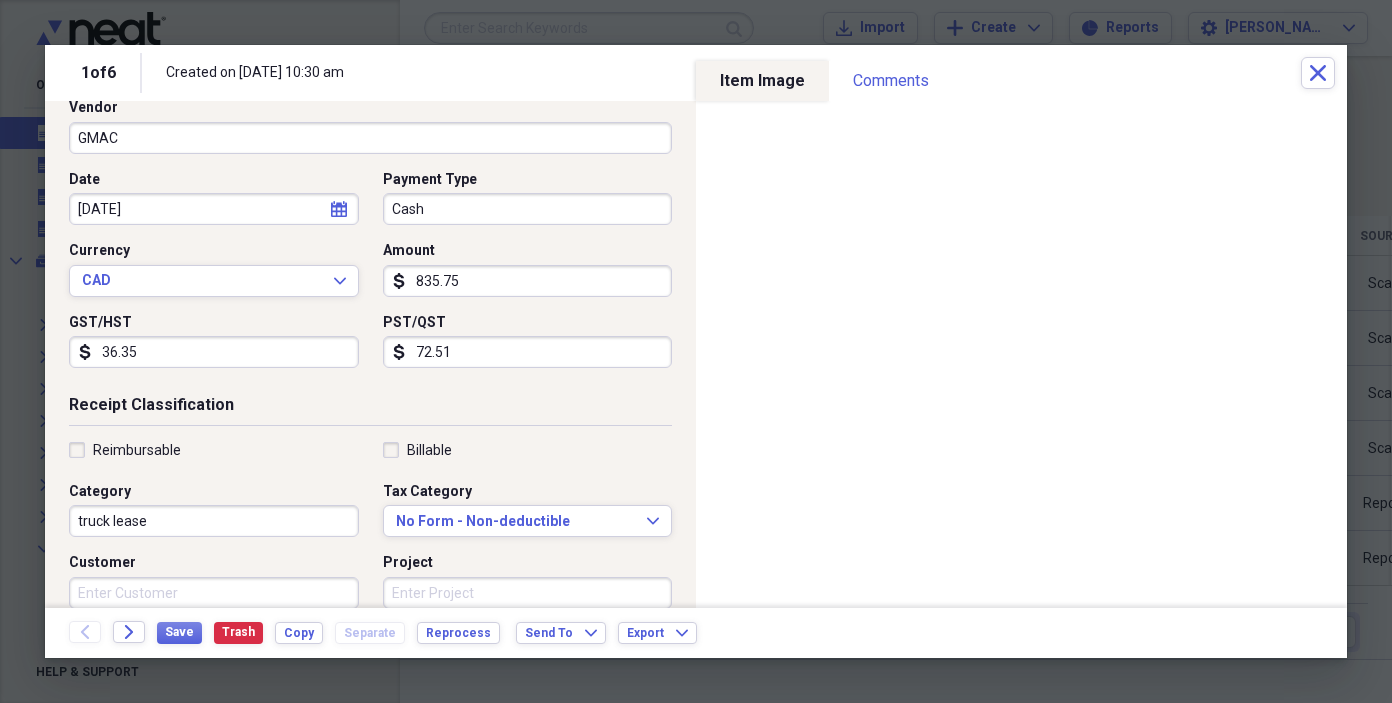 scroll, scrollTop: 150, scrollLeft: 0, axis: vertical 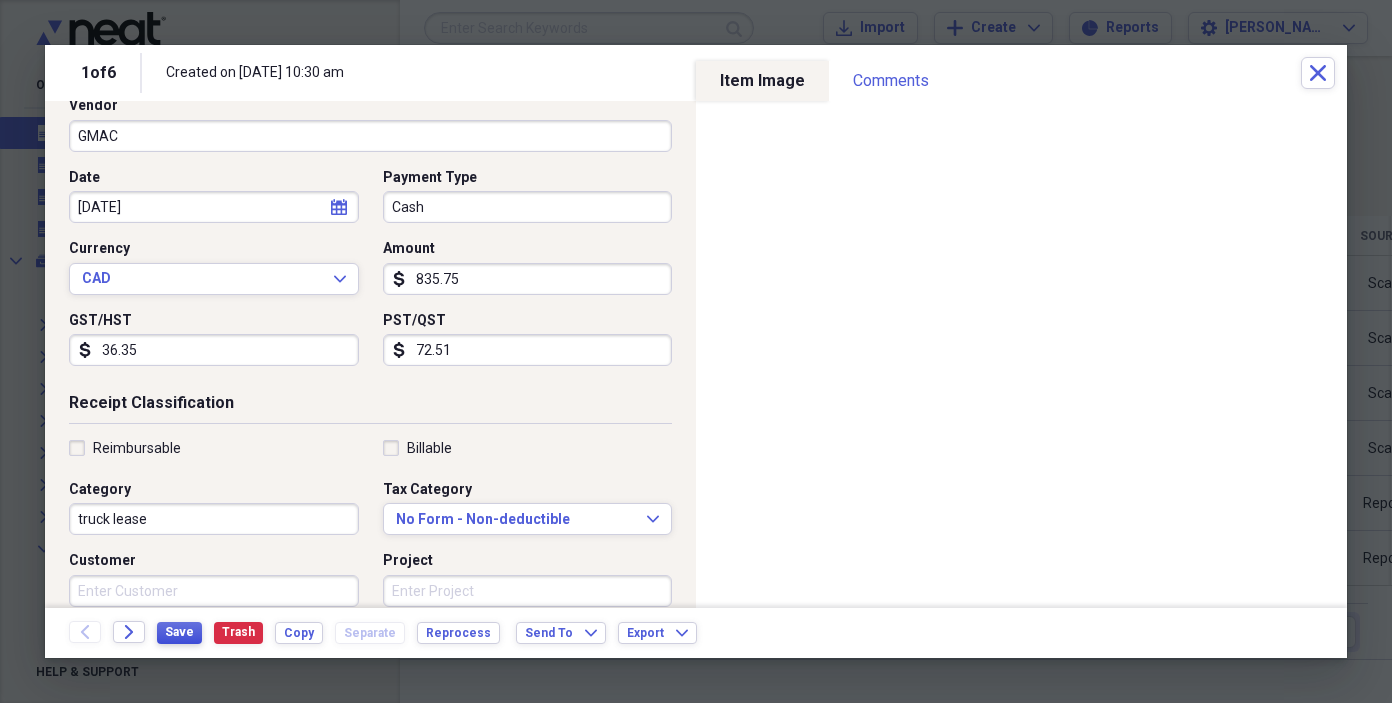 type on "72.51" 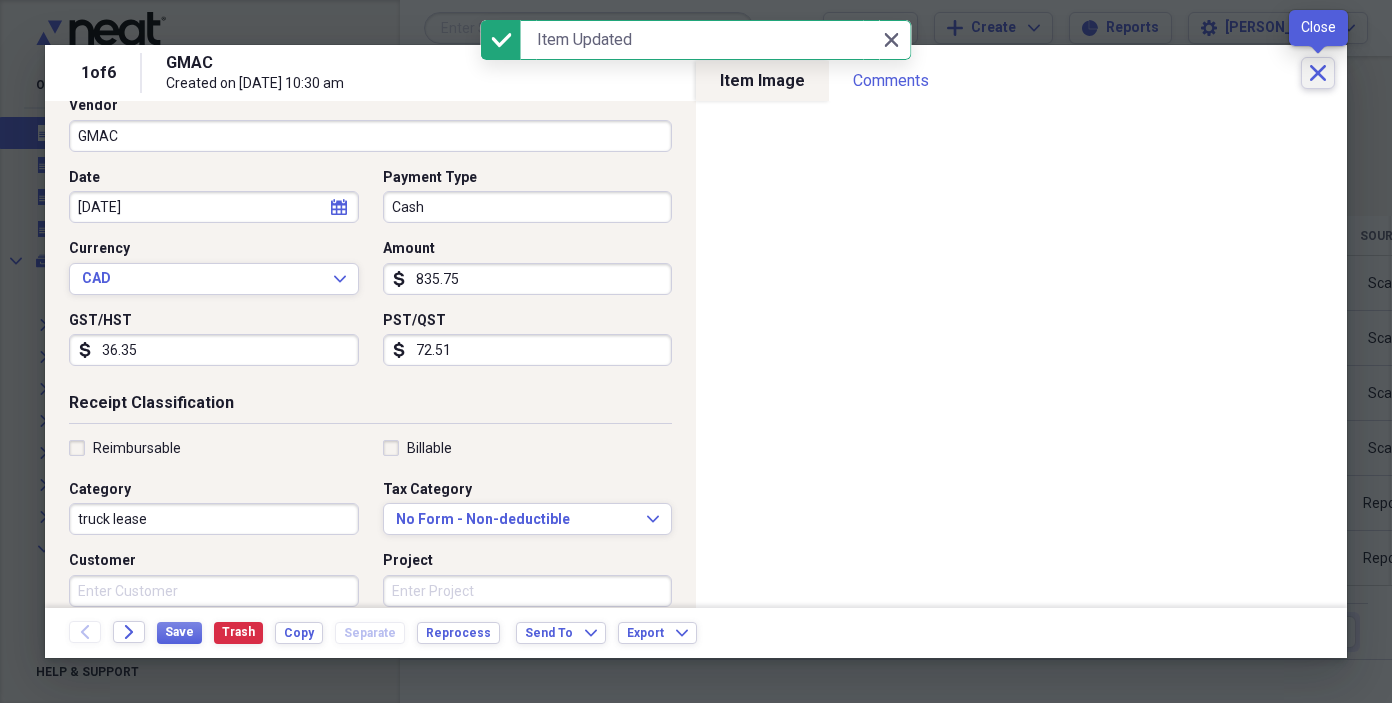 click on "Close" 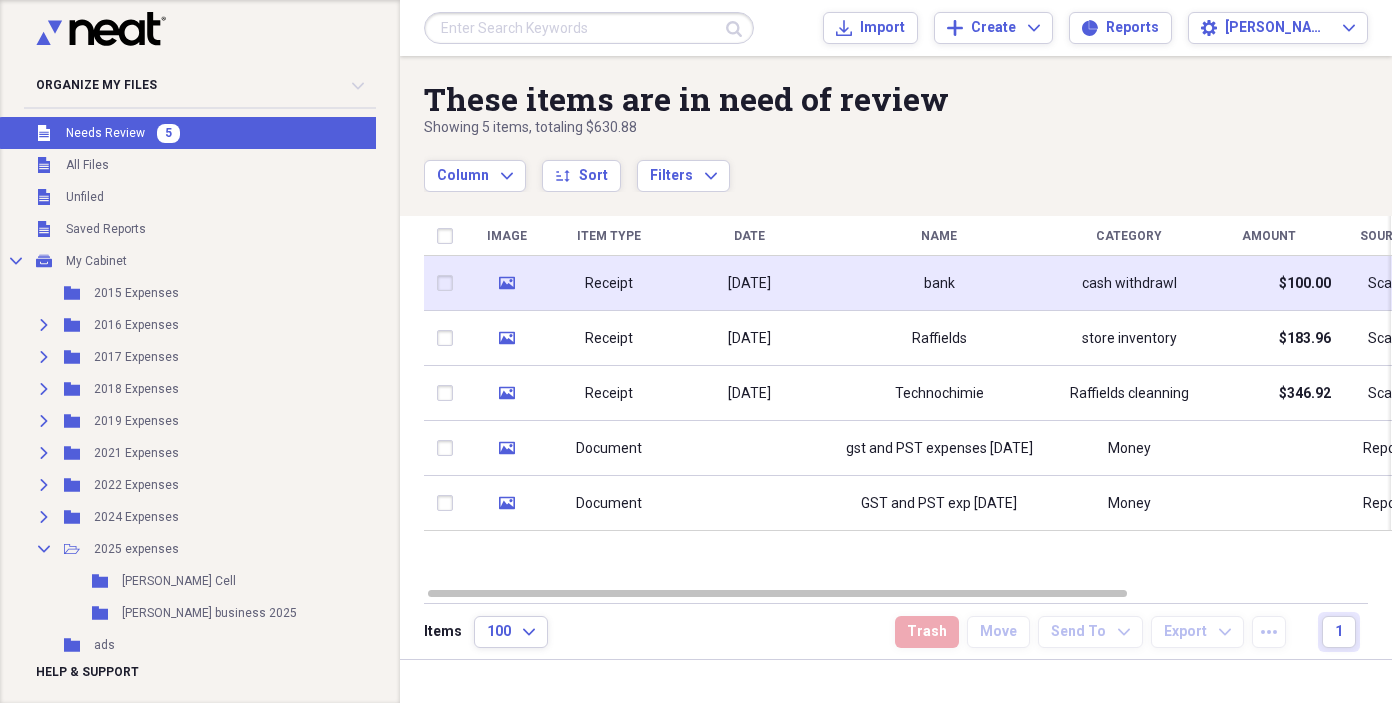 click on "[DATE]" at bounding box center (749, 283) 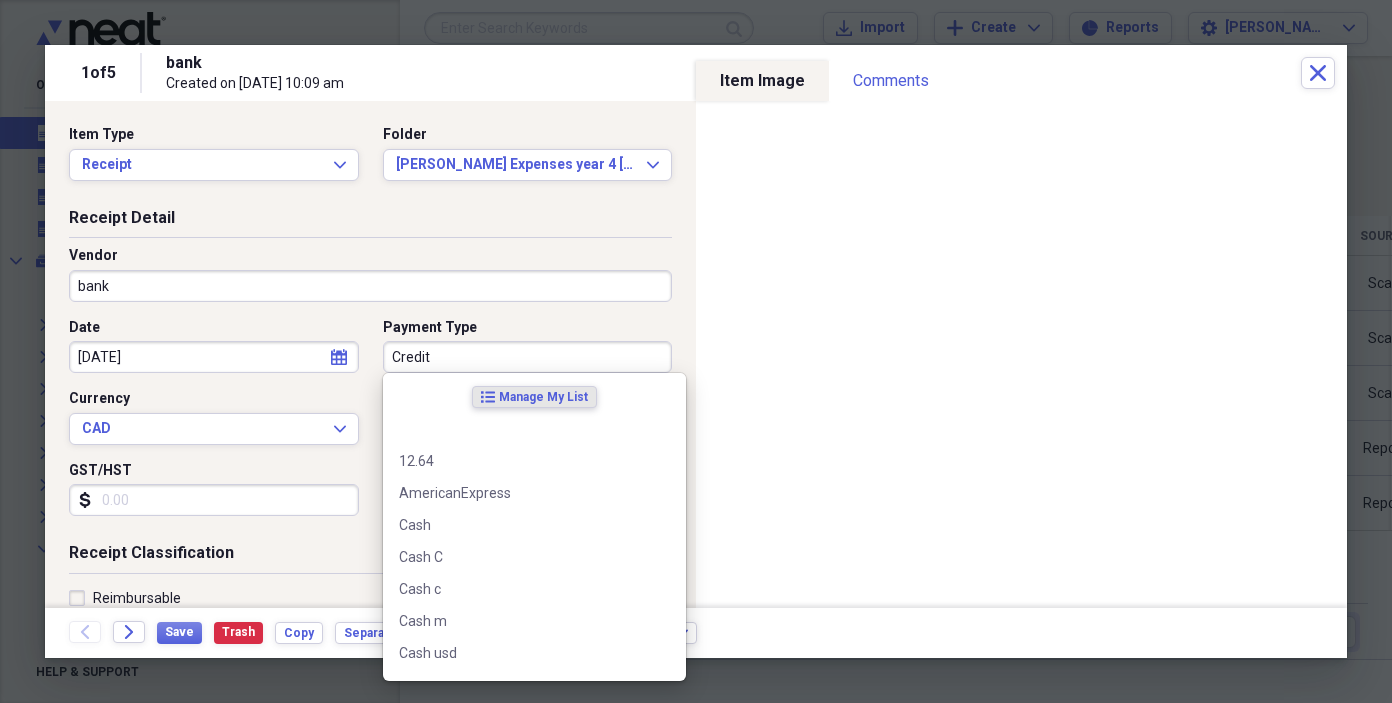 click on "Credit" at bounding box center (528, 357) 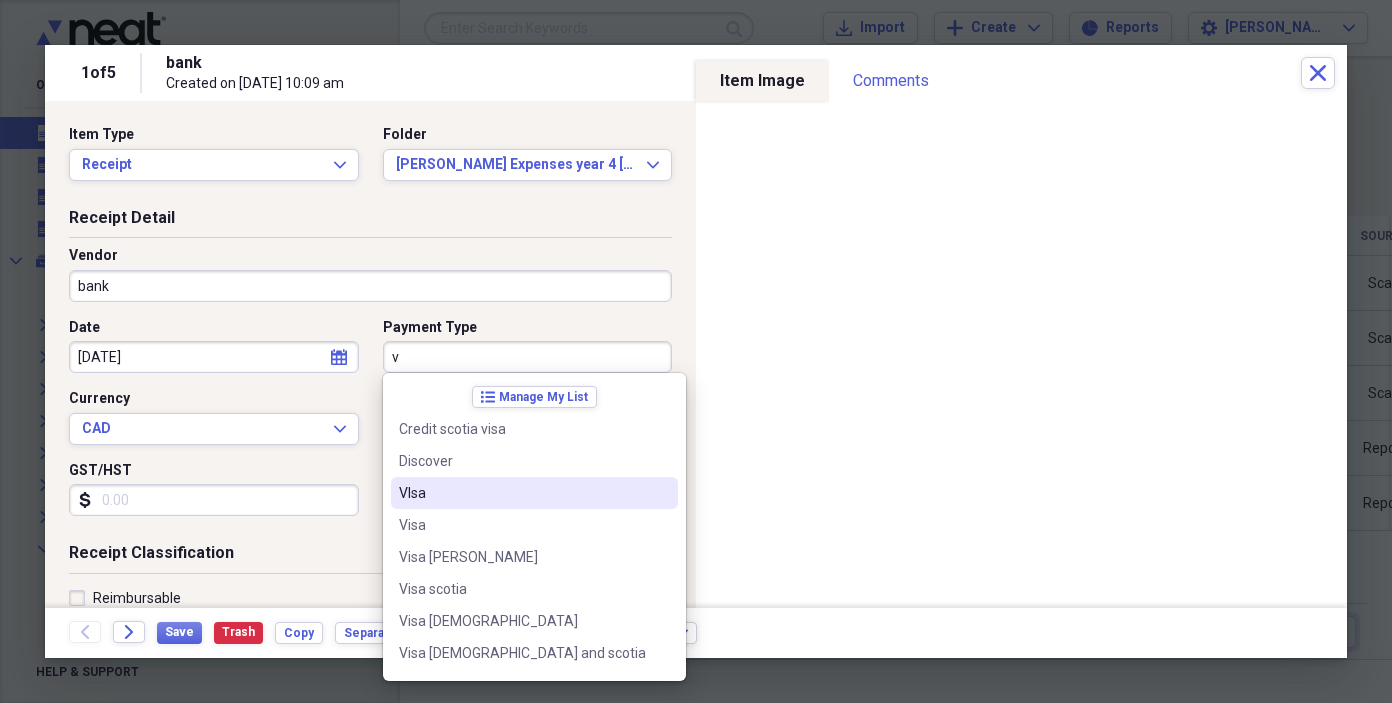 click on "VIsa" at bounding box center (522, 493) 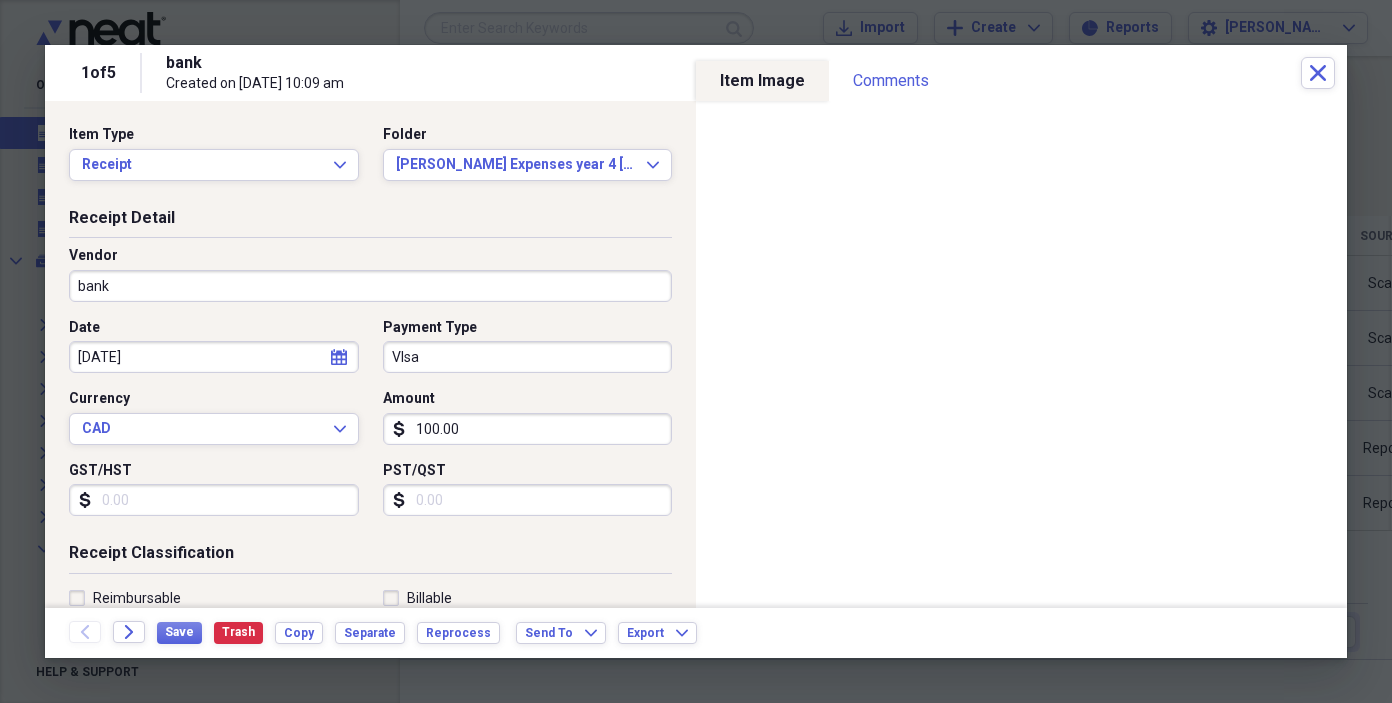 click 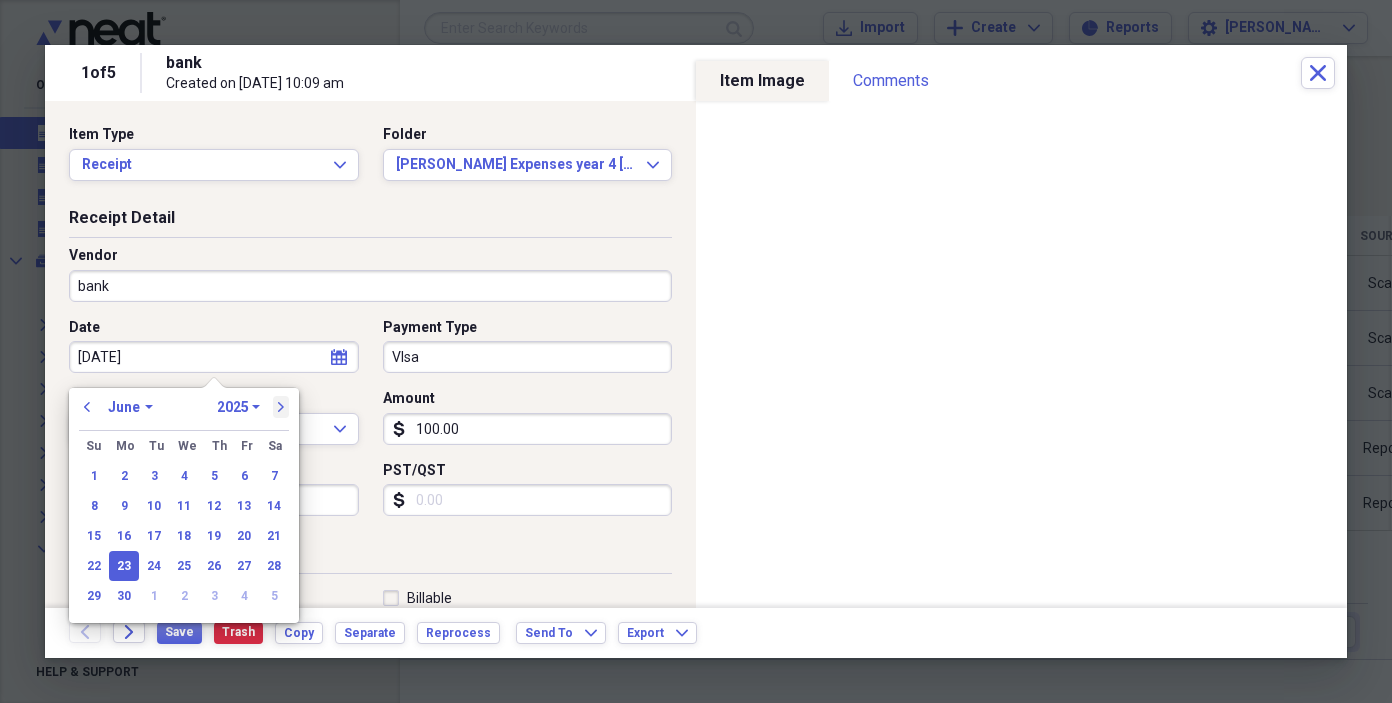 click on "next" at bounding box center (281, 407) 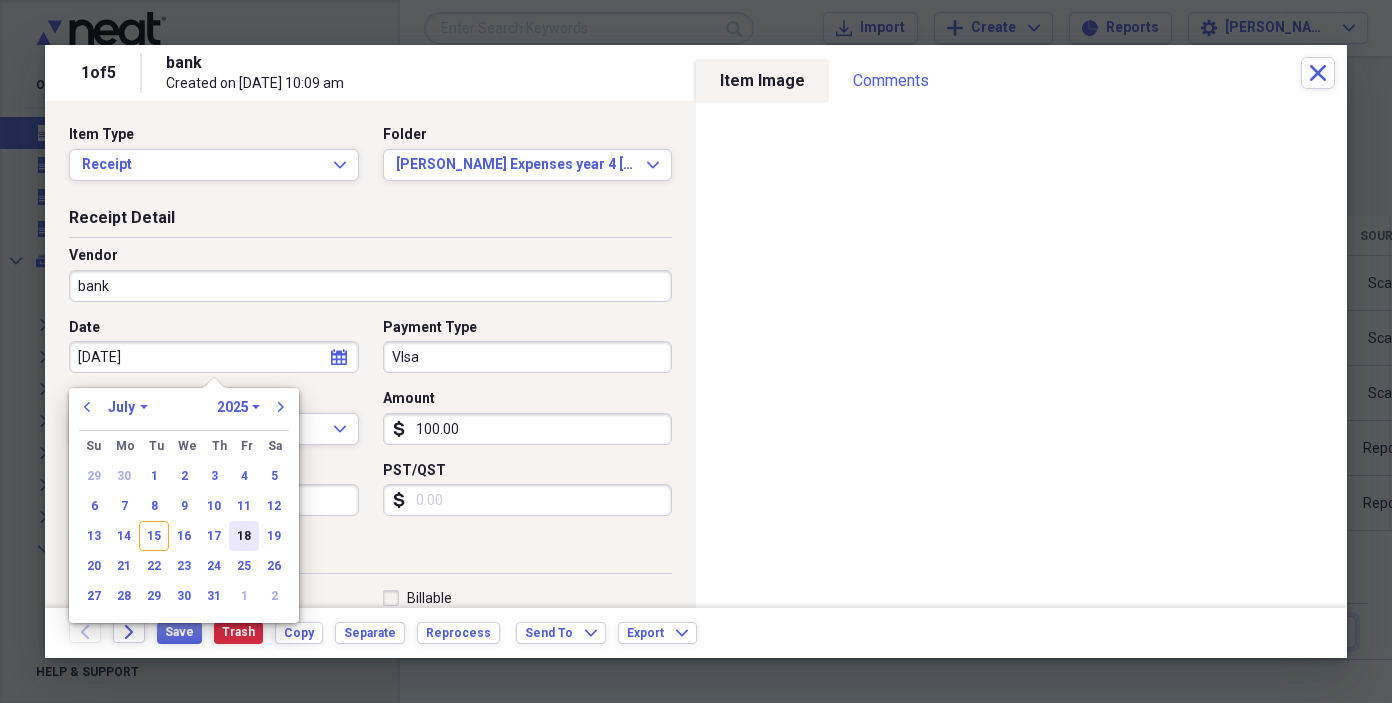 click on "18" at bounding box center (244, 536) 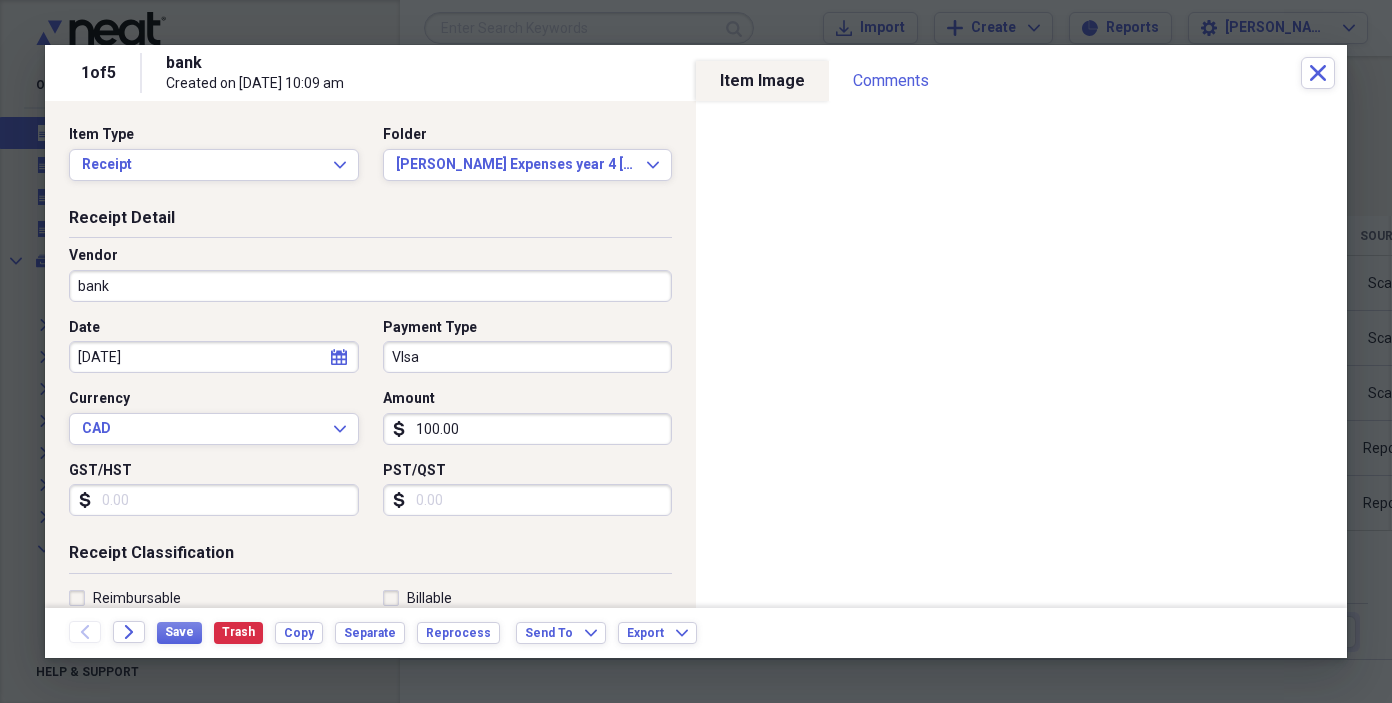 click on "bank" at bounding box center (370, 286) 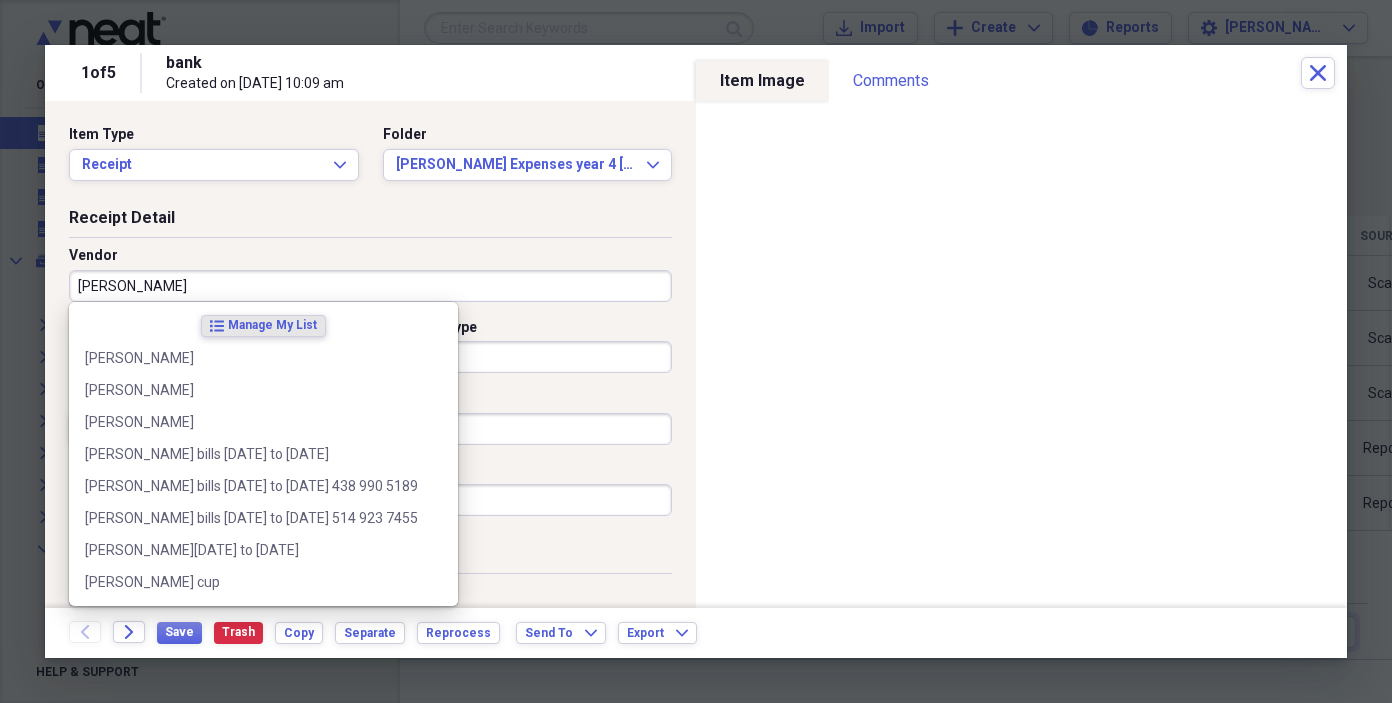 type on "[PERSON_NAME]" 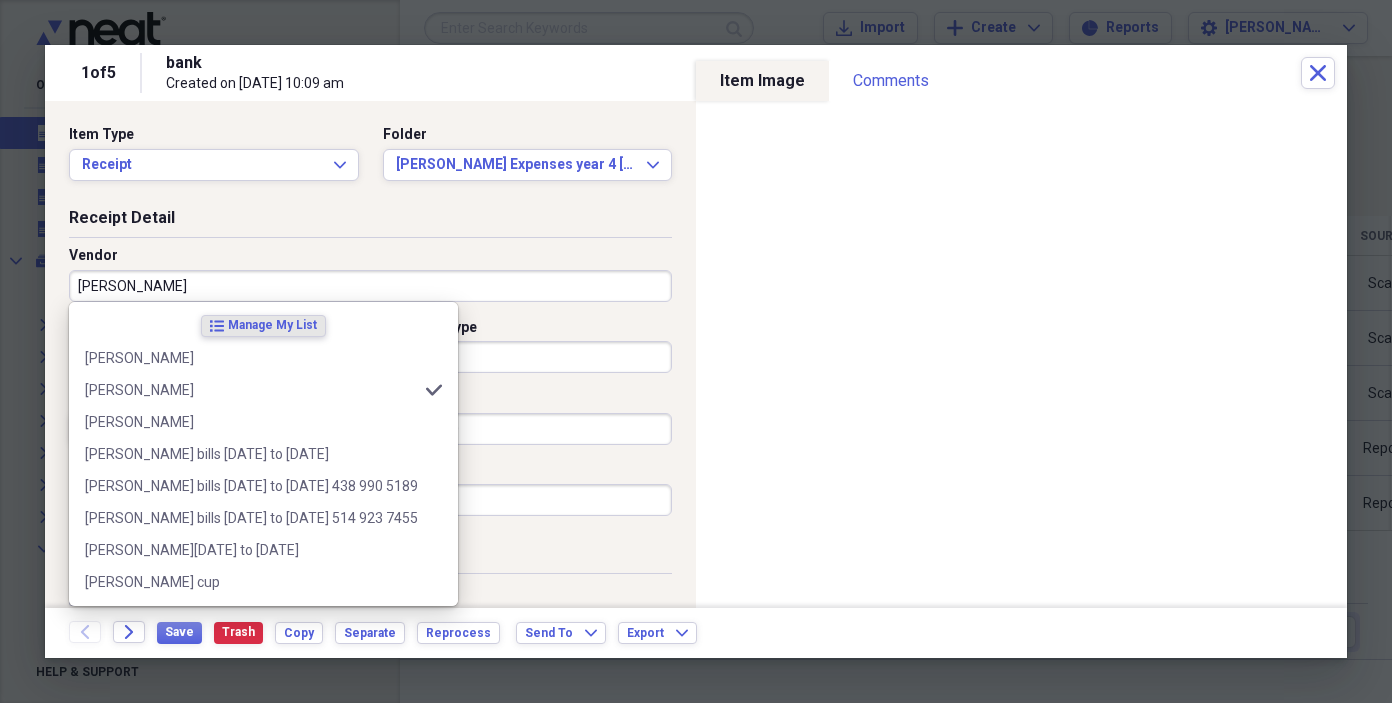 type on "Cell" 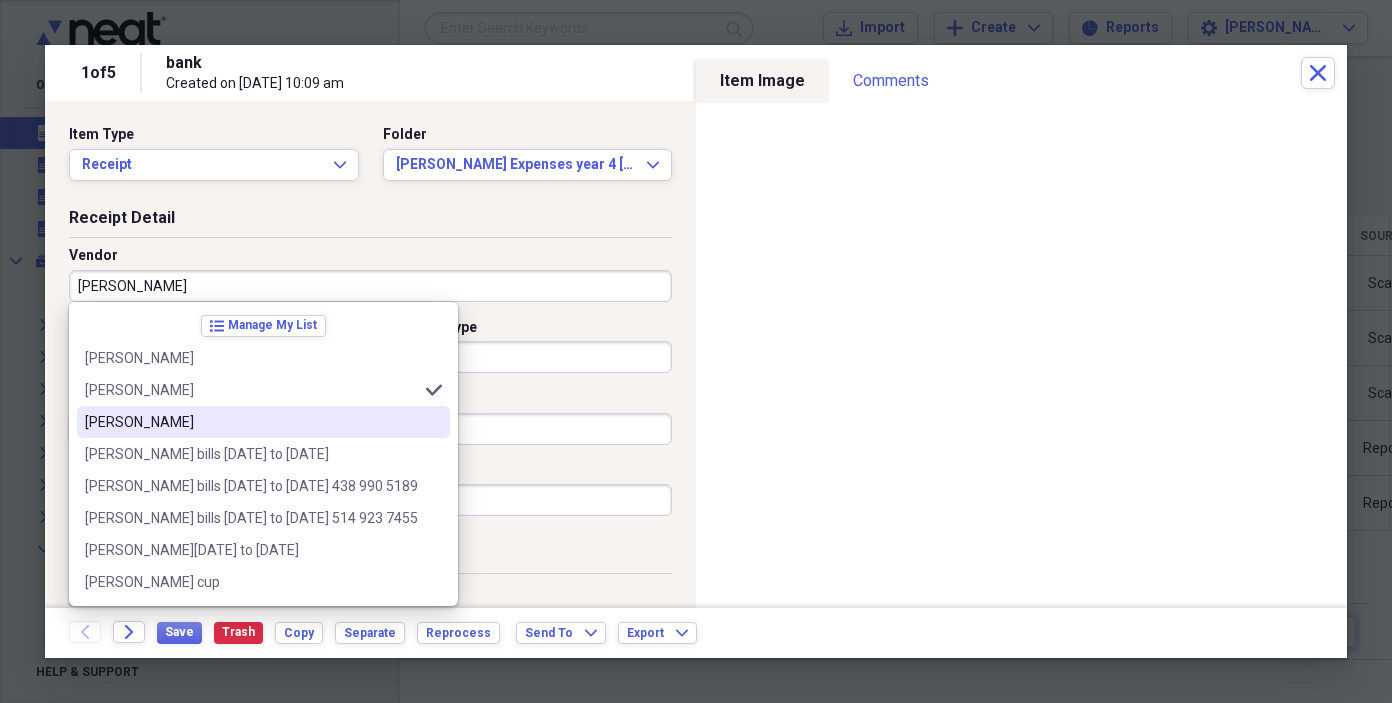 click on "[PERSON_NAME]" at bounding box center [251, 422] 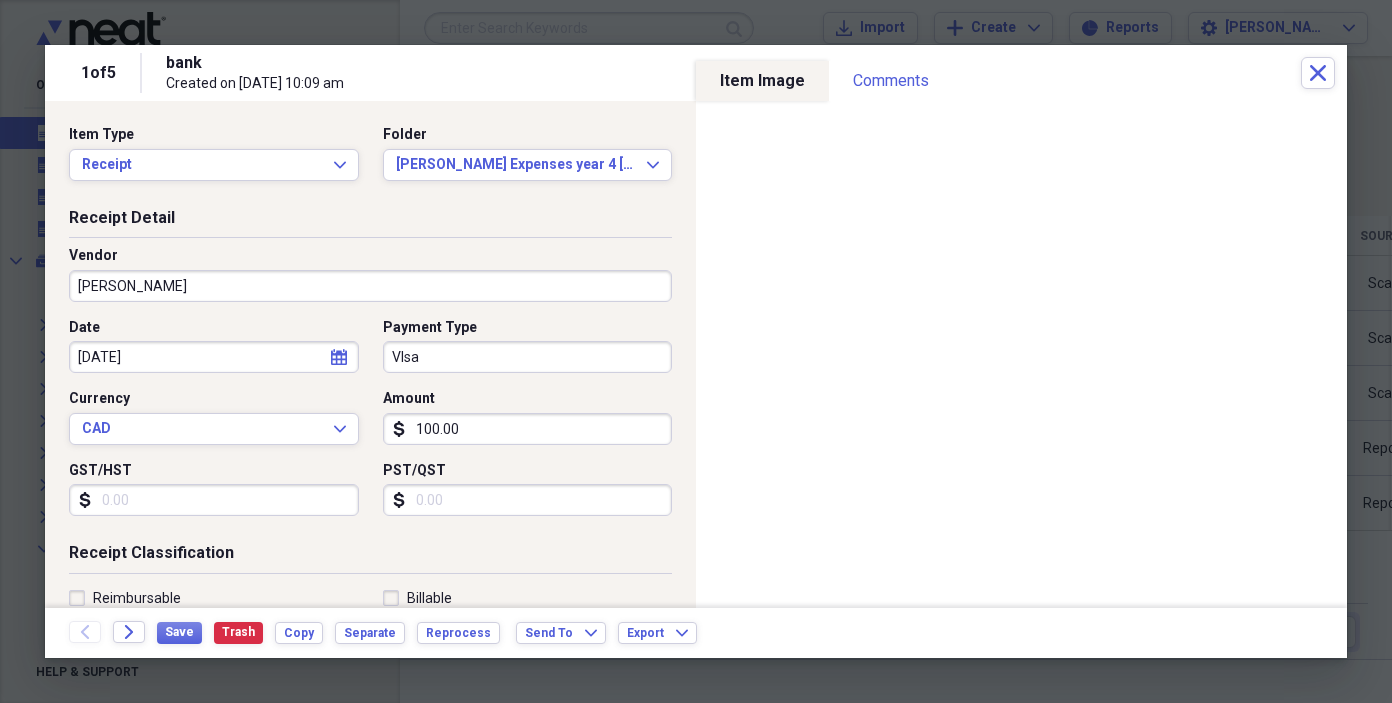 click on "100.00" at bounding box center (528, 429) 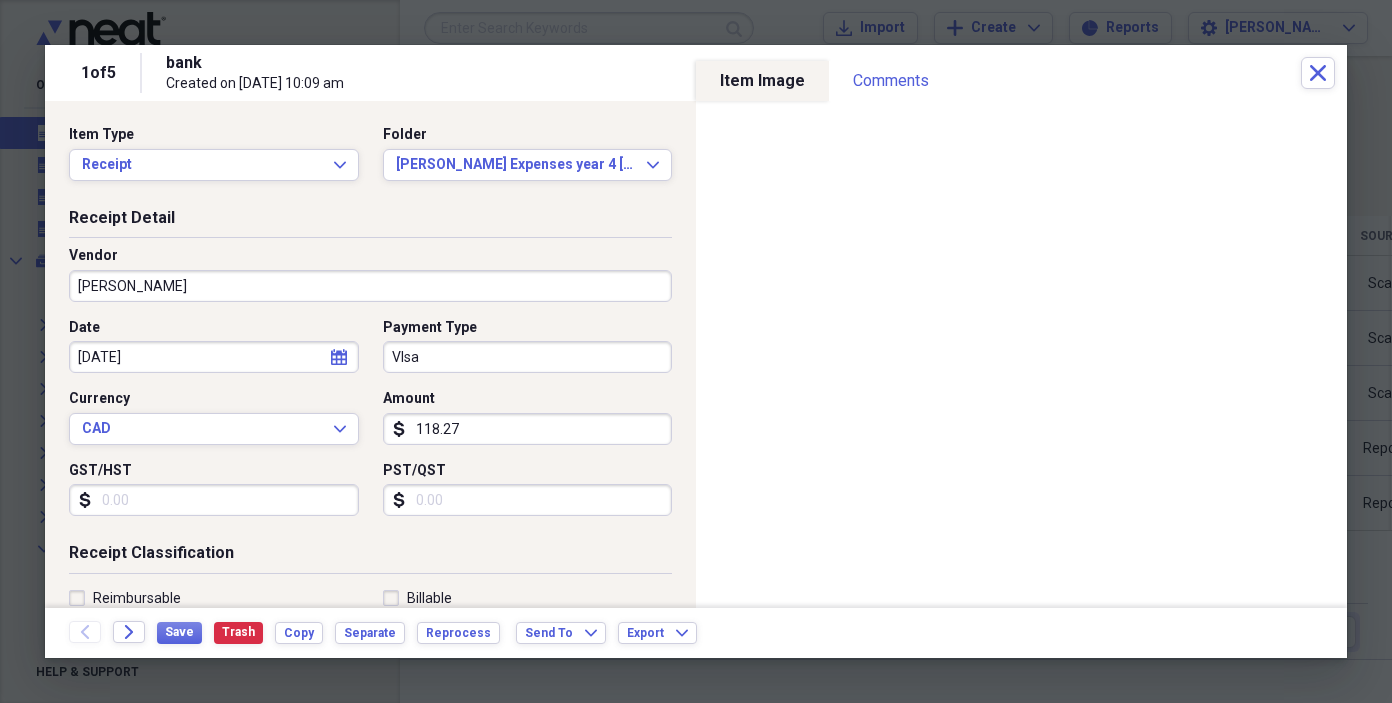 type on "118.27" 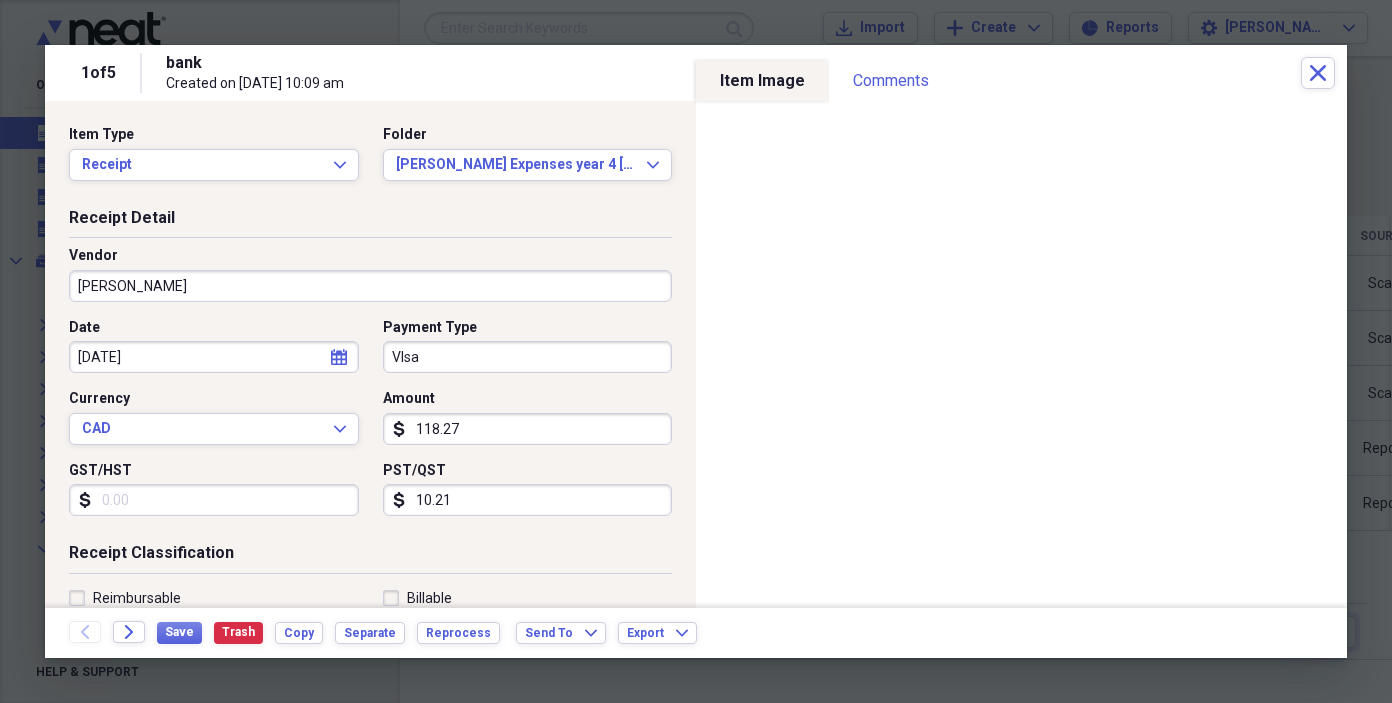 type on "10.21" 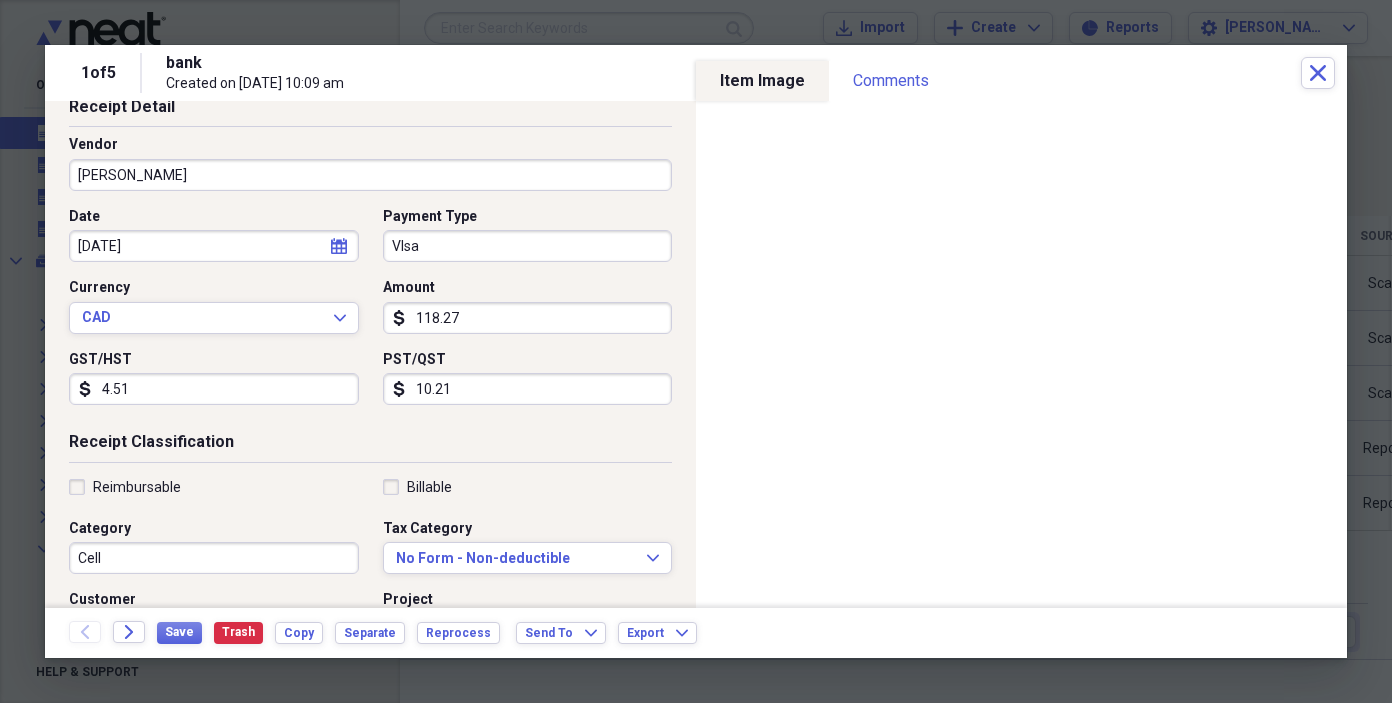 scroll, scrollTop: 0, scrollLeft: 0, axis: both 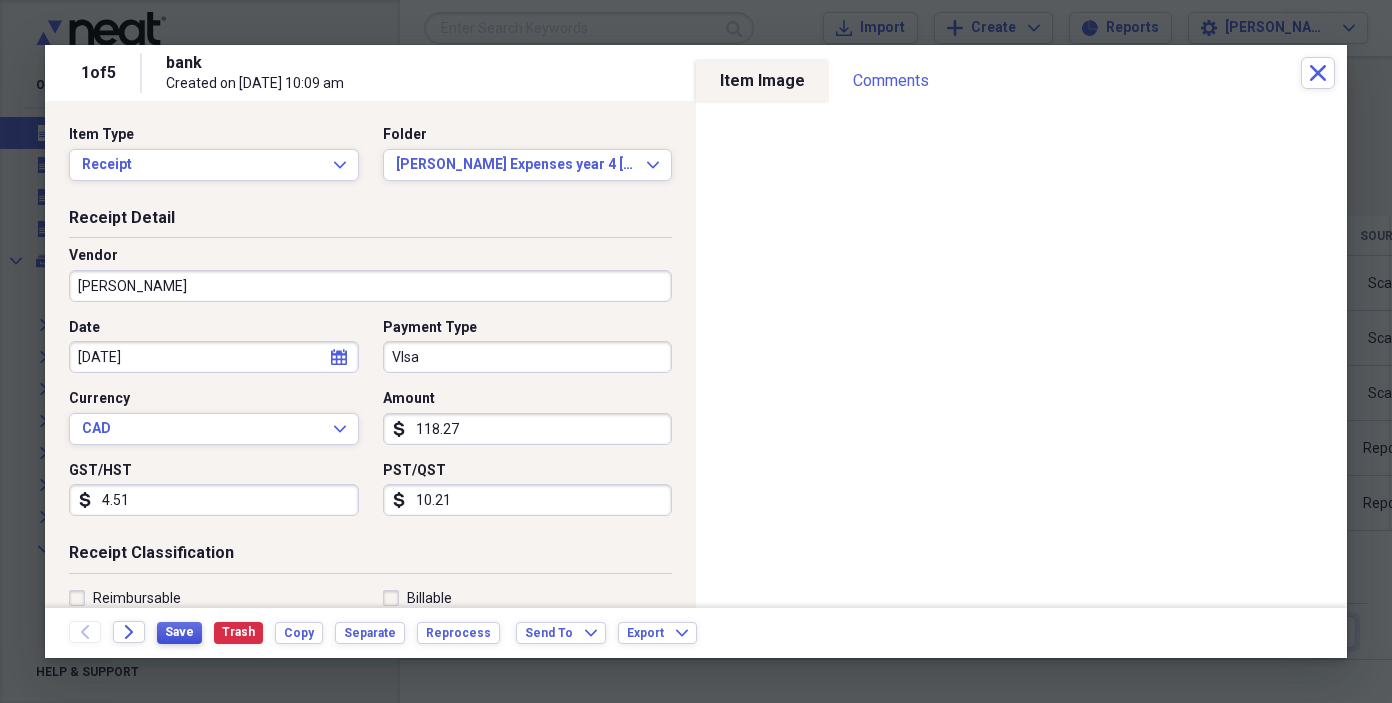 type on "4.51" 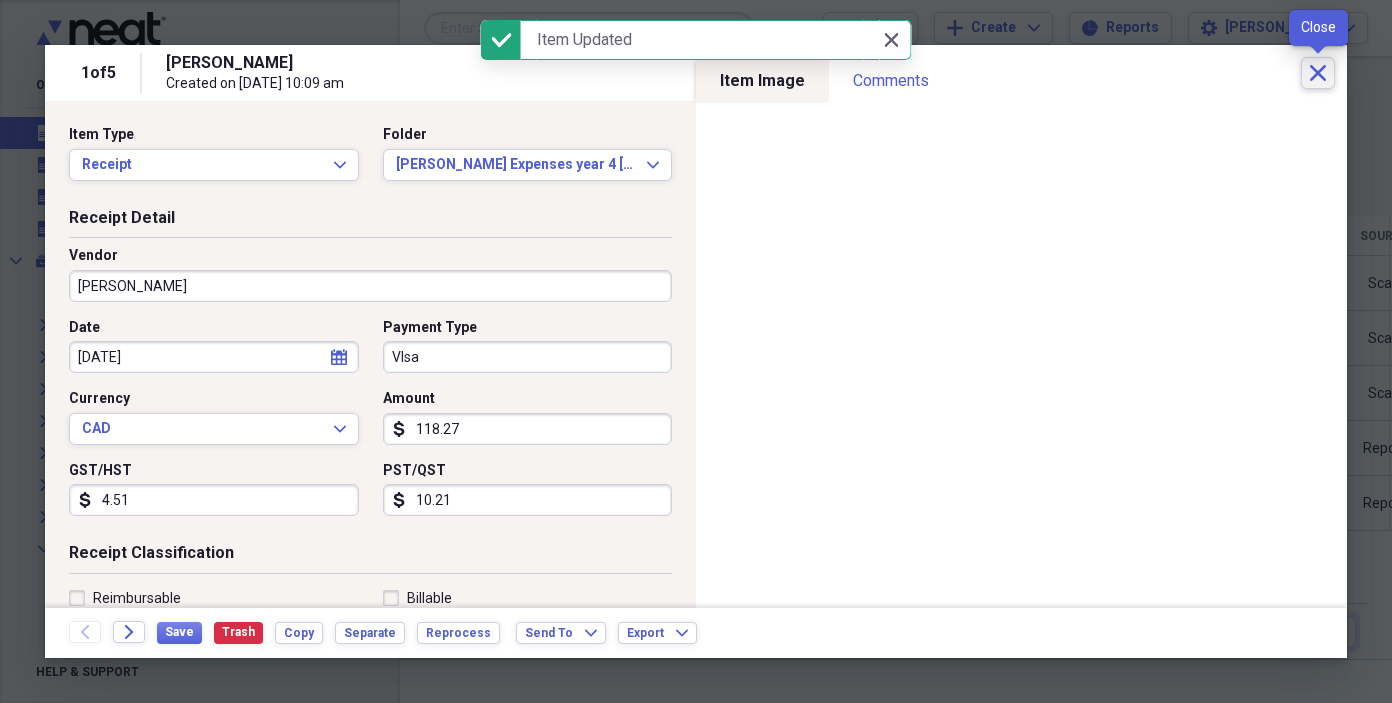 click on "Close" at bounding box center (1318, 73) 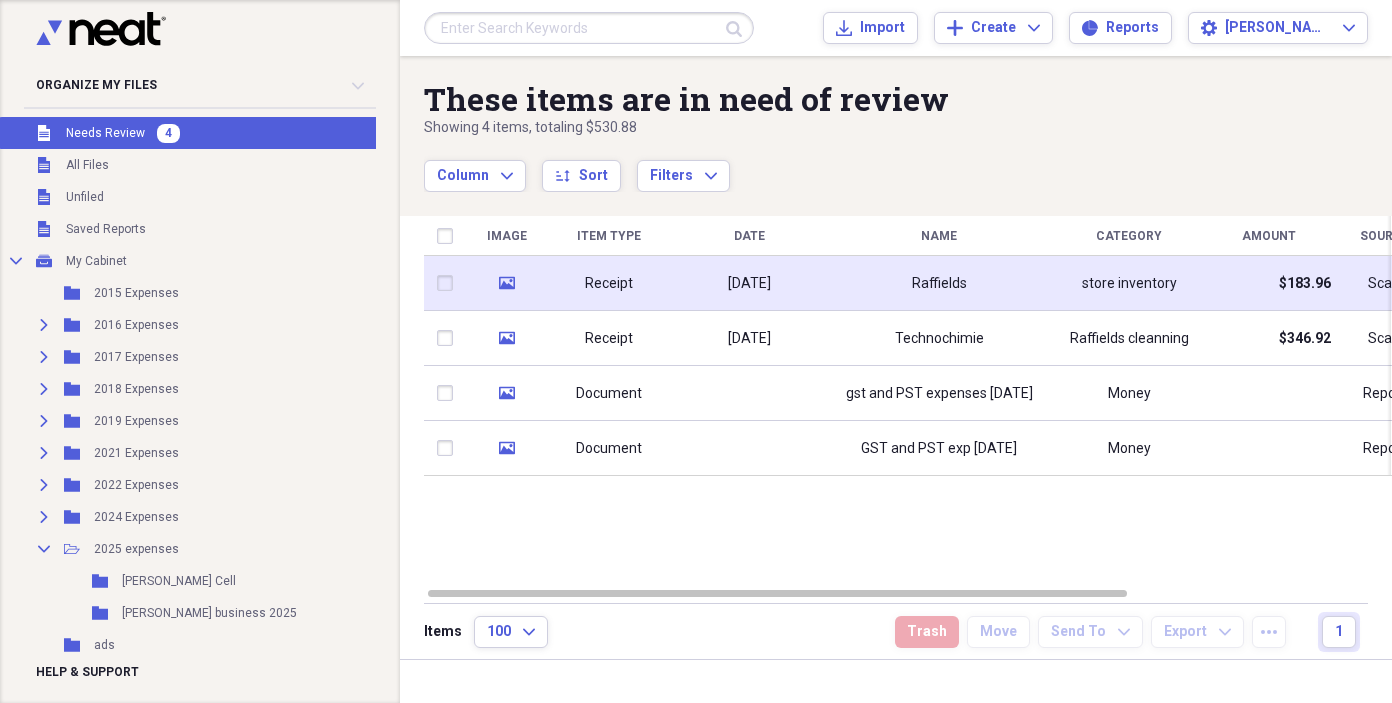 click on "[DATE]" at bounding box center [749, 283] 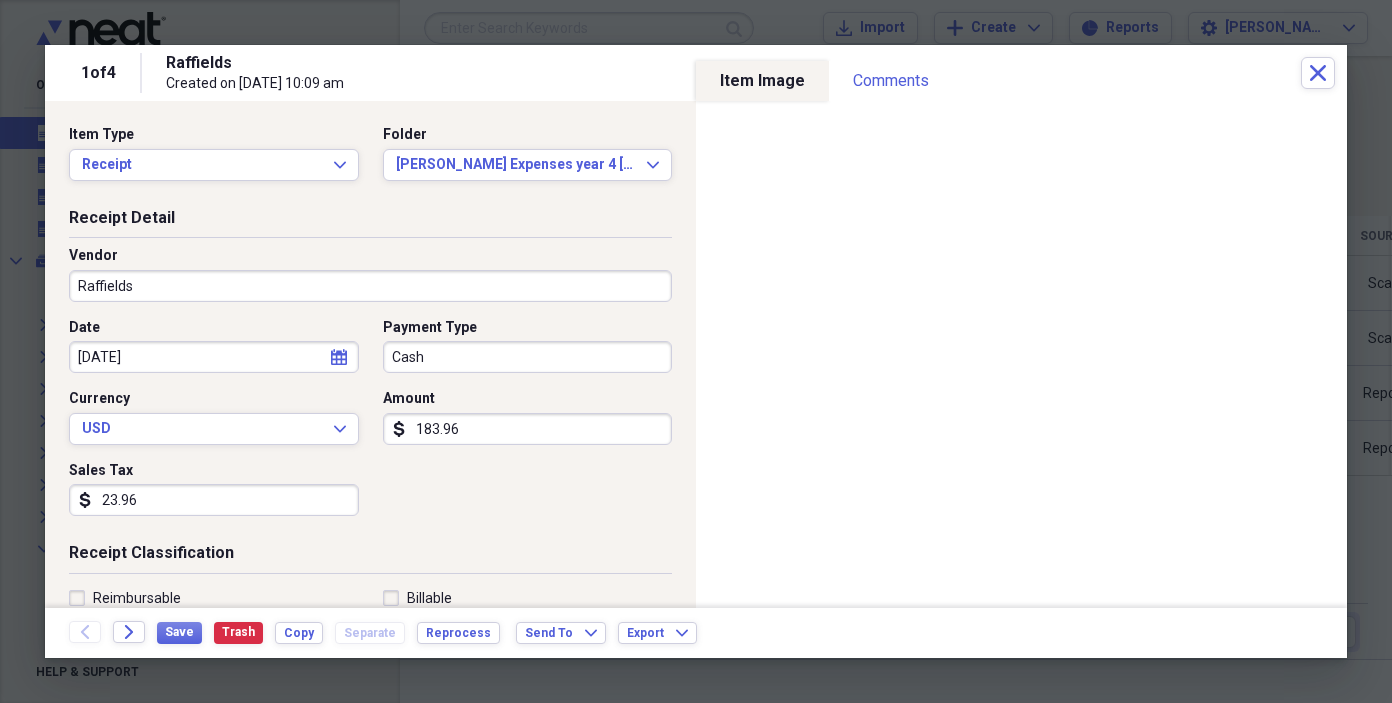 click on "Raffields" at bounding box center [370, 286] 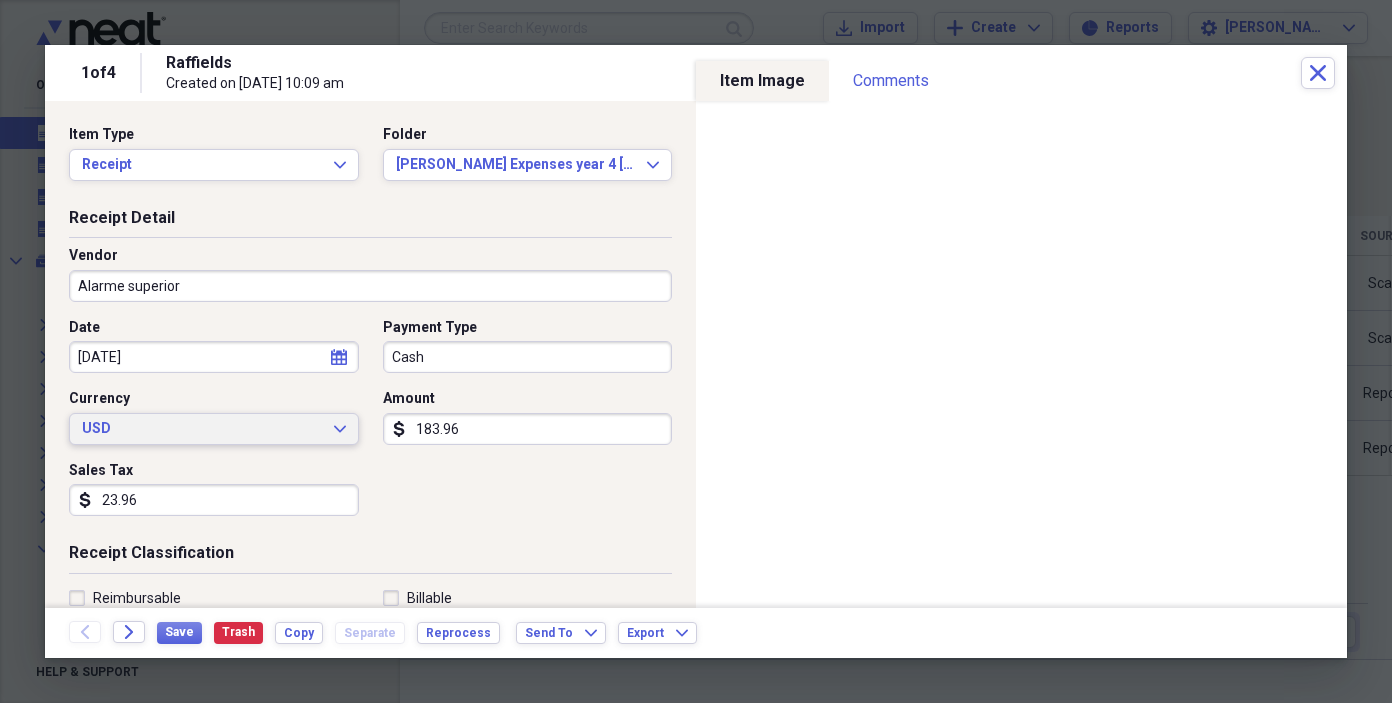 type on "Alarme superior" 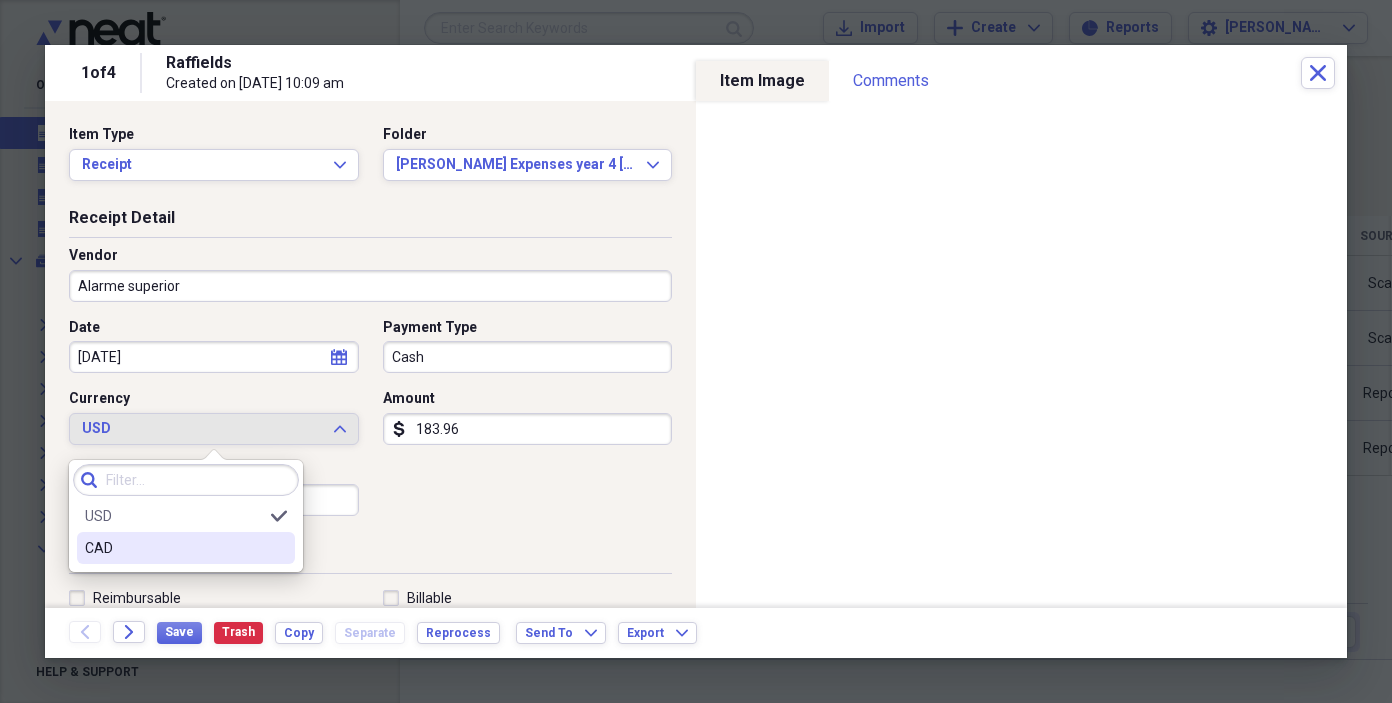 click on "CAD" at bounding box center (186, 548) 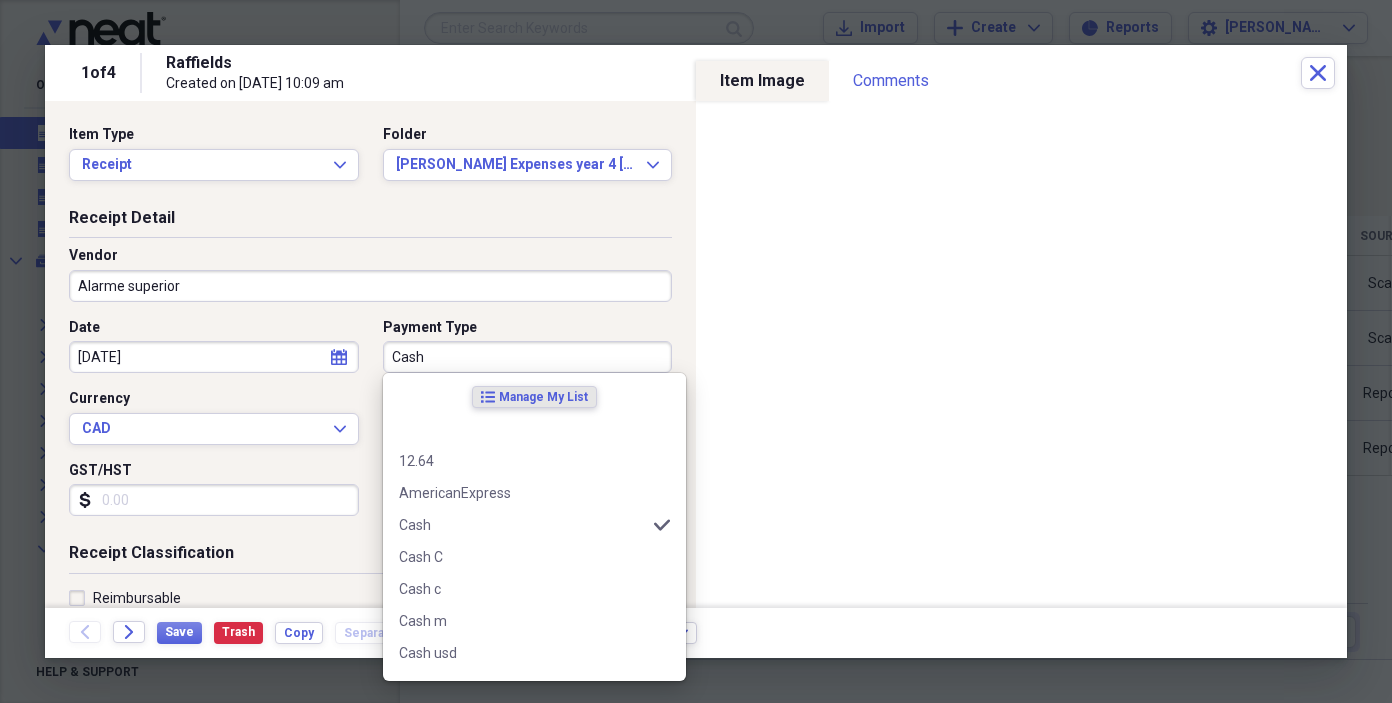 click on "Cash" at bounding box center (528, 357) 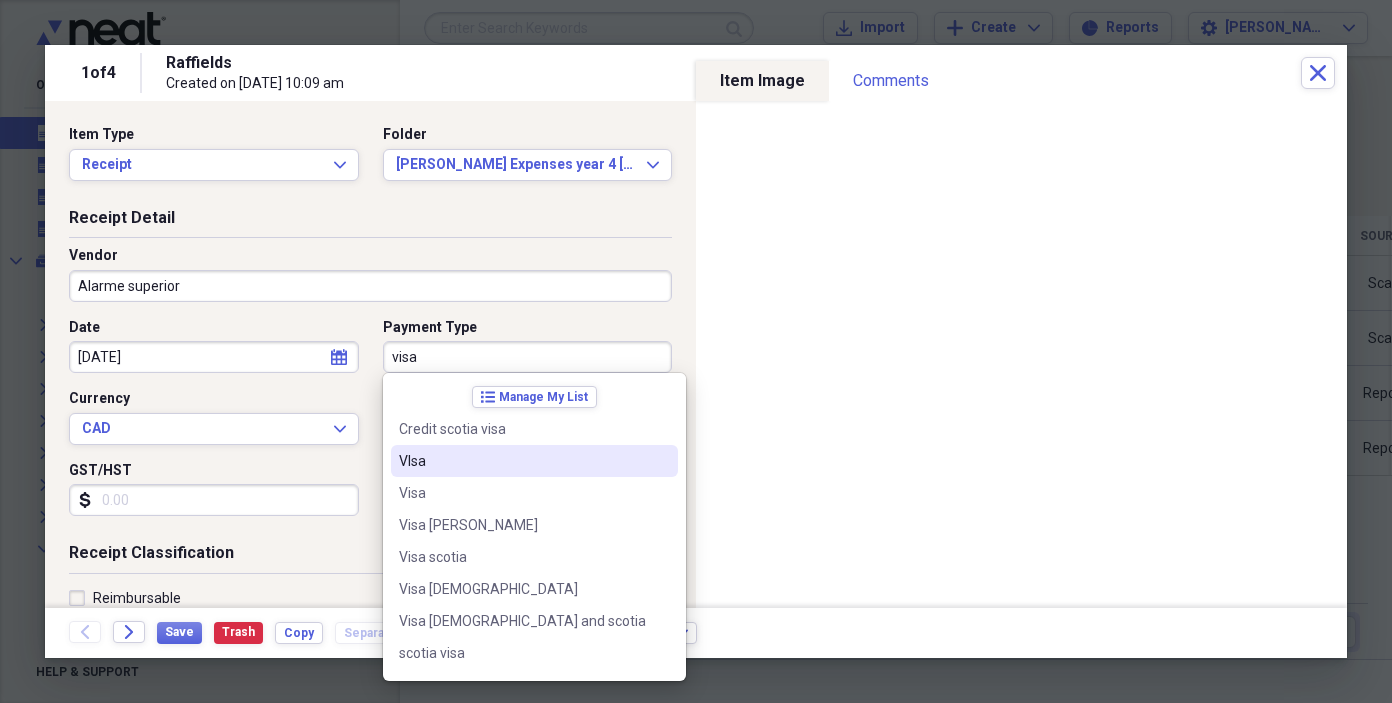 click on "VIsa" at bounding box center (522, 461) 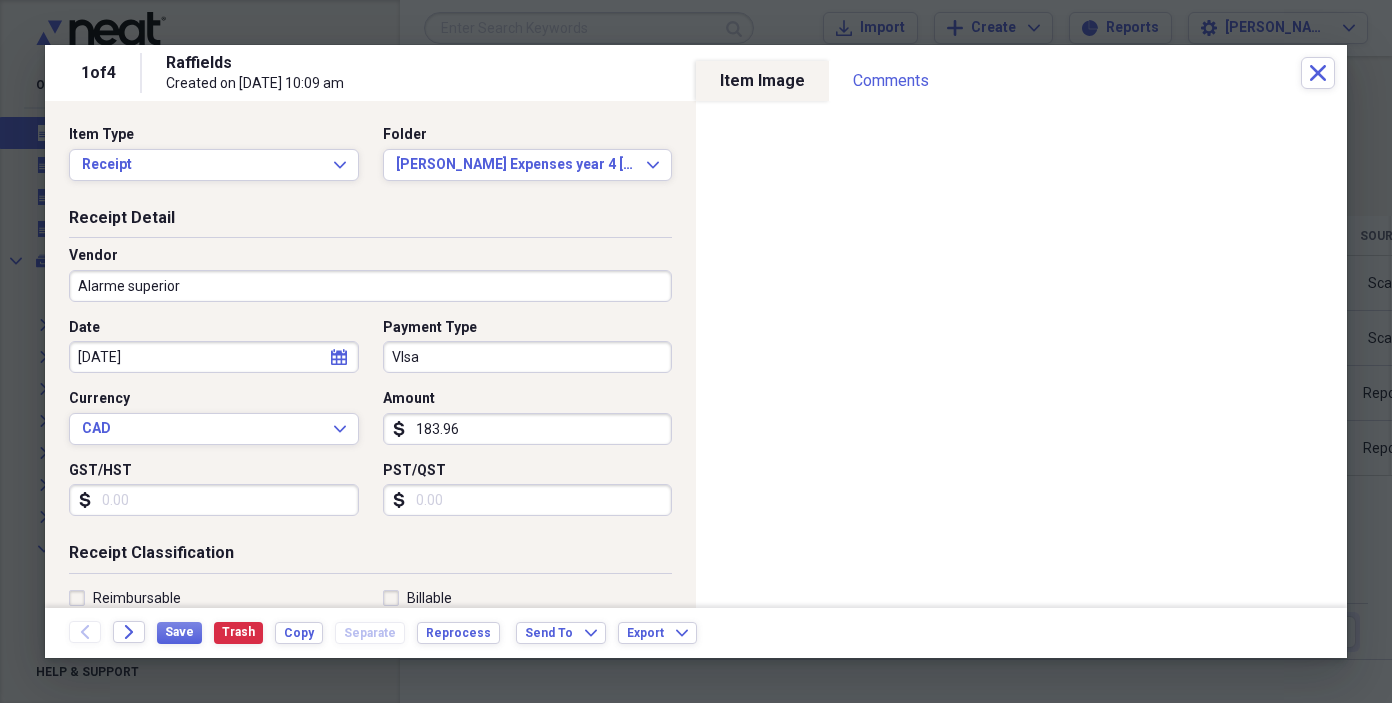 click on "GST/HST" at bounding box center [214, 500] 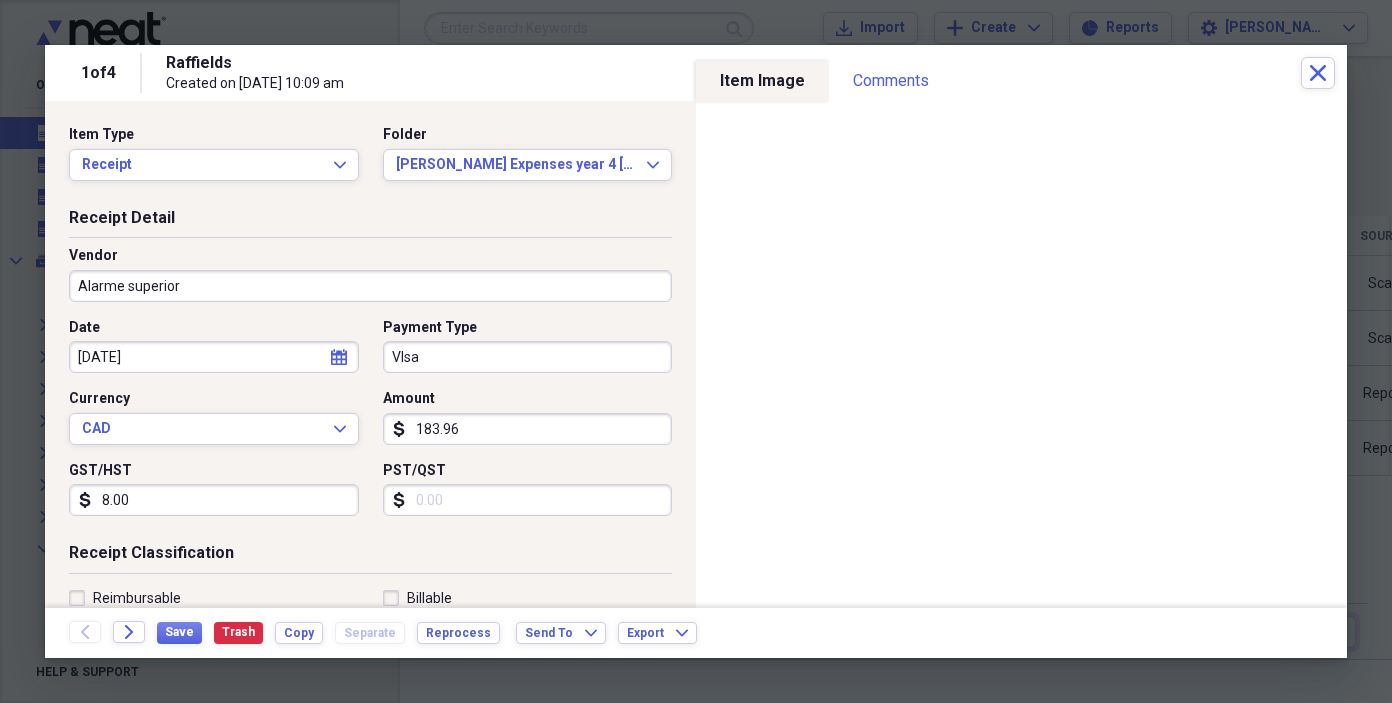 type on "8.00" 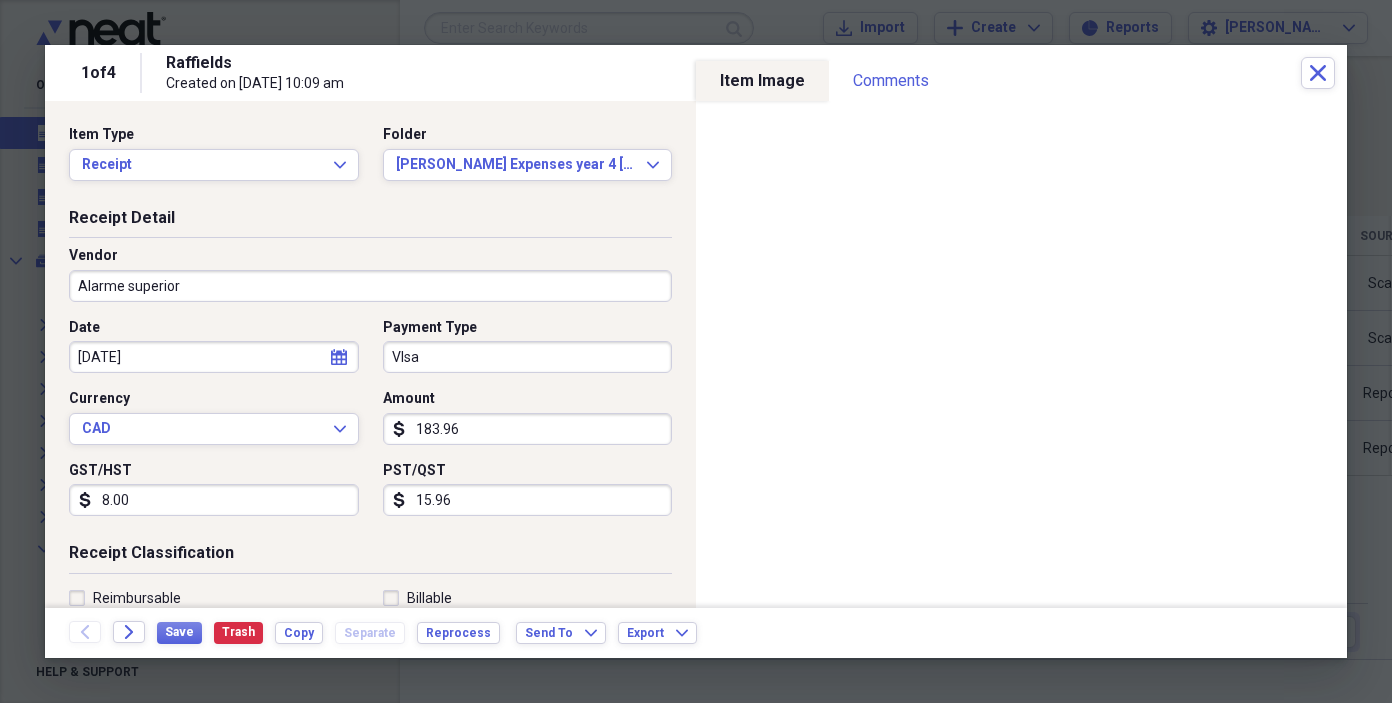 type on "15.96" 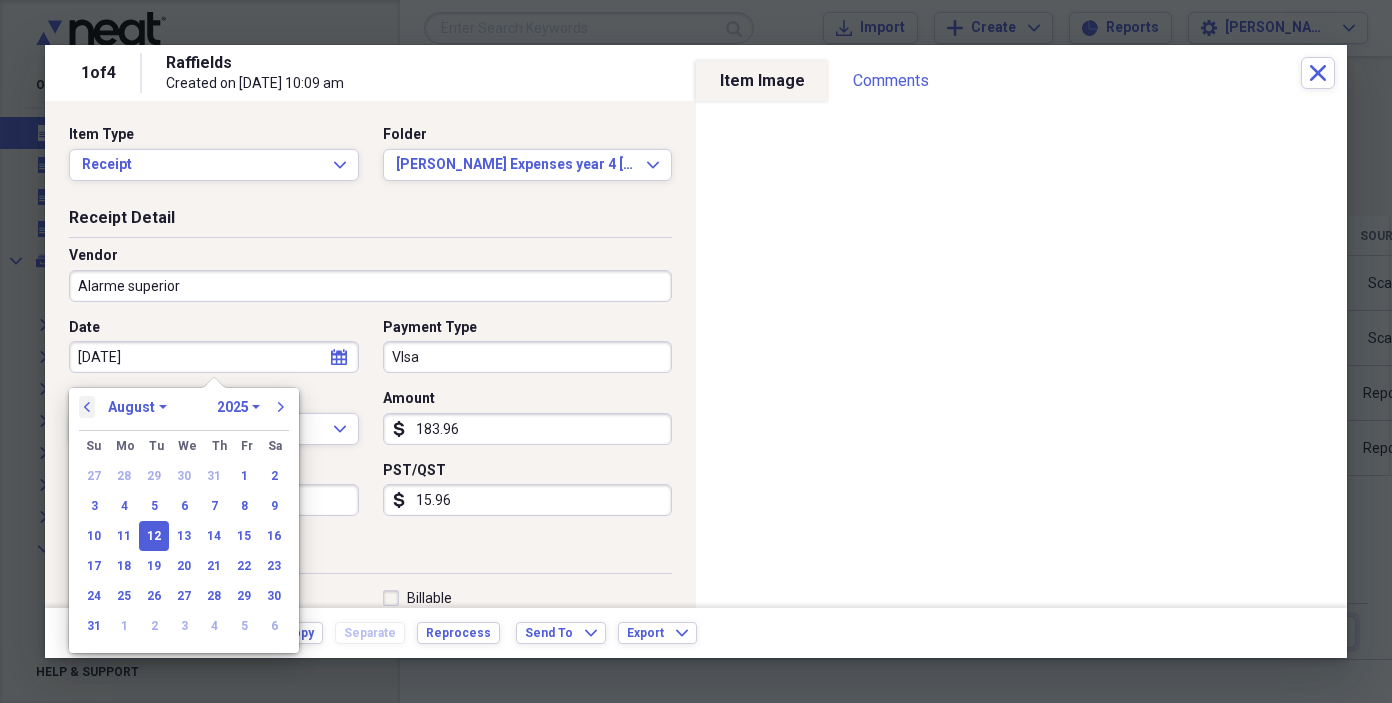 click on "previous" at bounding box center [87, 407] 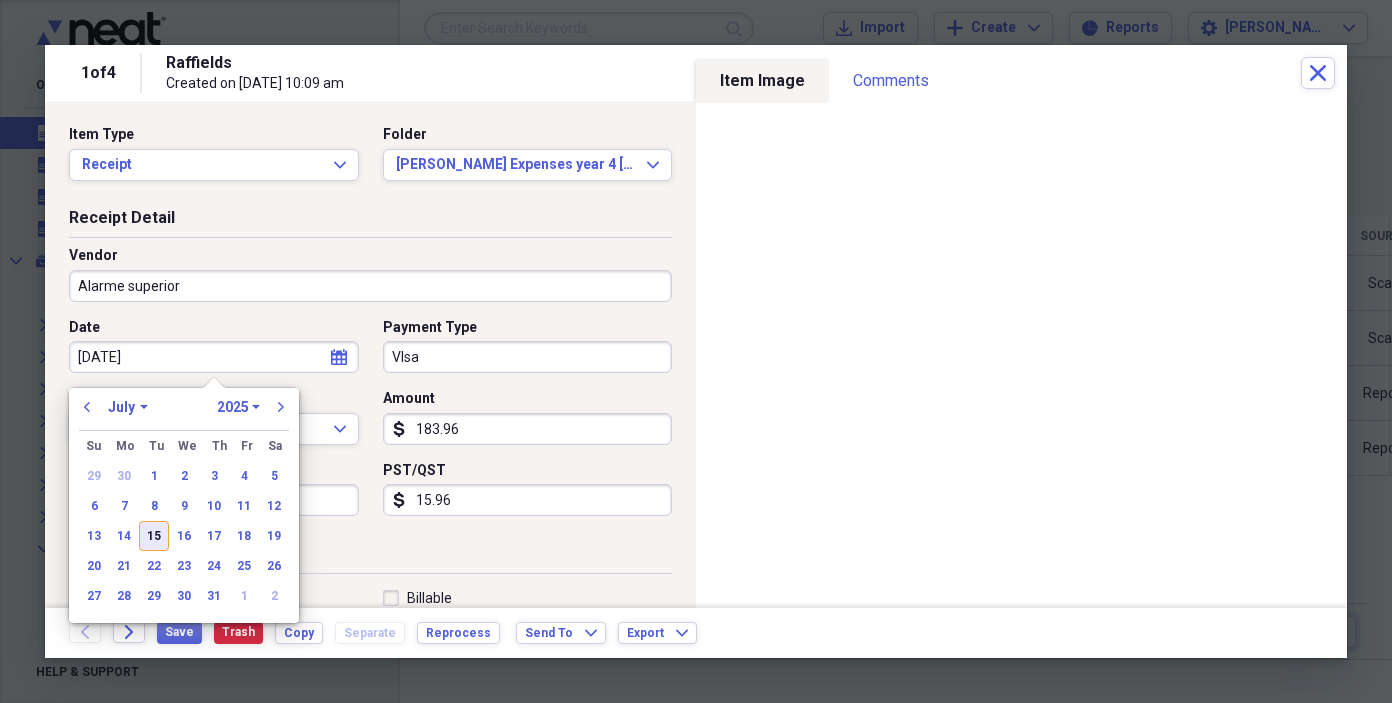 click on "15" at bounding box center [154, 536] 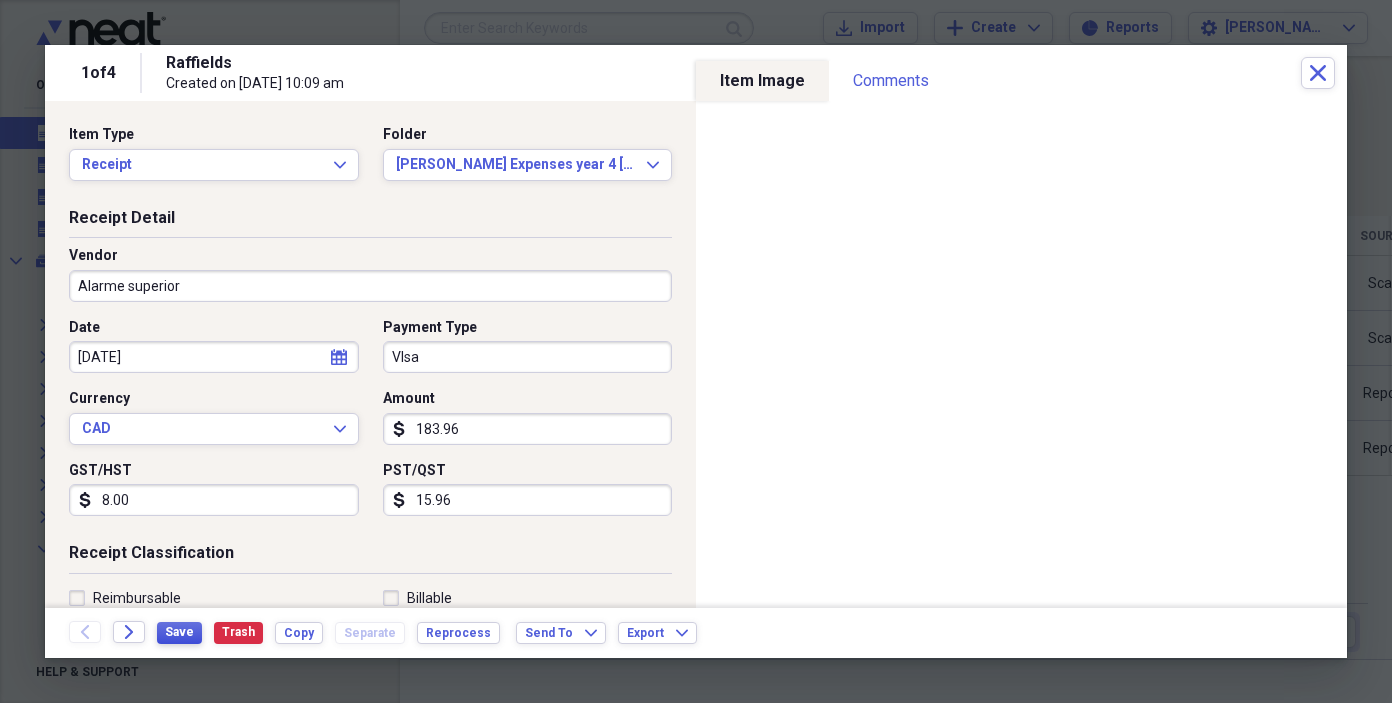 click on "Save" at bounding box center [179, 632] 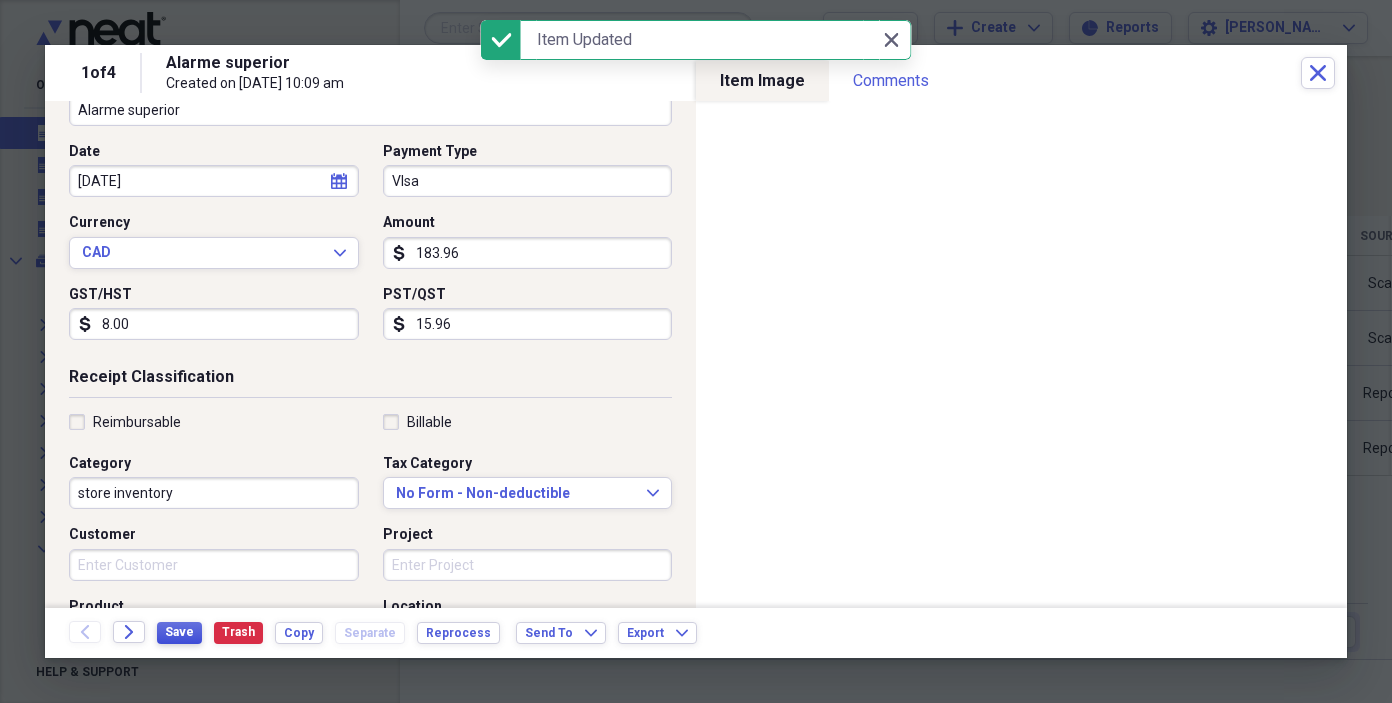 scroll, scrollTop: 177, scrollLeft: 0, axis: vertical 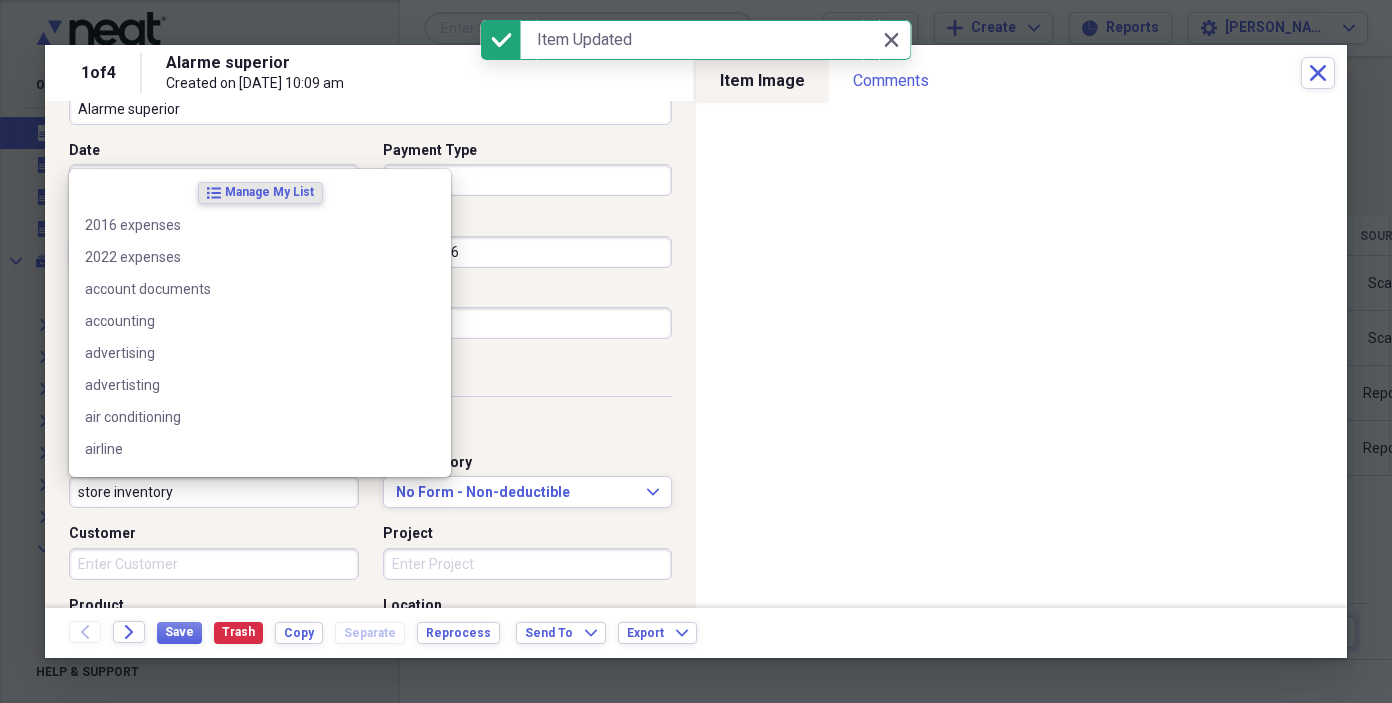 click on "store inventory" at bounding box center (214, 492) 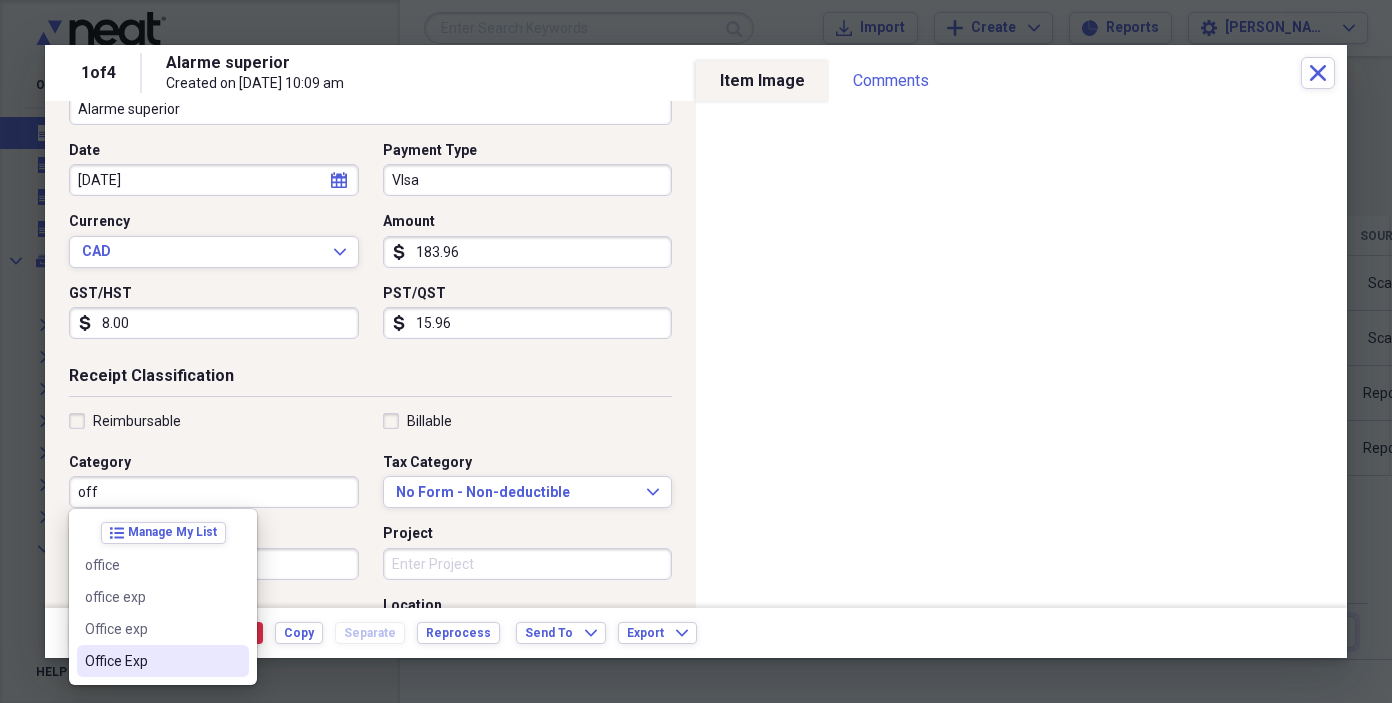 click on "Office Exp" at bounding box center (151, 661) 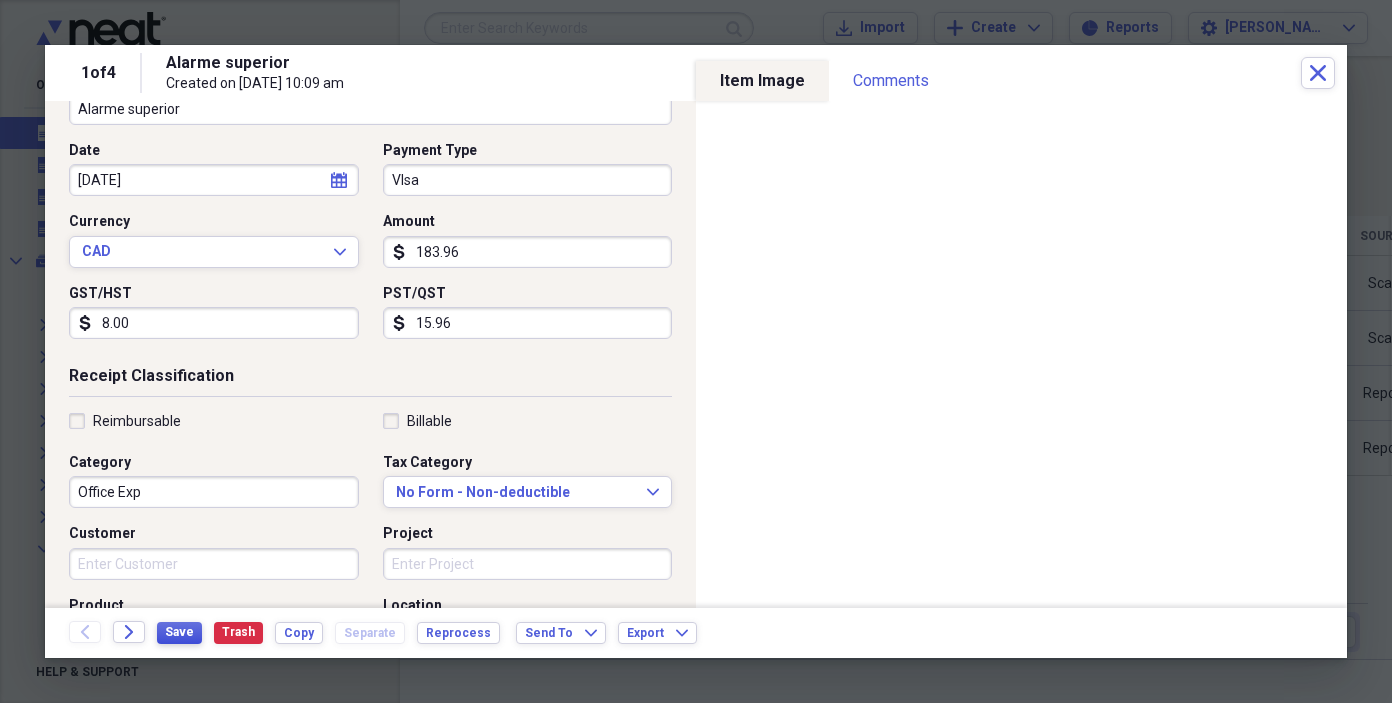 click on "Save" at bounding box center (179, 633) 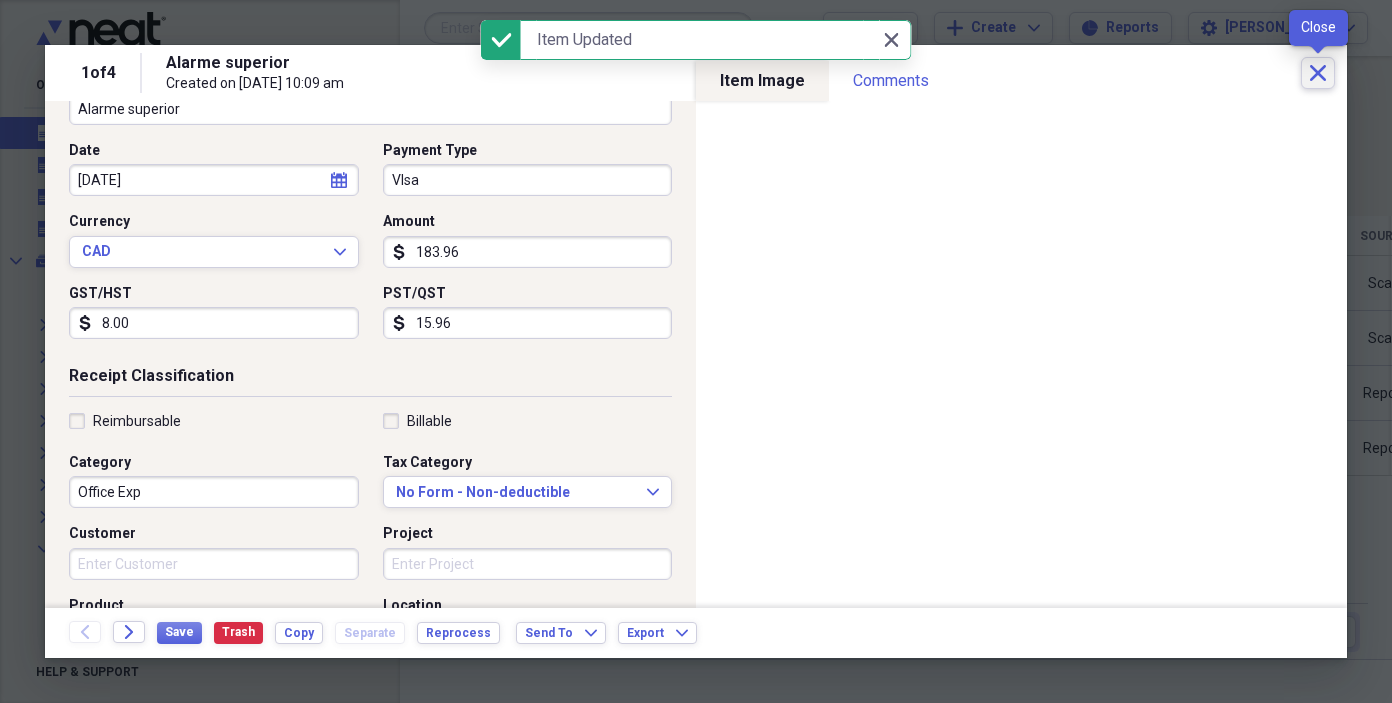 click on "Close" 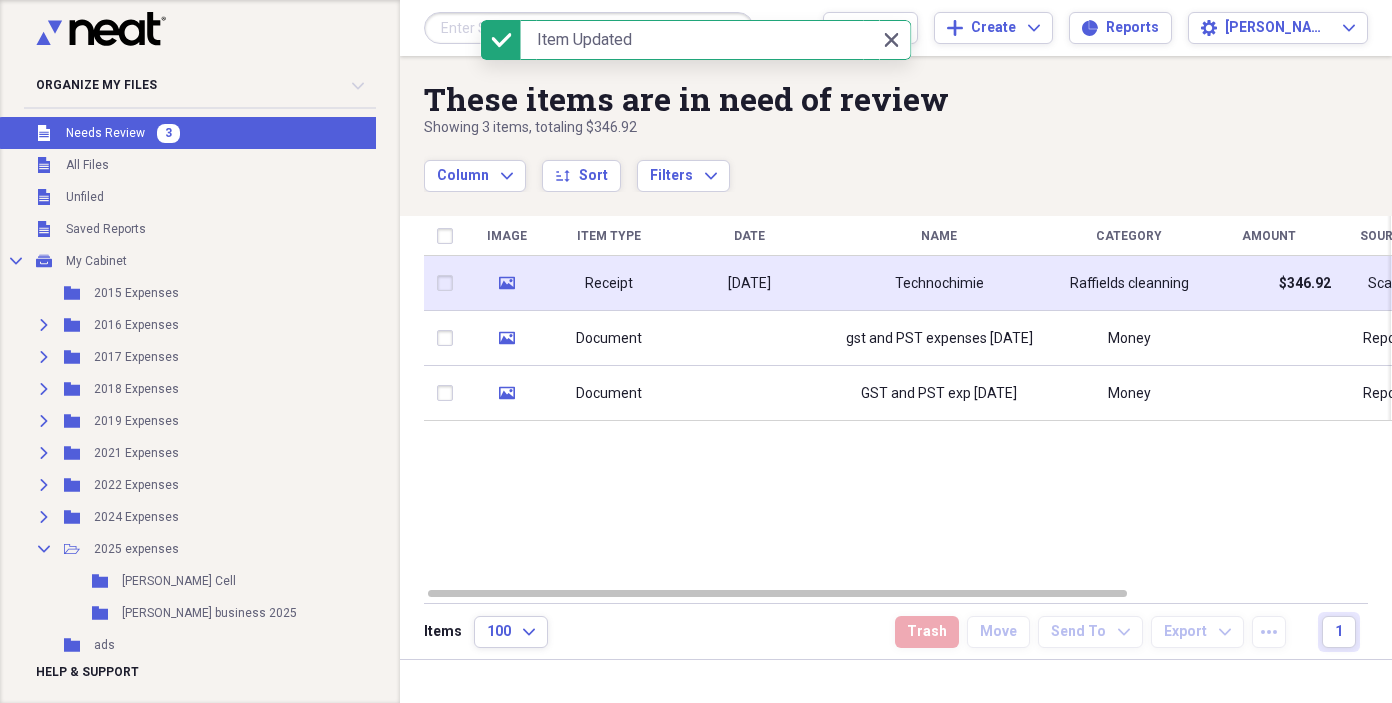 click on "[DATE]" at bounding box center [749, 284] 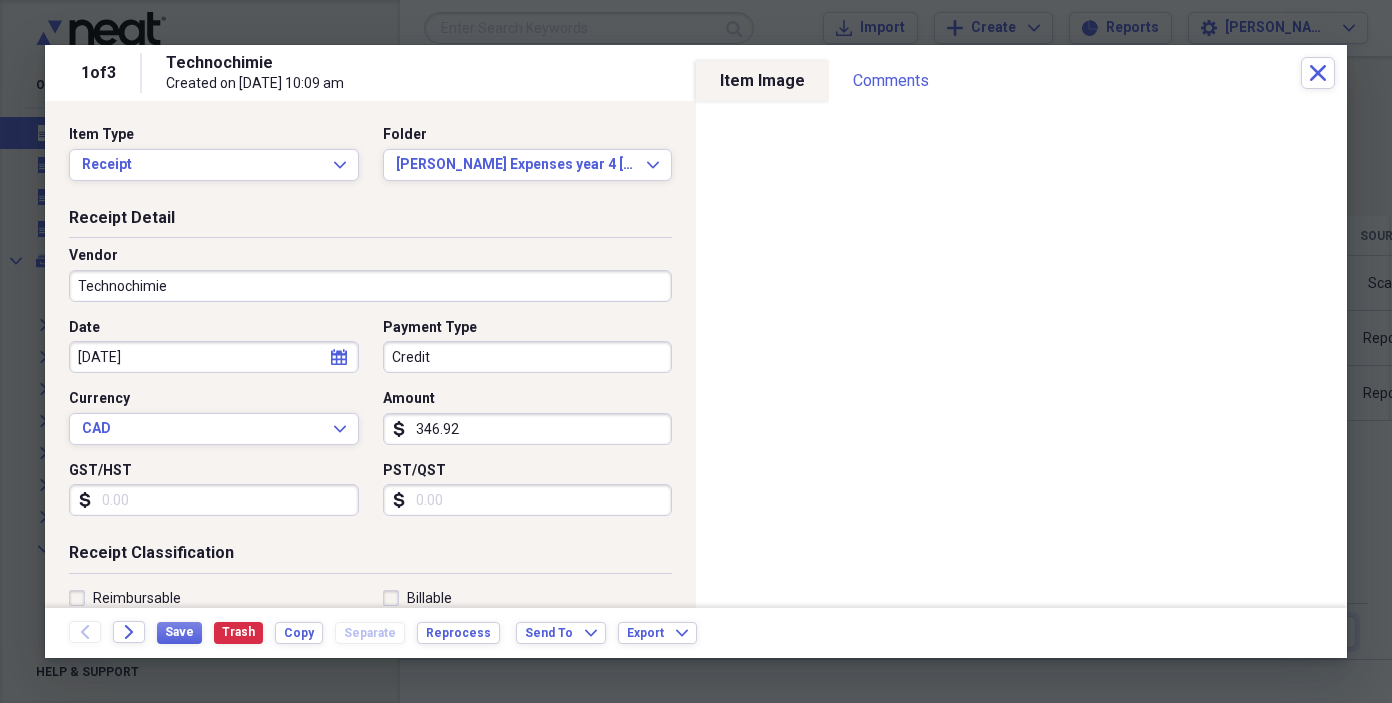 click on "calendar" 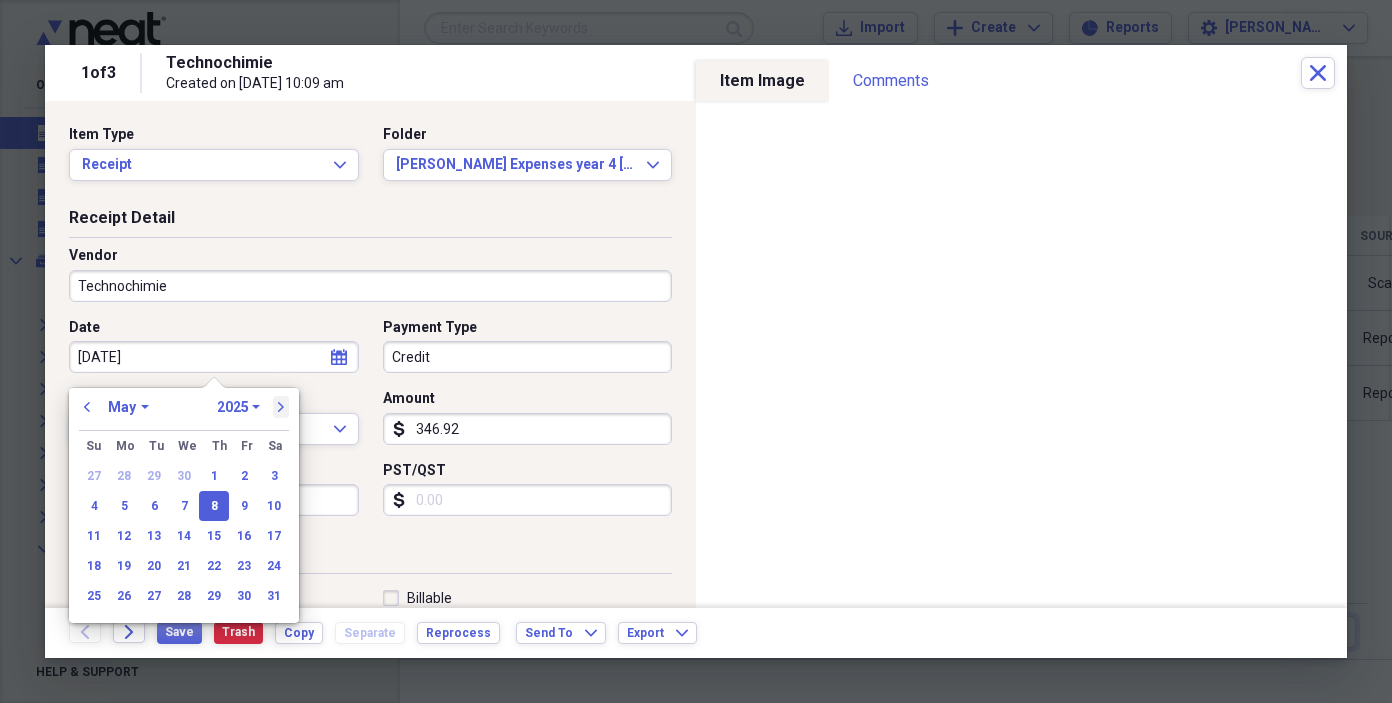 click on "next" at bounding box center (281, 407) 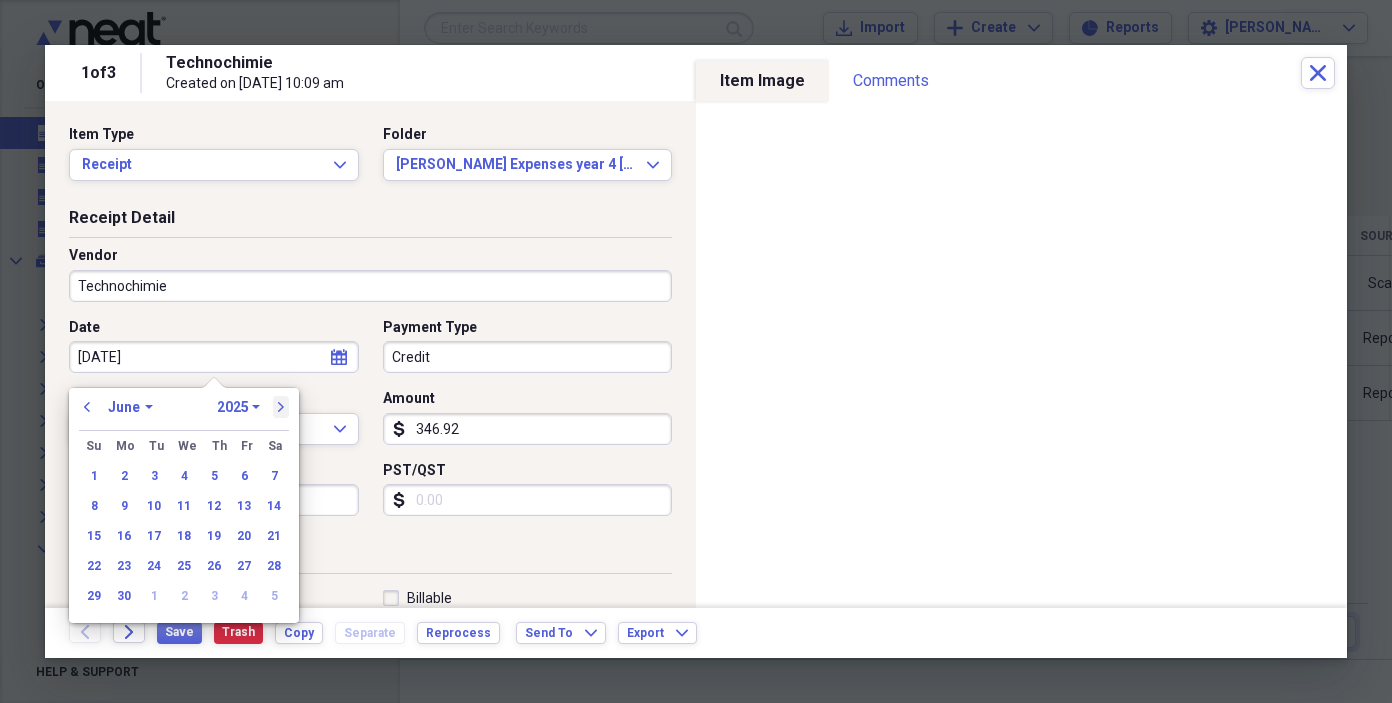 click on "next" at bounding box center (281, 407) 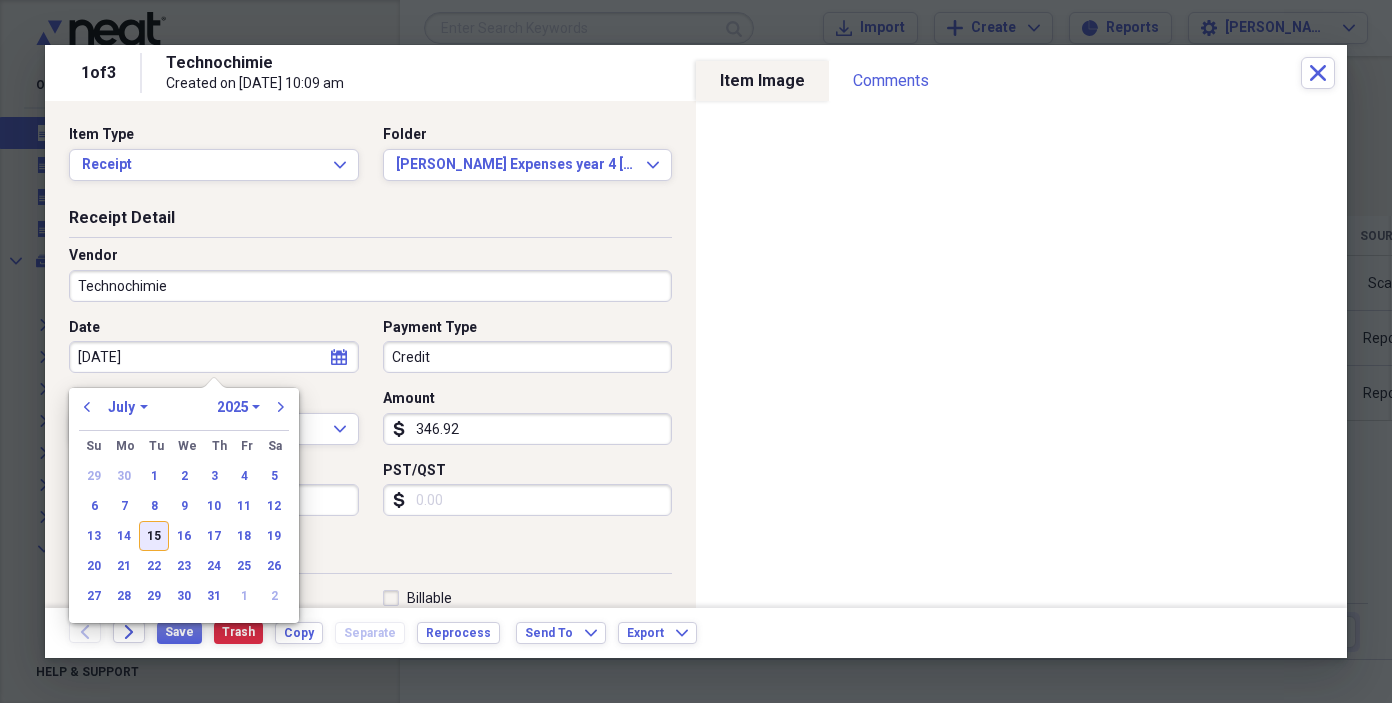 click on "15" at bounding box center [154, 536] 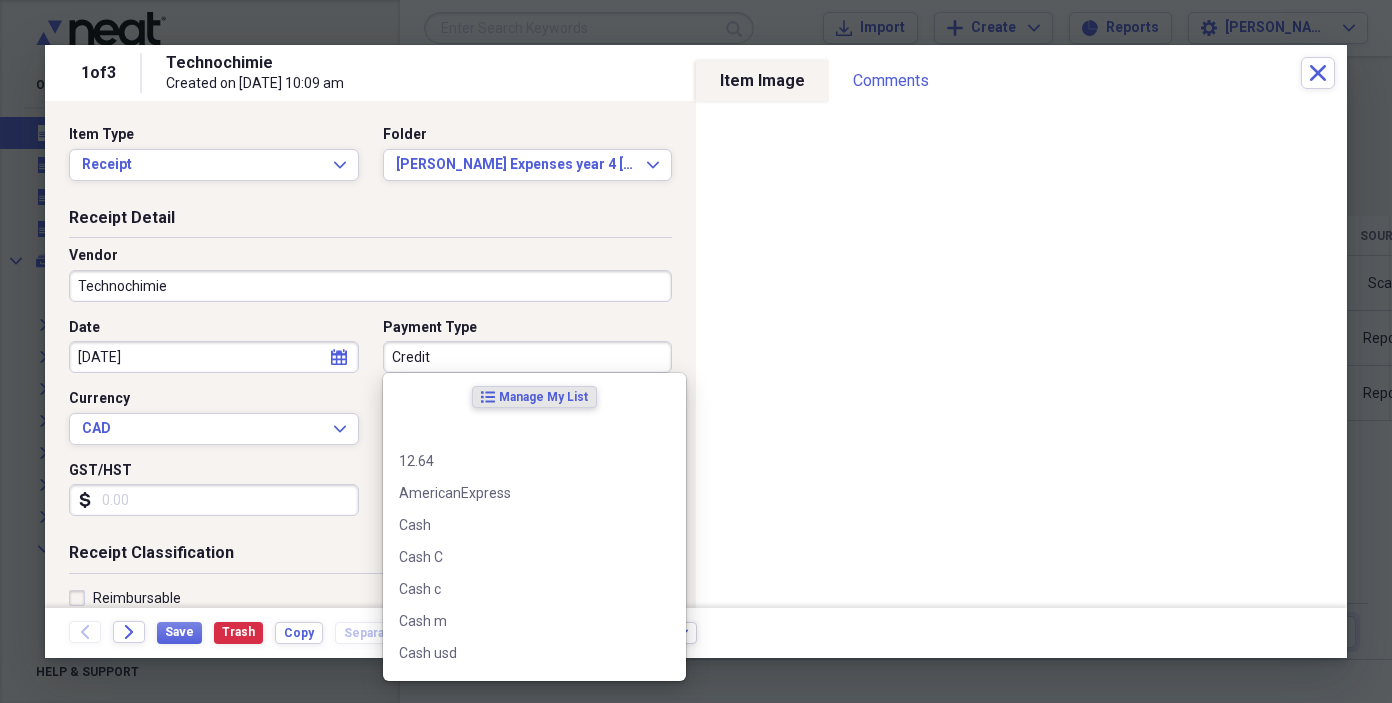 click on "Credit" at bounding box center [528, 357] 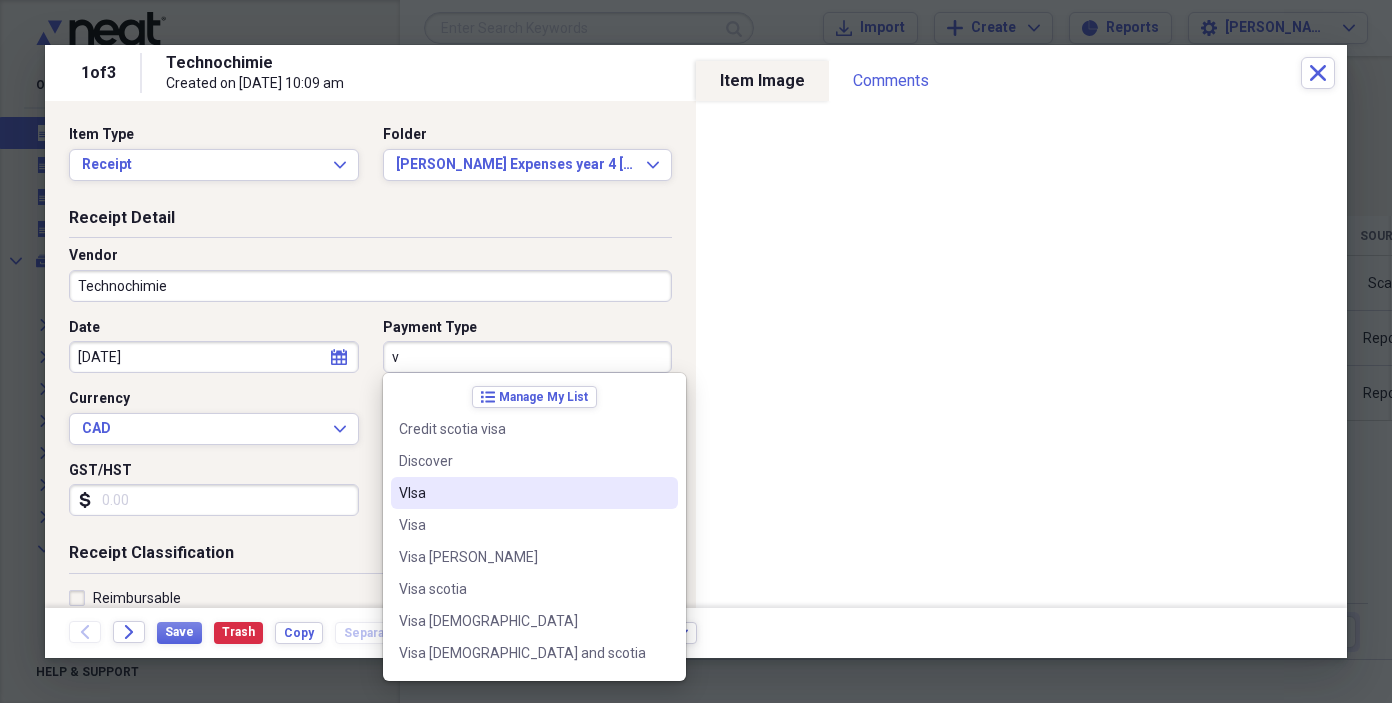 click on "VIsa" at bounding box center [522, 493] 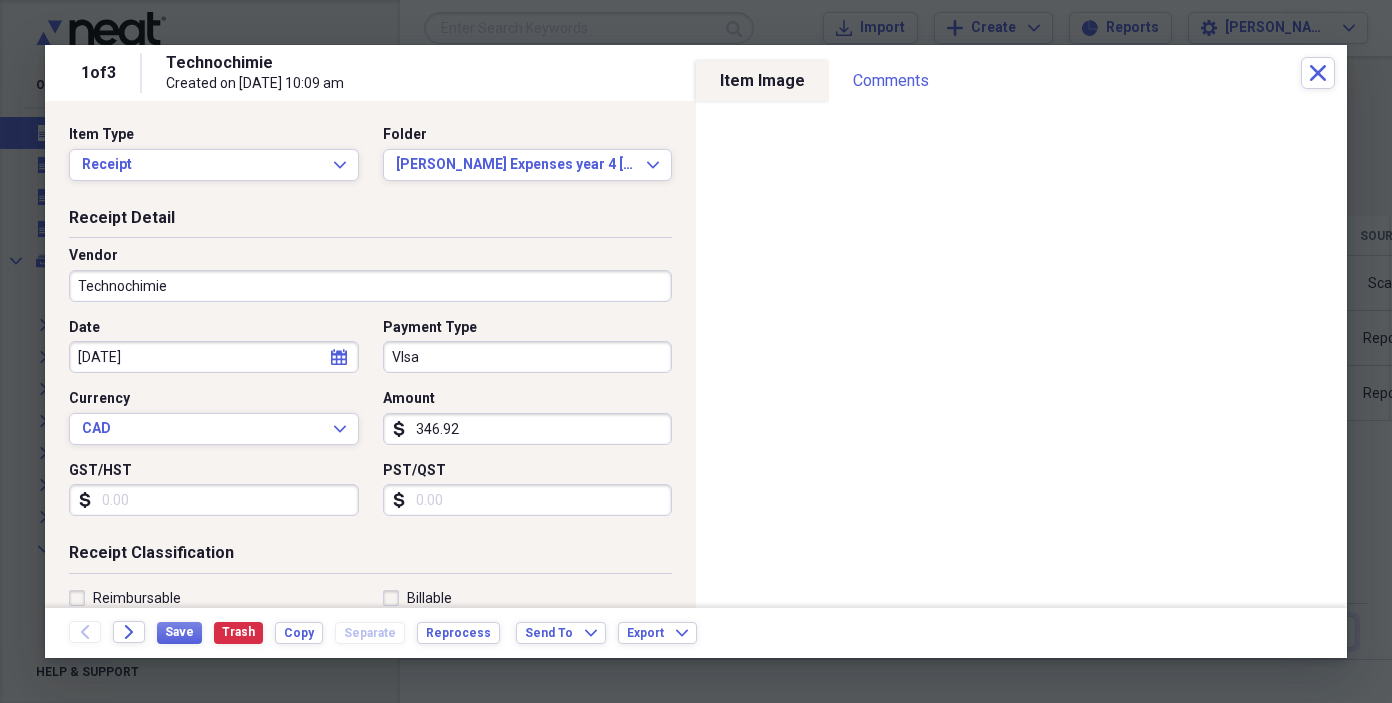 click on "GST/HST" at bounding box center [214, 500] 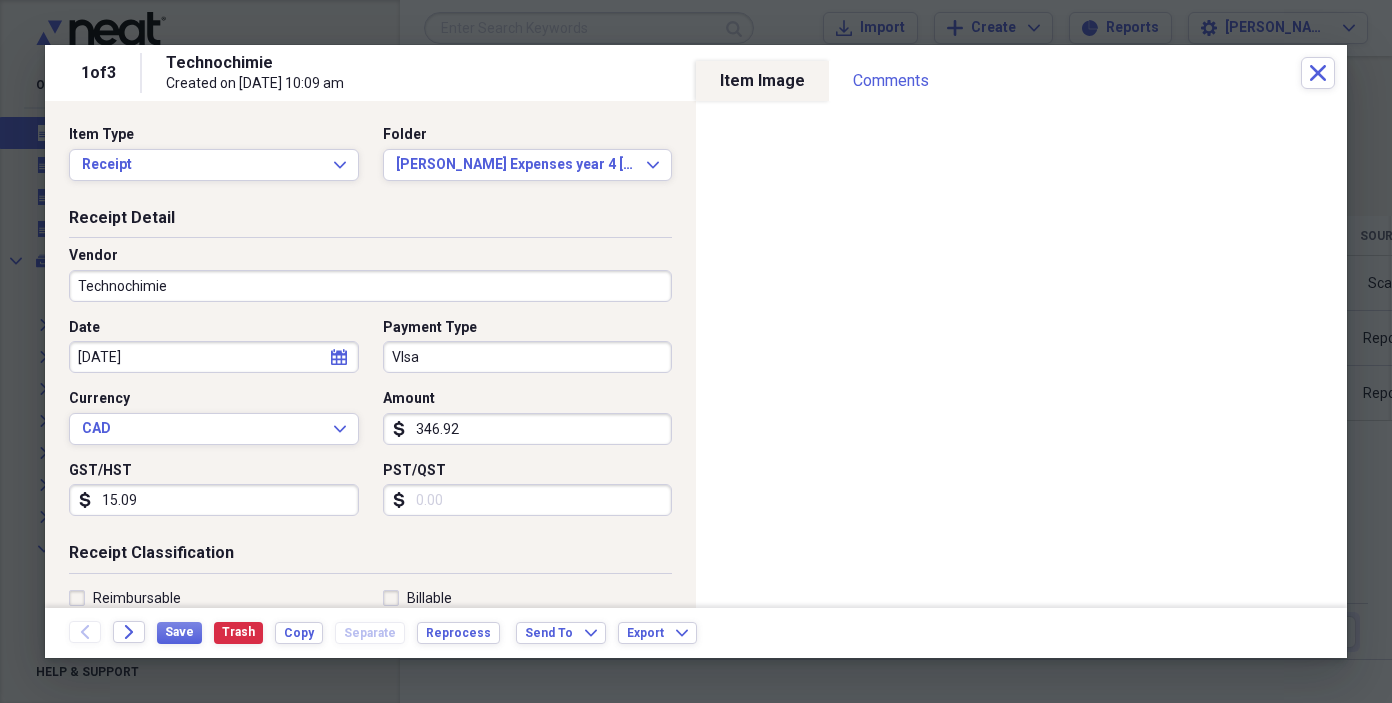 type on "15.09" 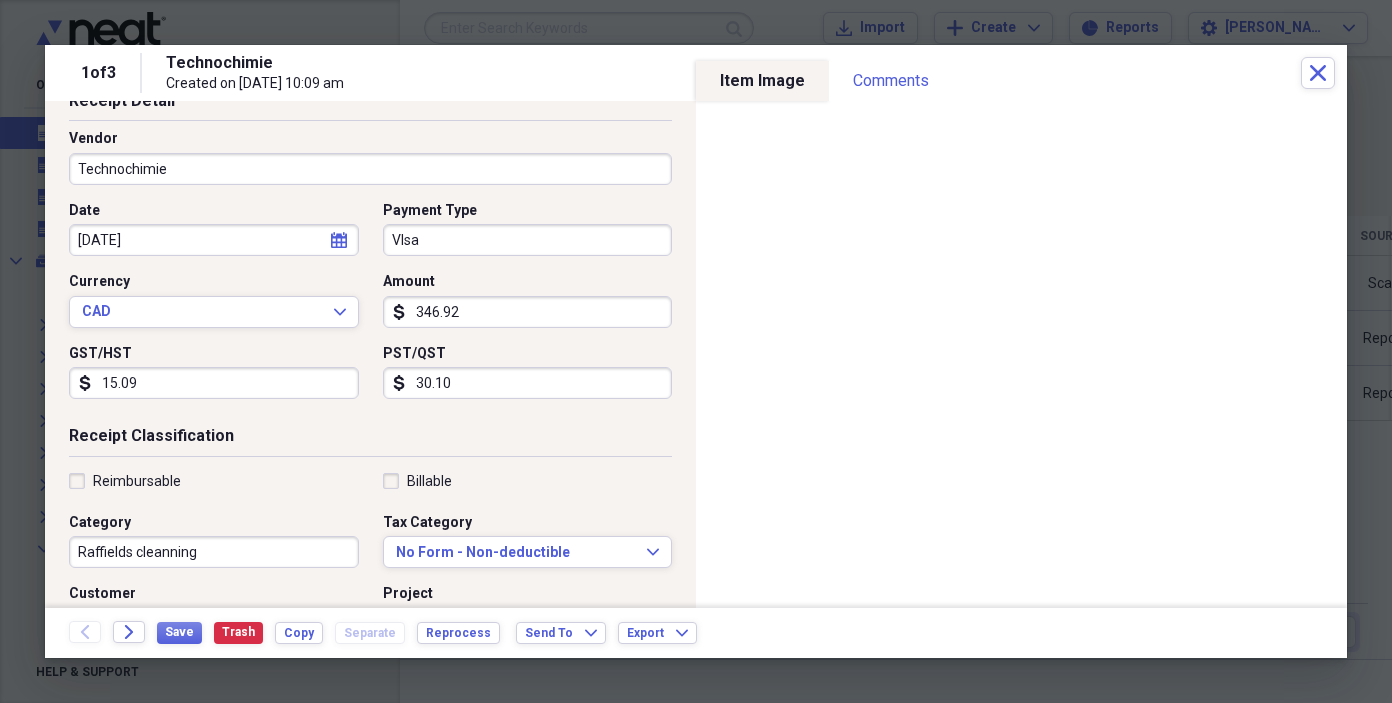 scroll, scrollTop: 164, scrollLeft: 0, axis: vertical 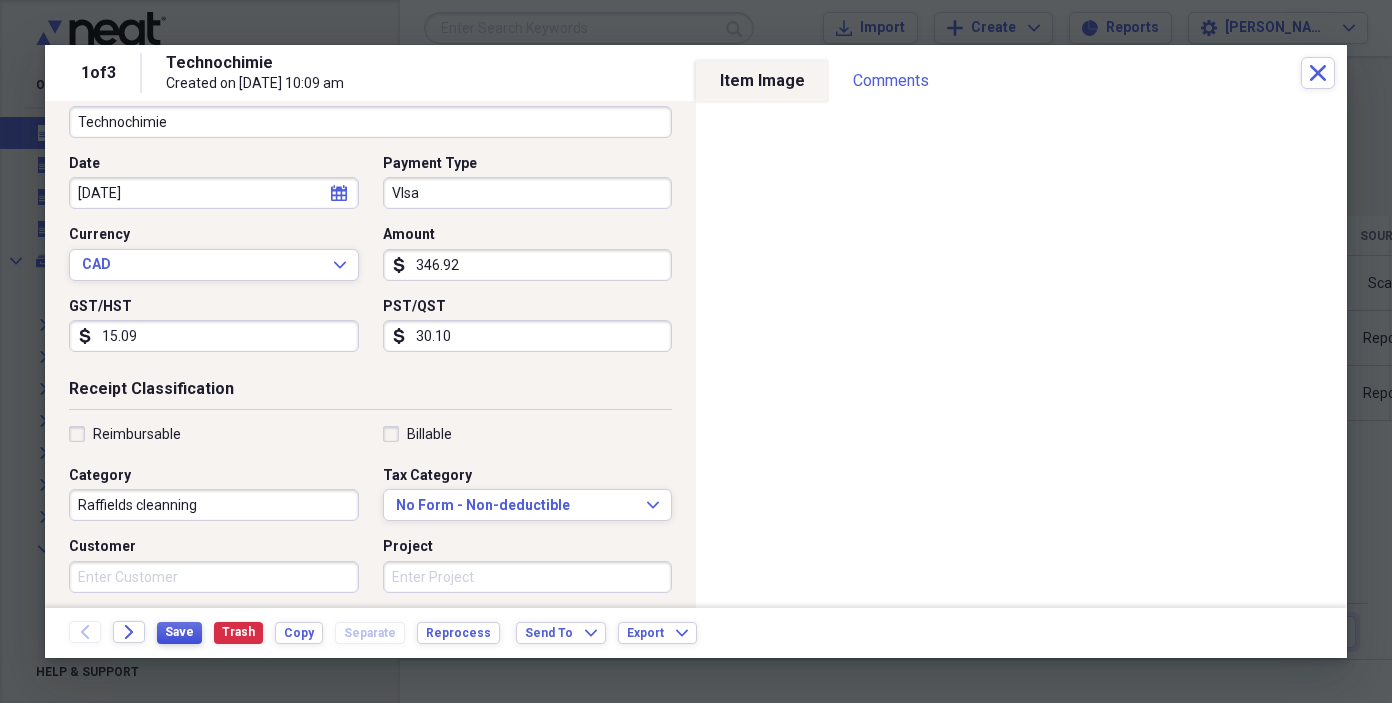 type on "30.10" 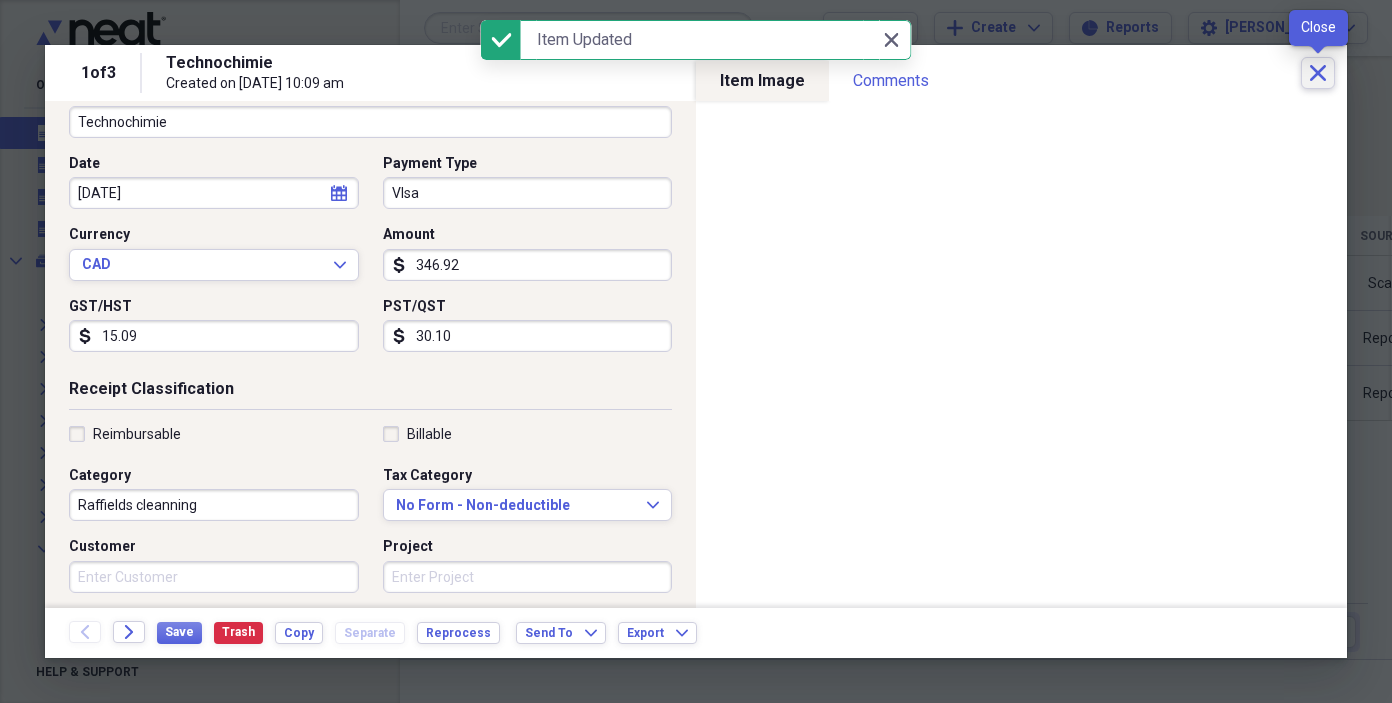 click on "Close" 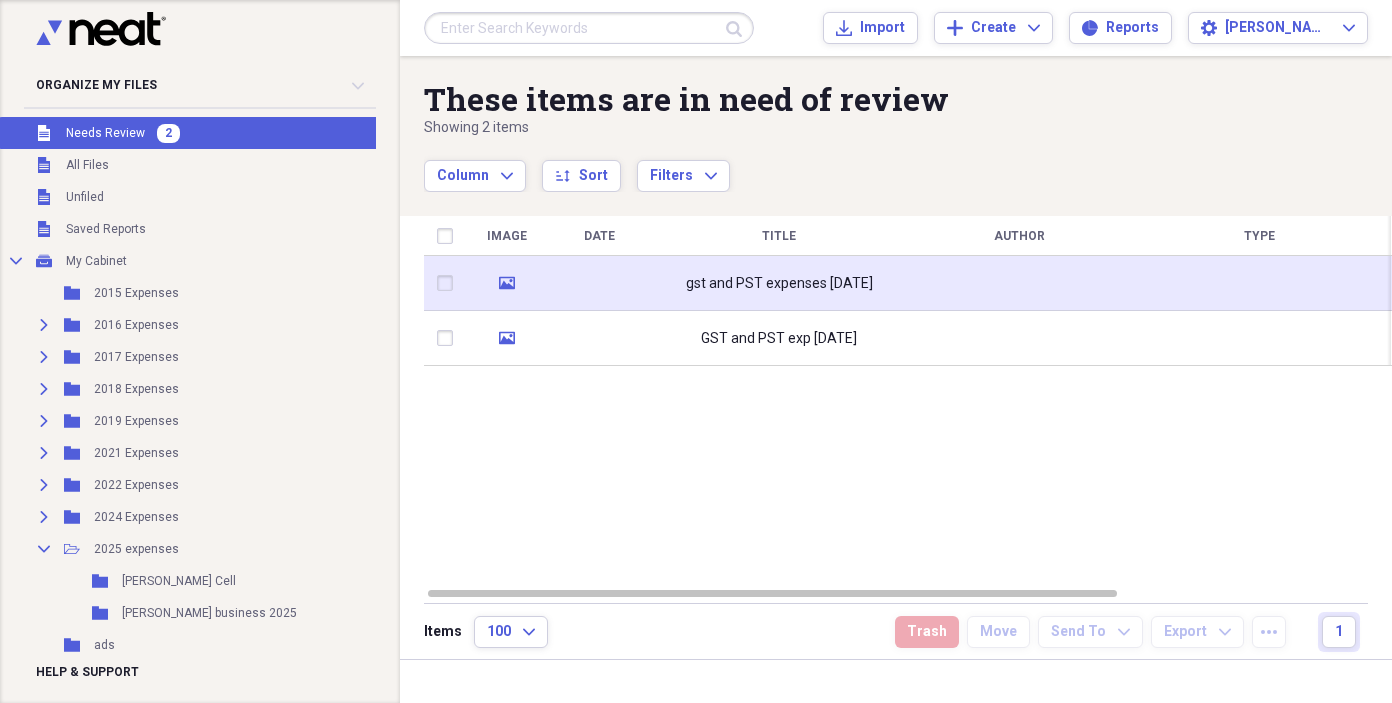 click on "gst and PST expenses [DATE]" at bounding box center [779, 283] 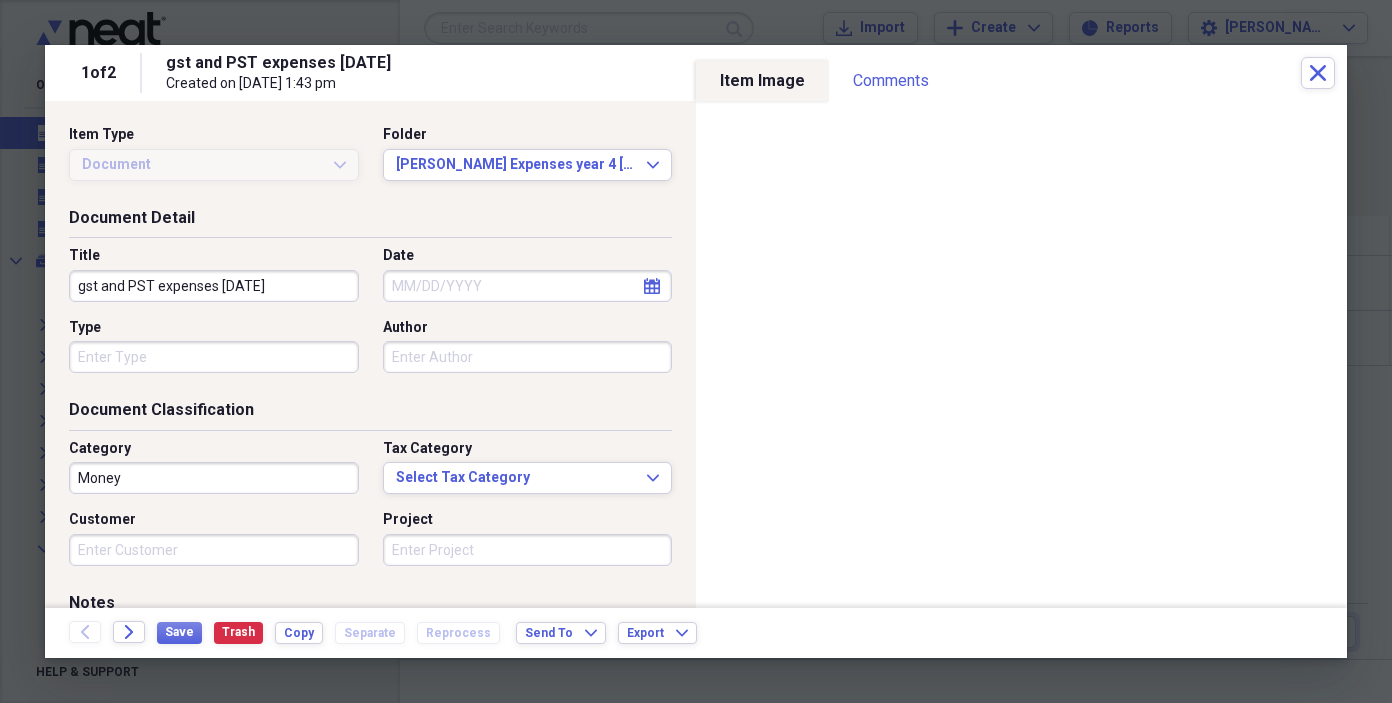 click at bounding box center (696, 351) 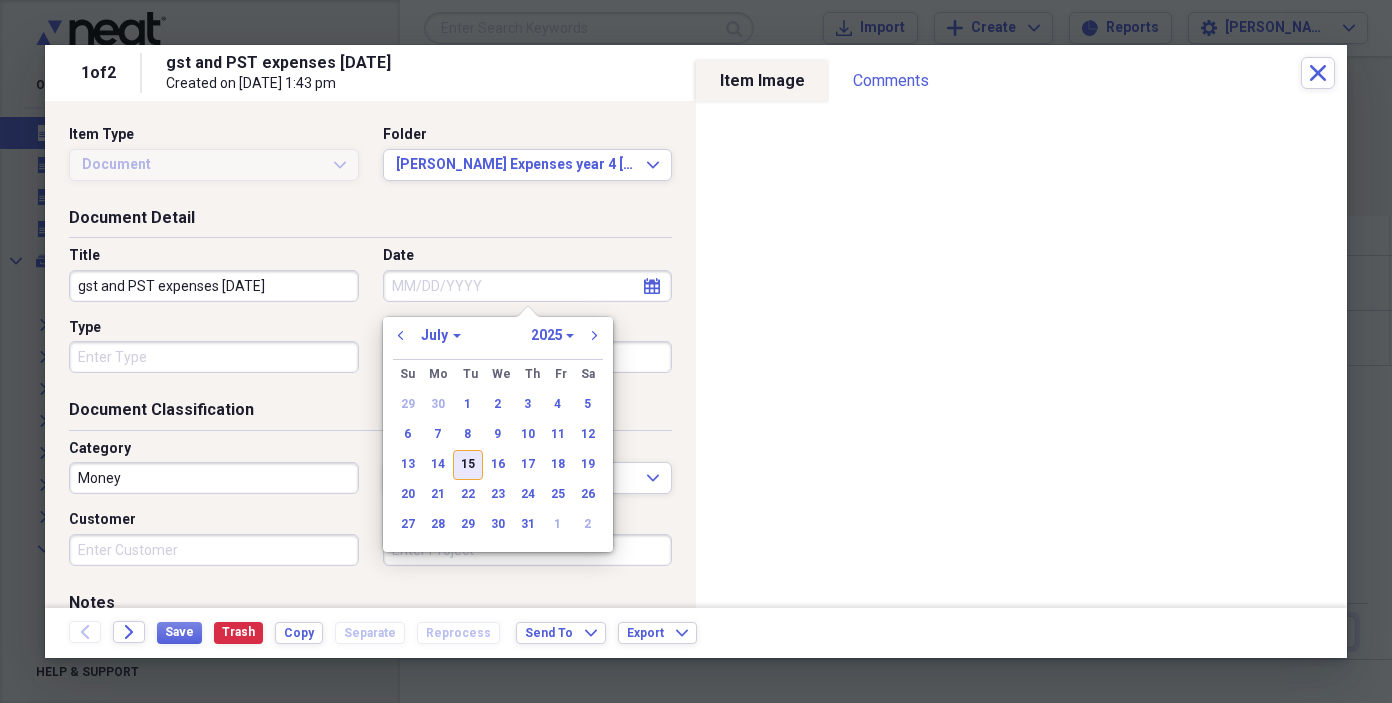 click on "15" at bounding box center [468, 465] 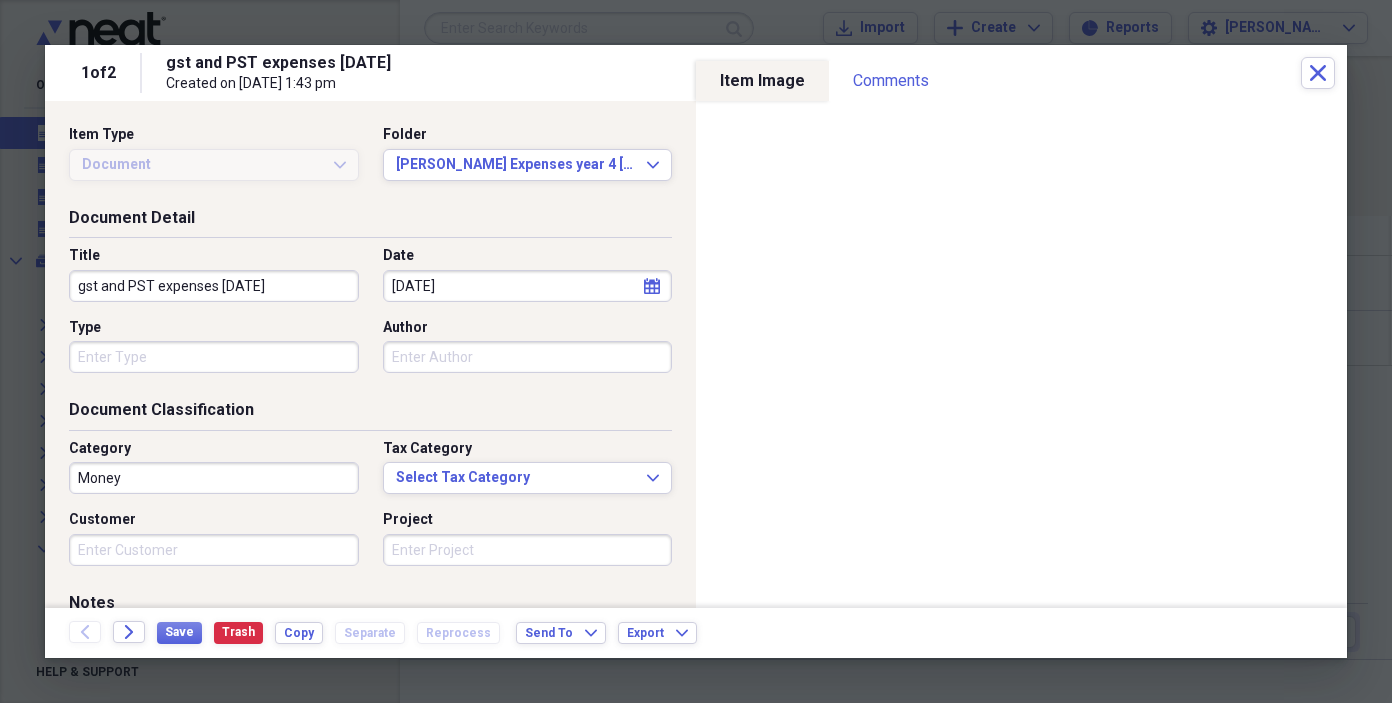 click on "Money" at bounding box center [214, 478] 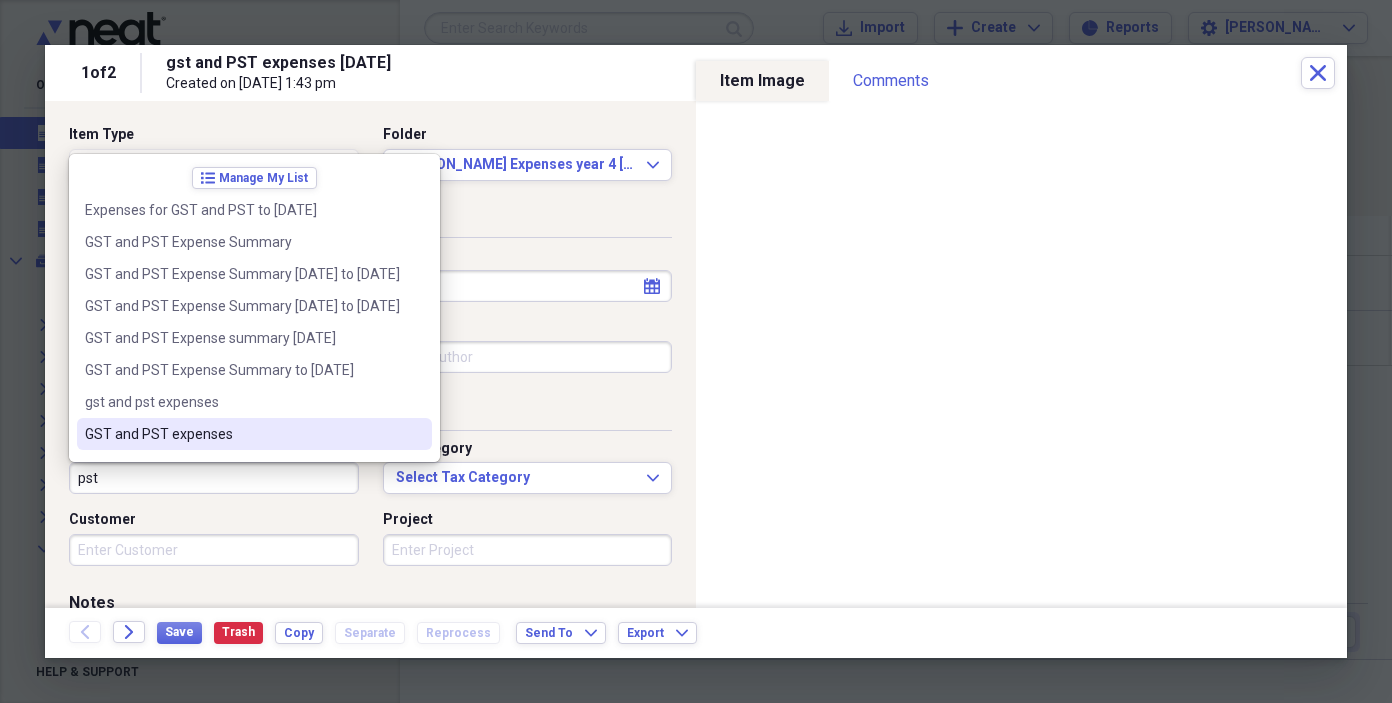 click on "GST and PST expenses" at bounding box center (242, 434) 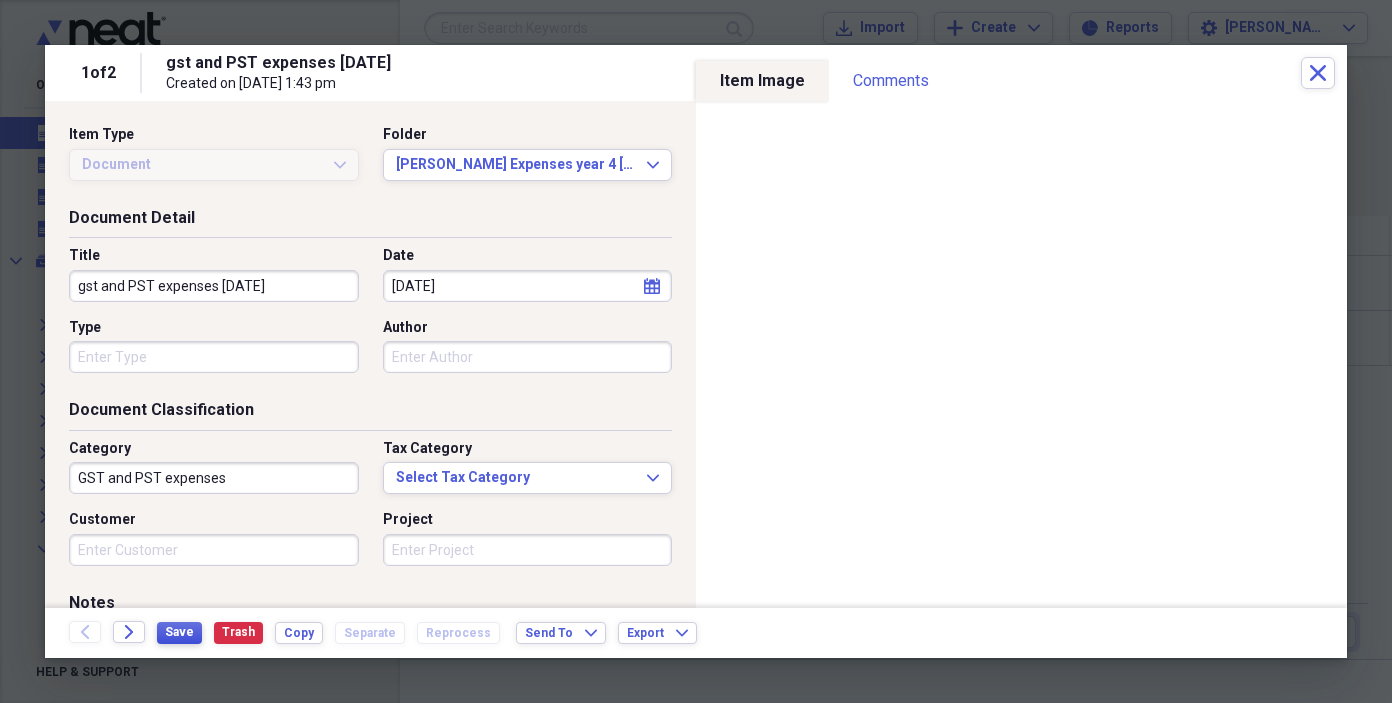 click on "Save" at bounding box center [179, 632] 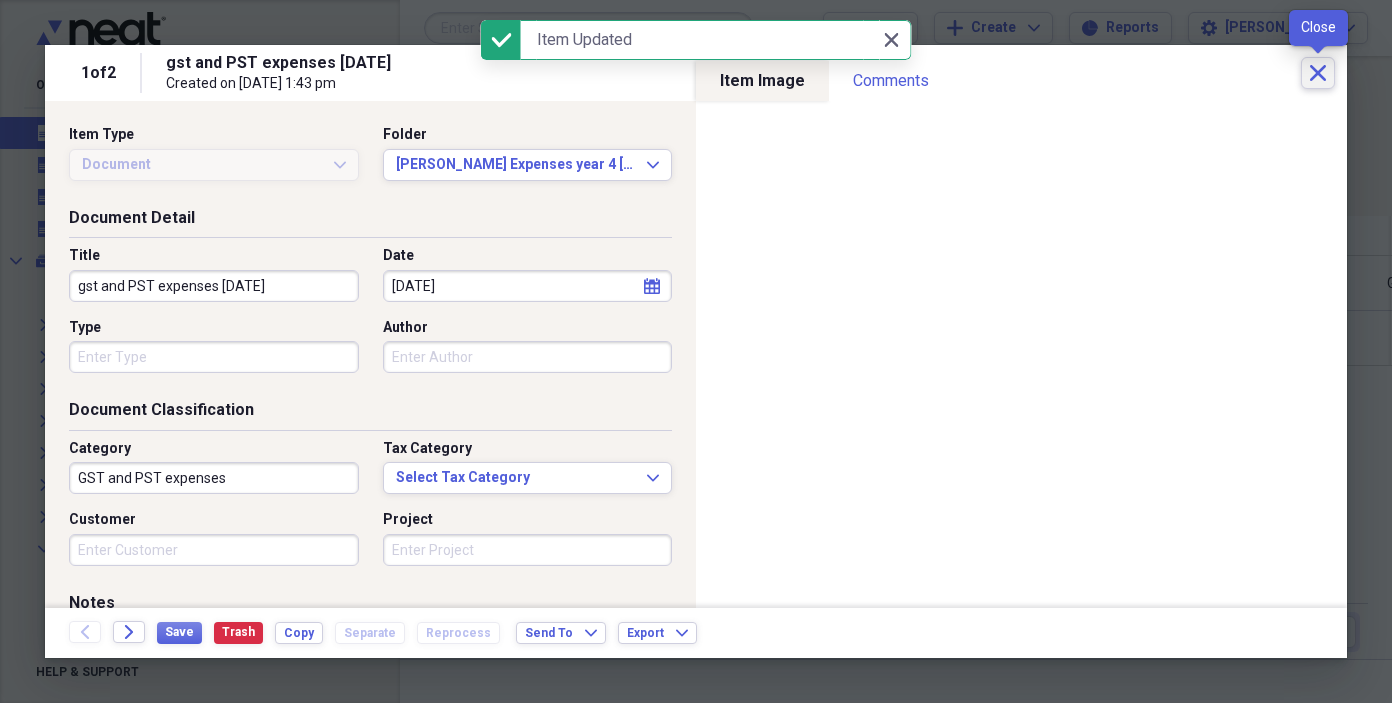 click 